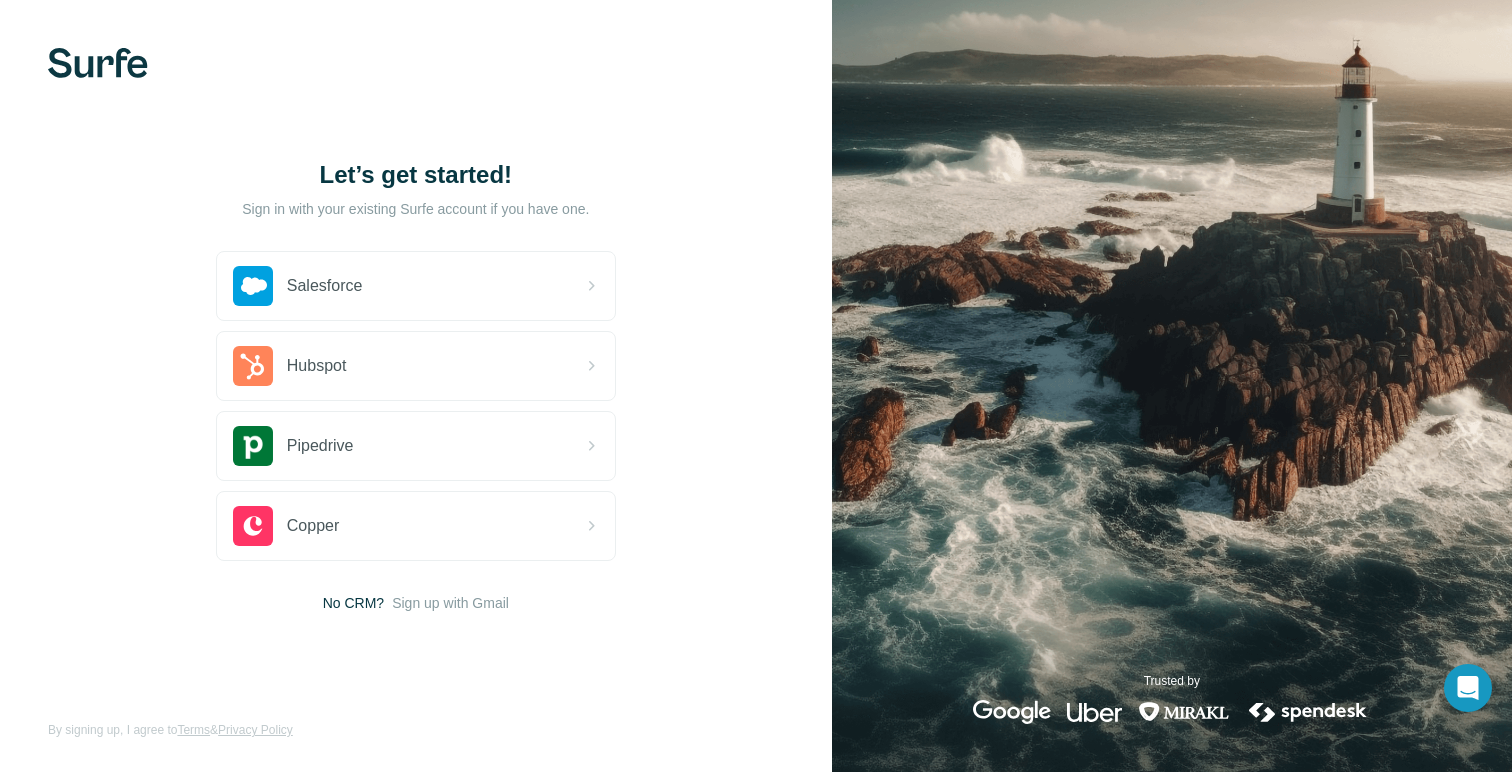 scroll, scrollTop: 0, scrollLeft: 0, axis: both 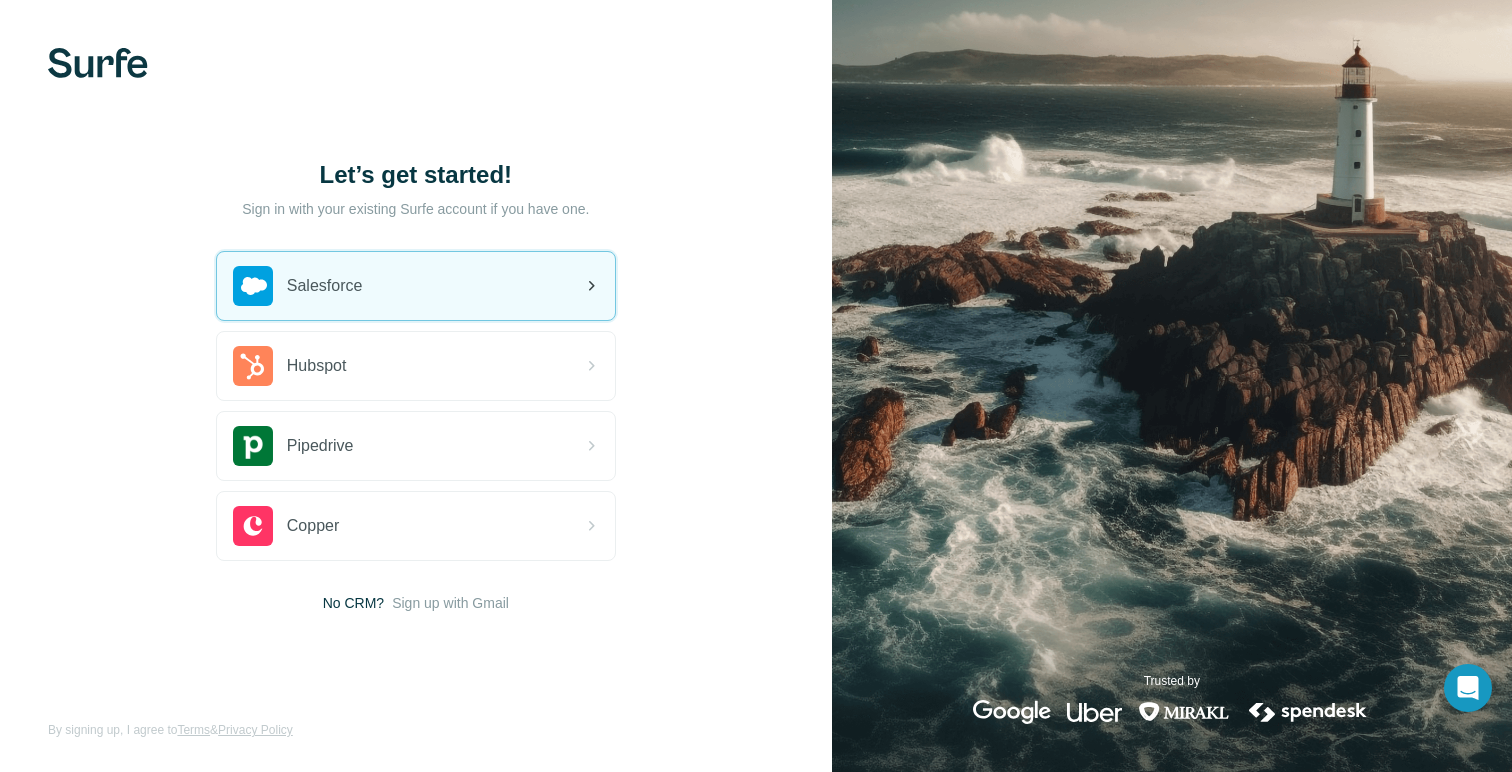 click on "Salesforce" at bounding box center (416, 286) 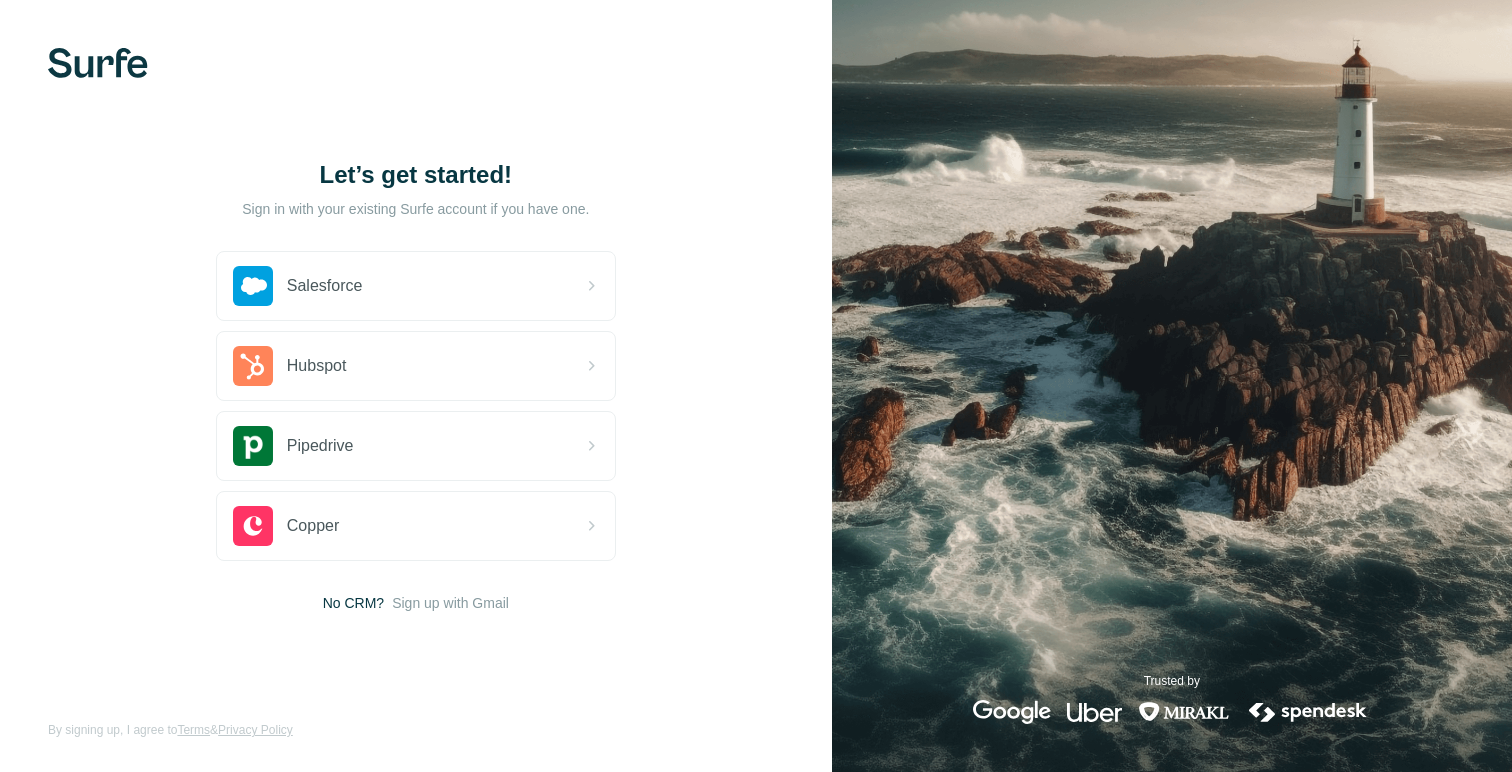 scroll, scrollTop: 0, scrollLeft: 0, axis: both 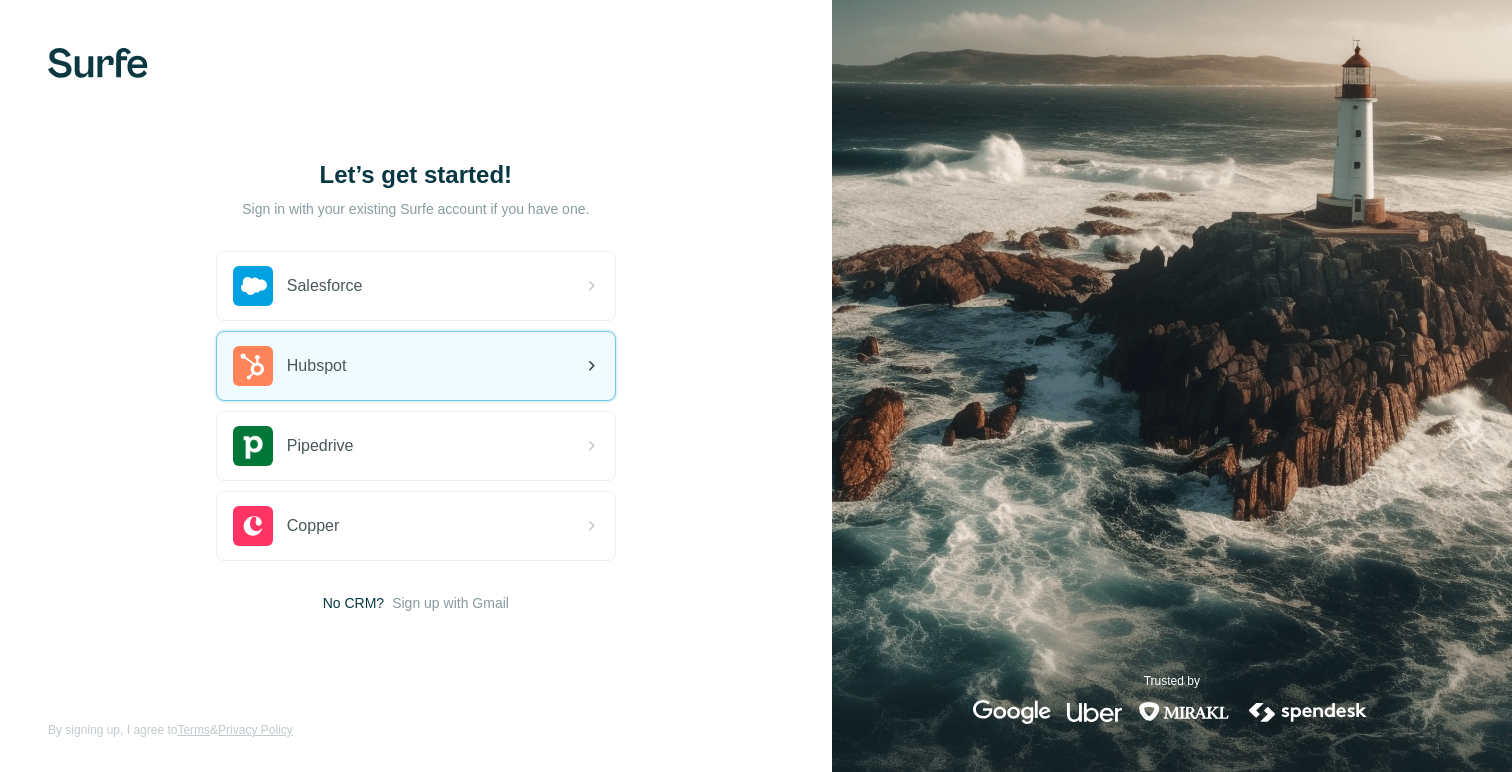 click on "Hubspot" at bounding box center [290, 366] 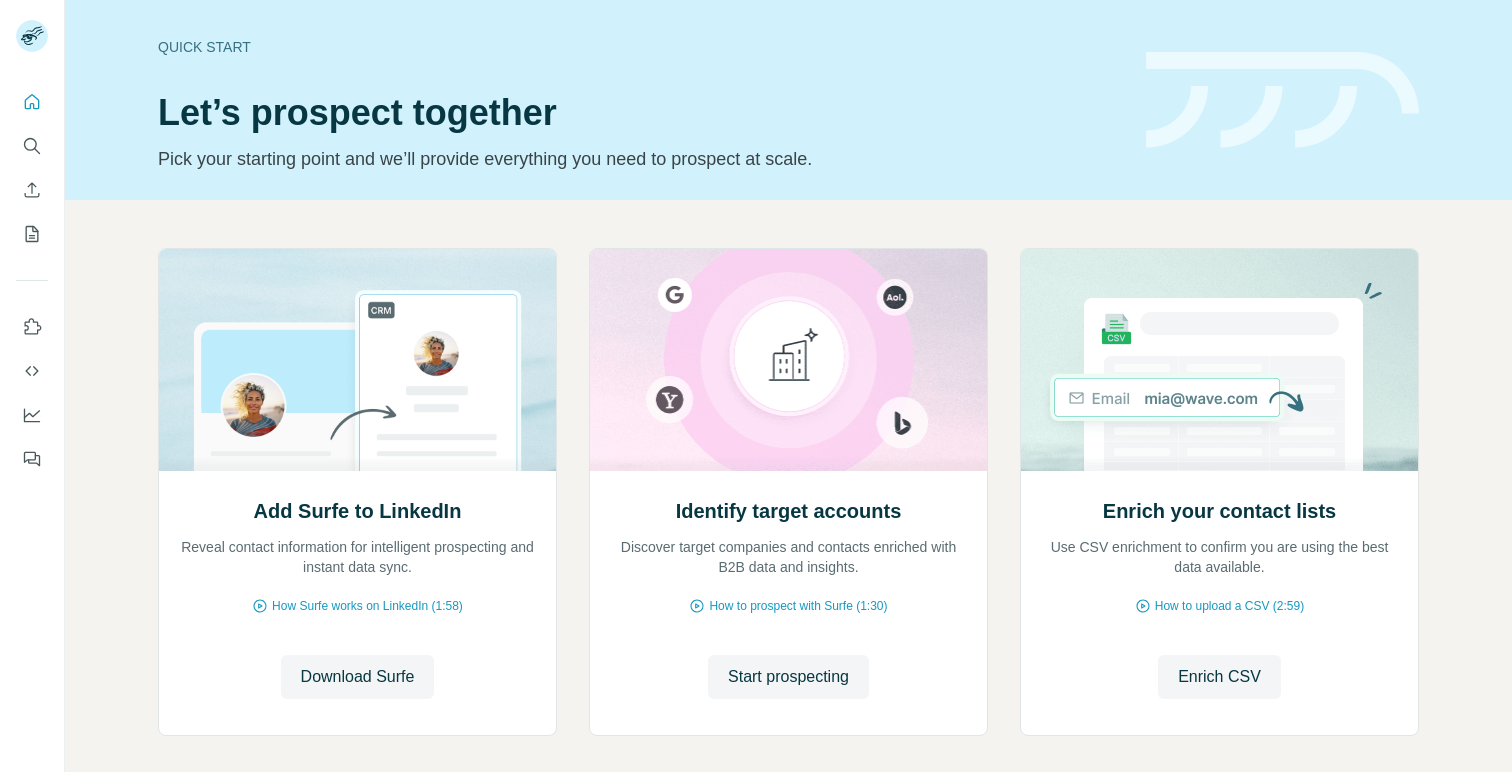 scroll, scrollTop: 0, scrollLeft: 0, axis: both 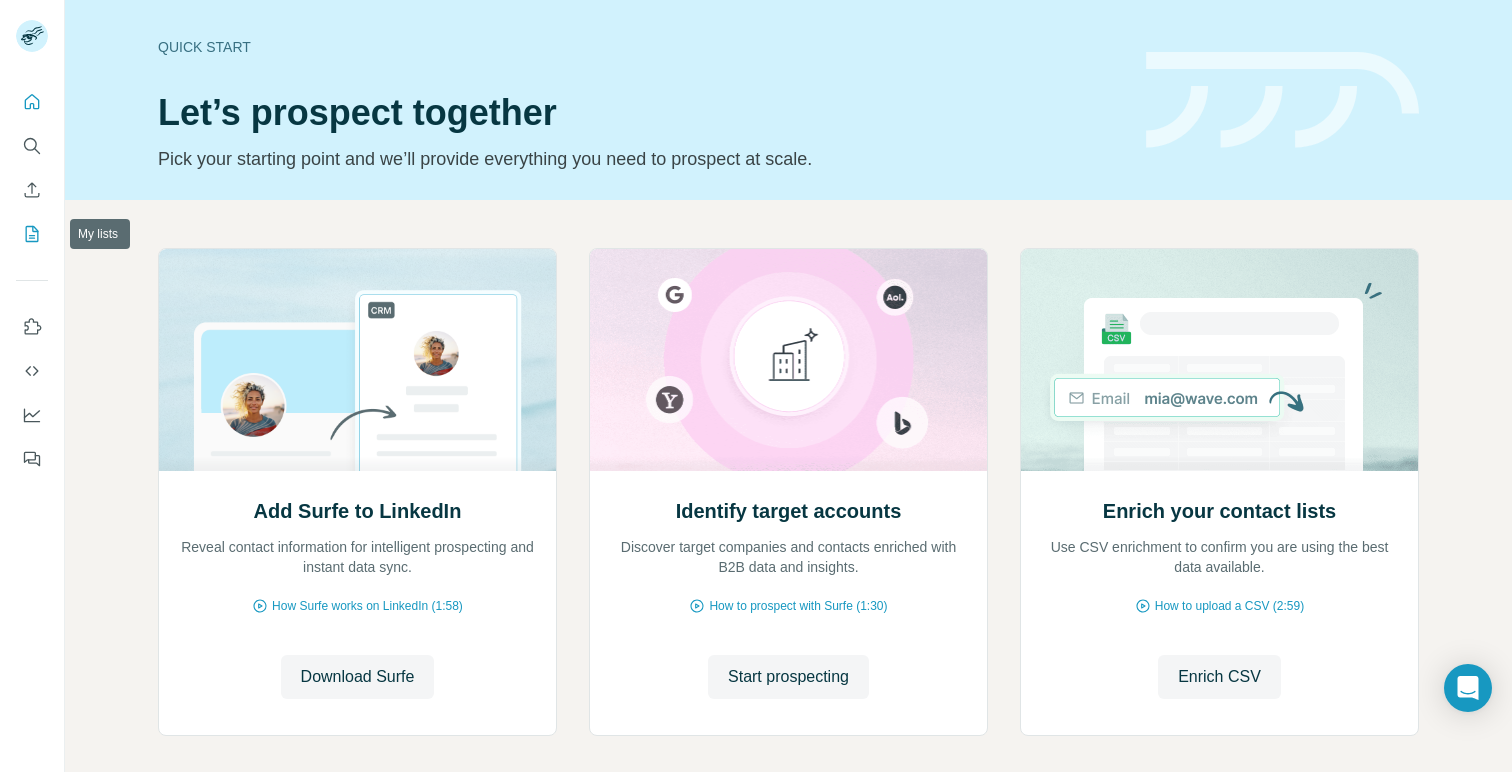 click 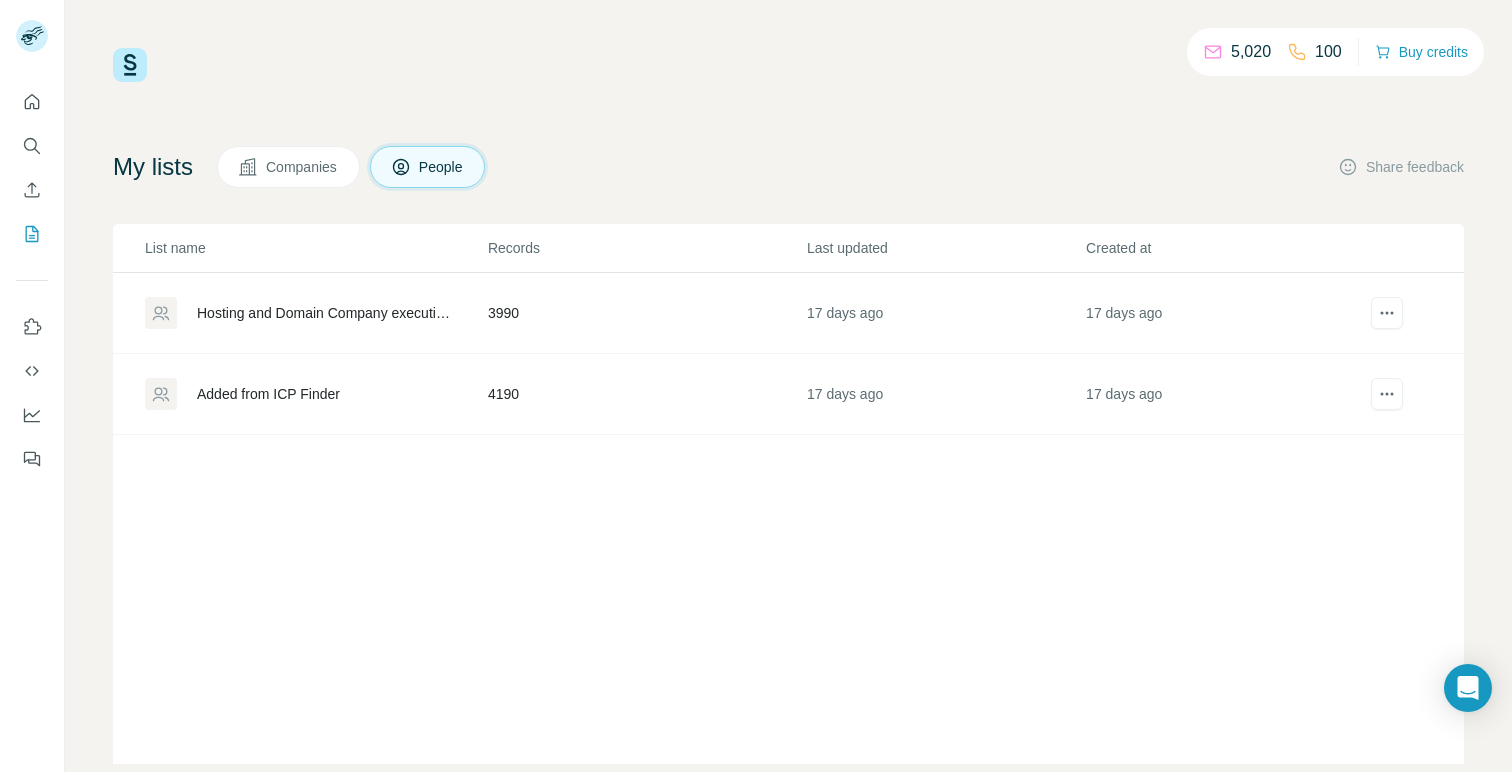 click on "Hosting and Domain Company executives 1-5mln" at bounding box center (325, 313) 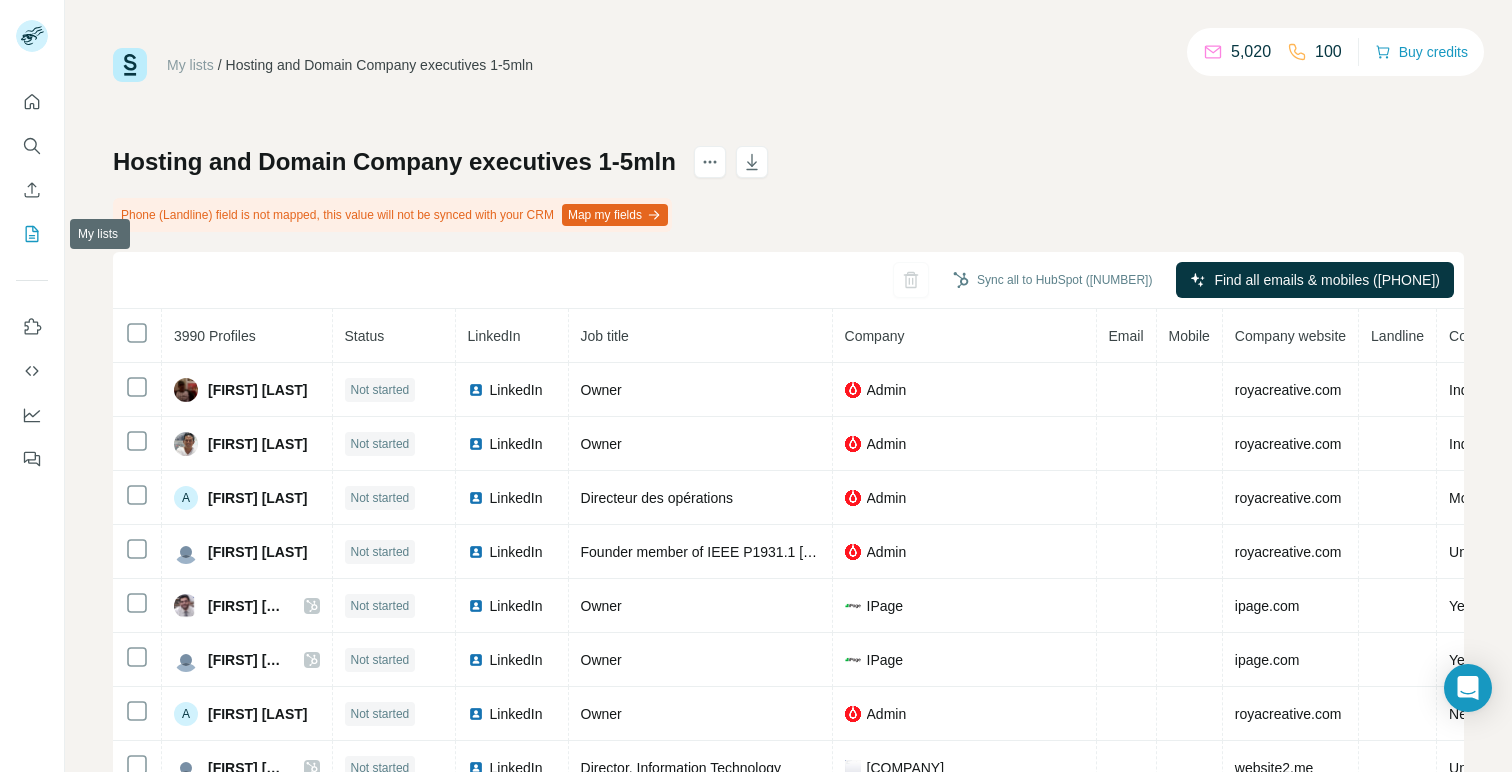 click 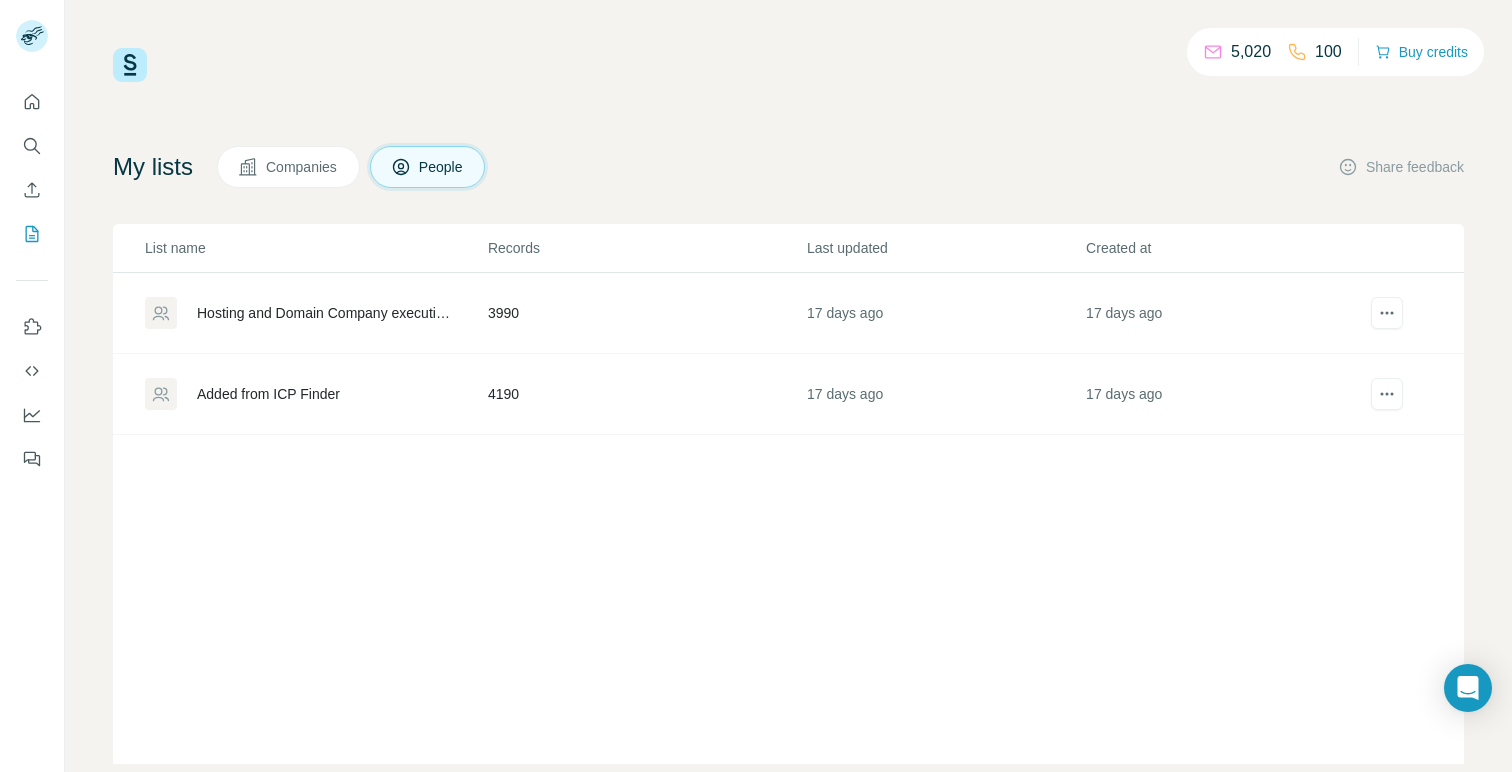 click on "Companies" at bounding box center (302, 167) 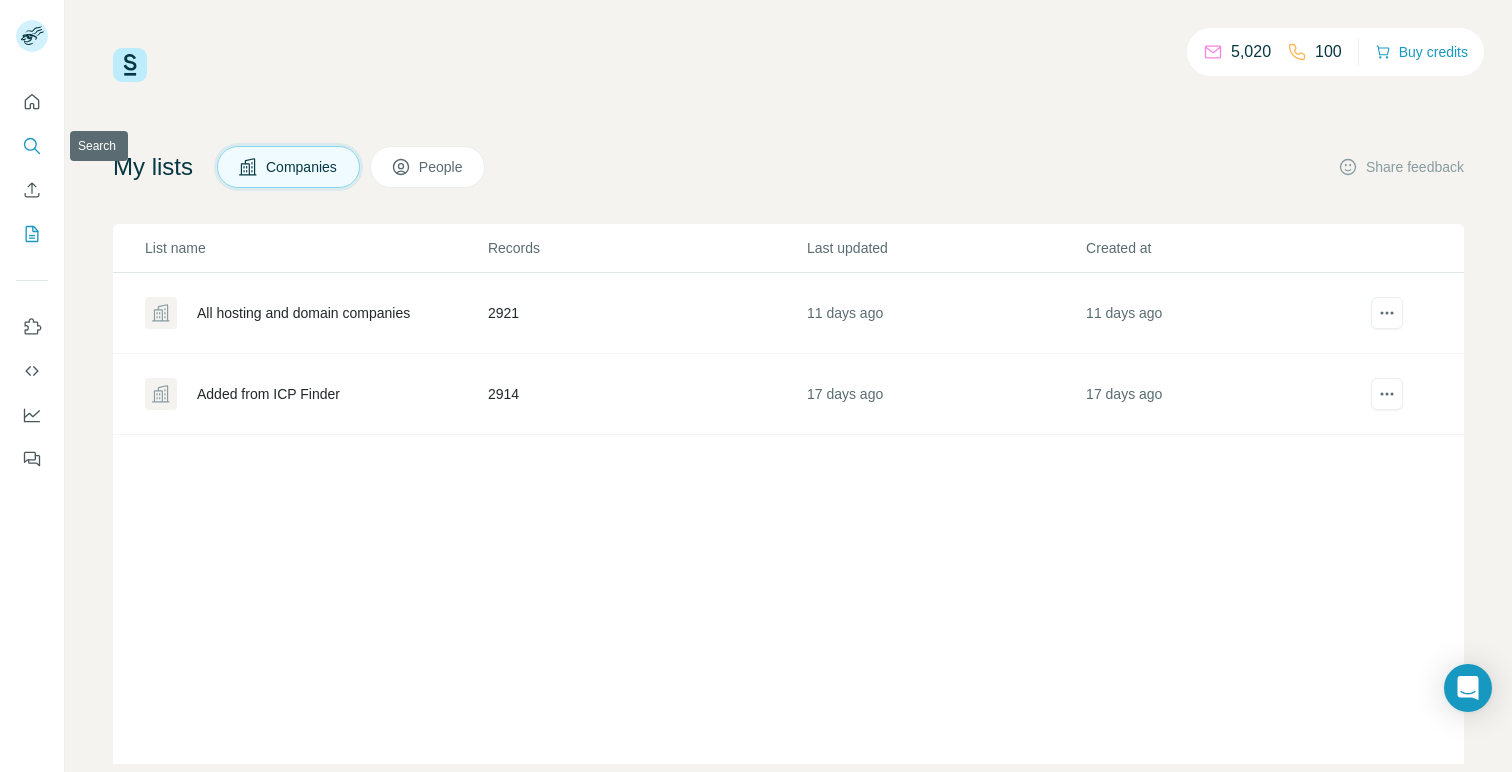 click 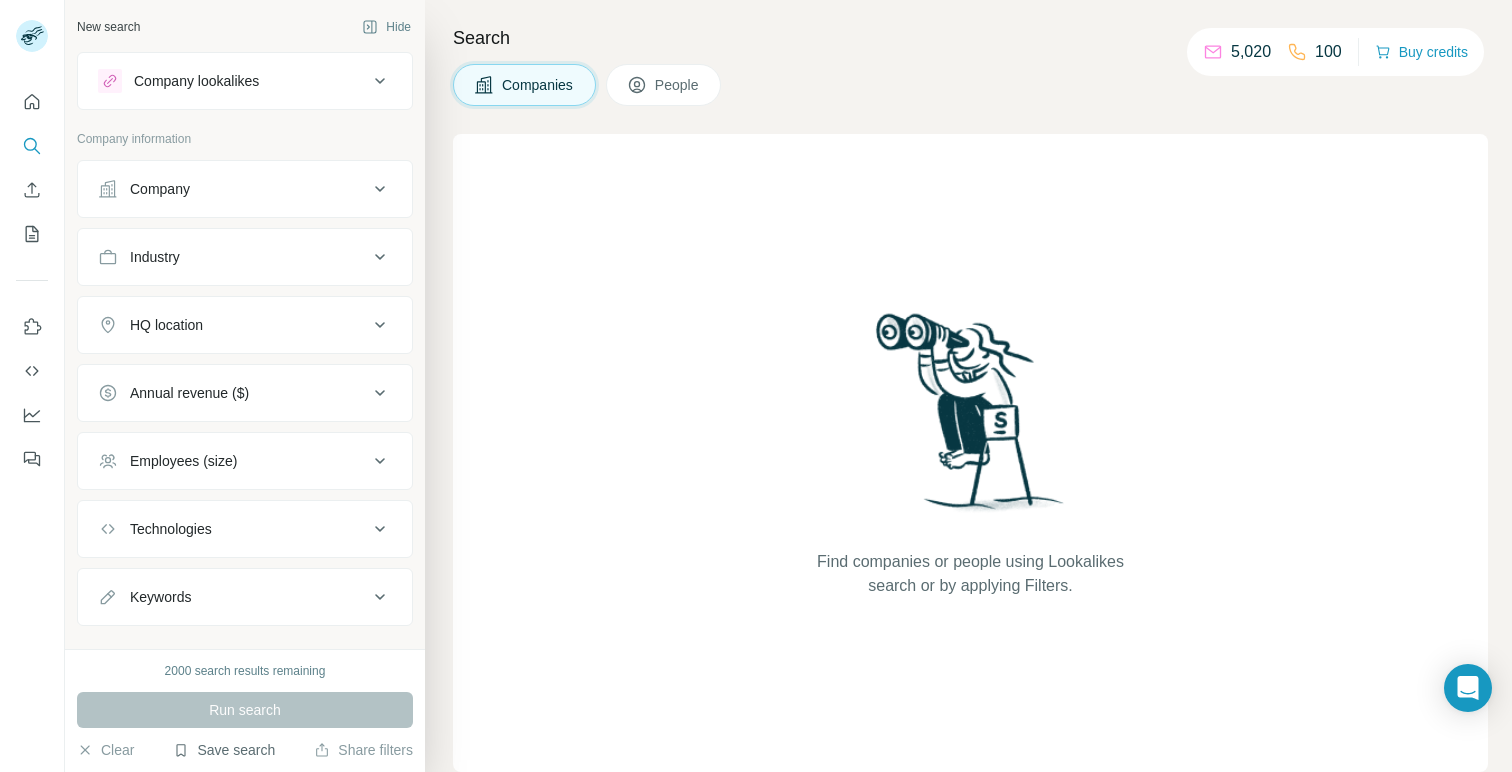 click on "Save search" at bounding box center [224, 750] 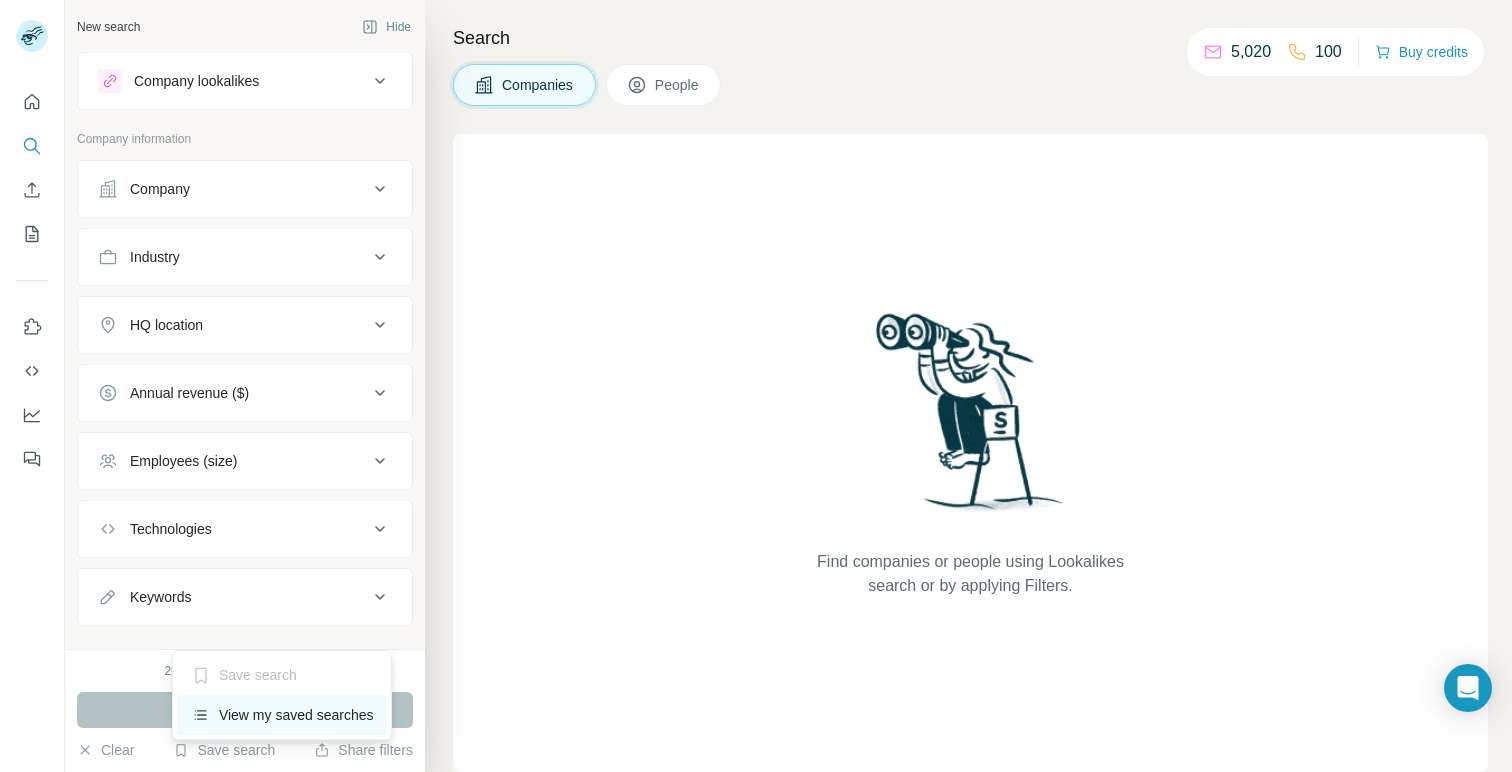 click on "View my saved searches" at bounding box center [282, 715] 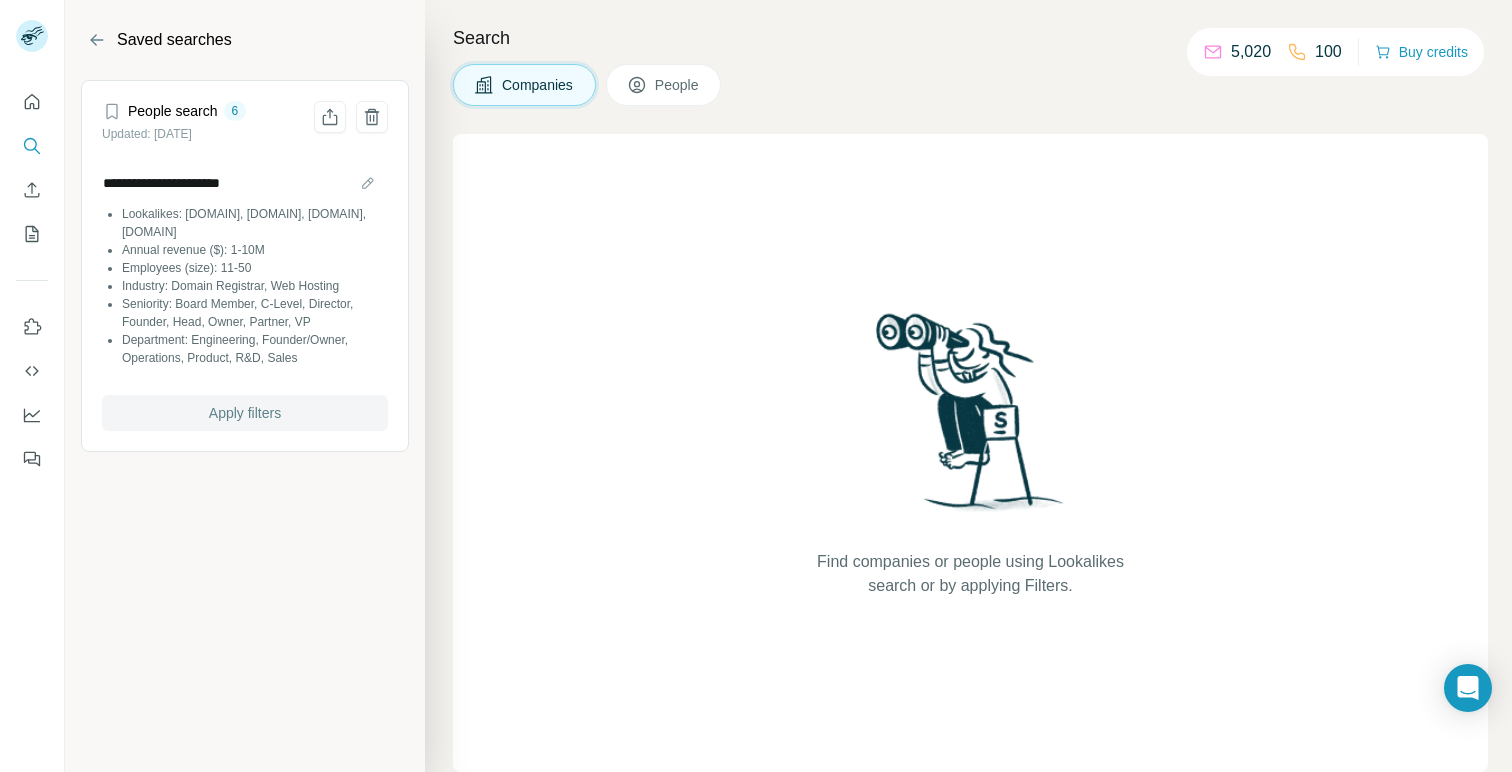 click on "Apply filters" at bounding box center [245, 413] 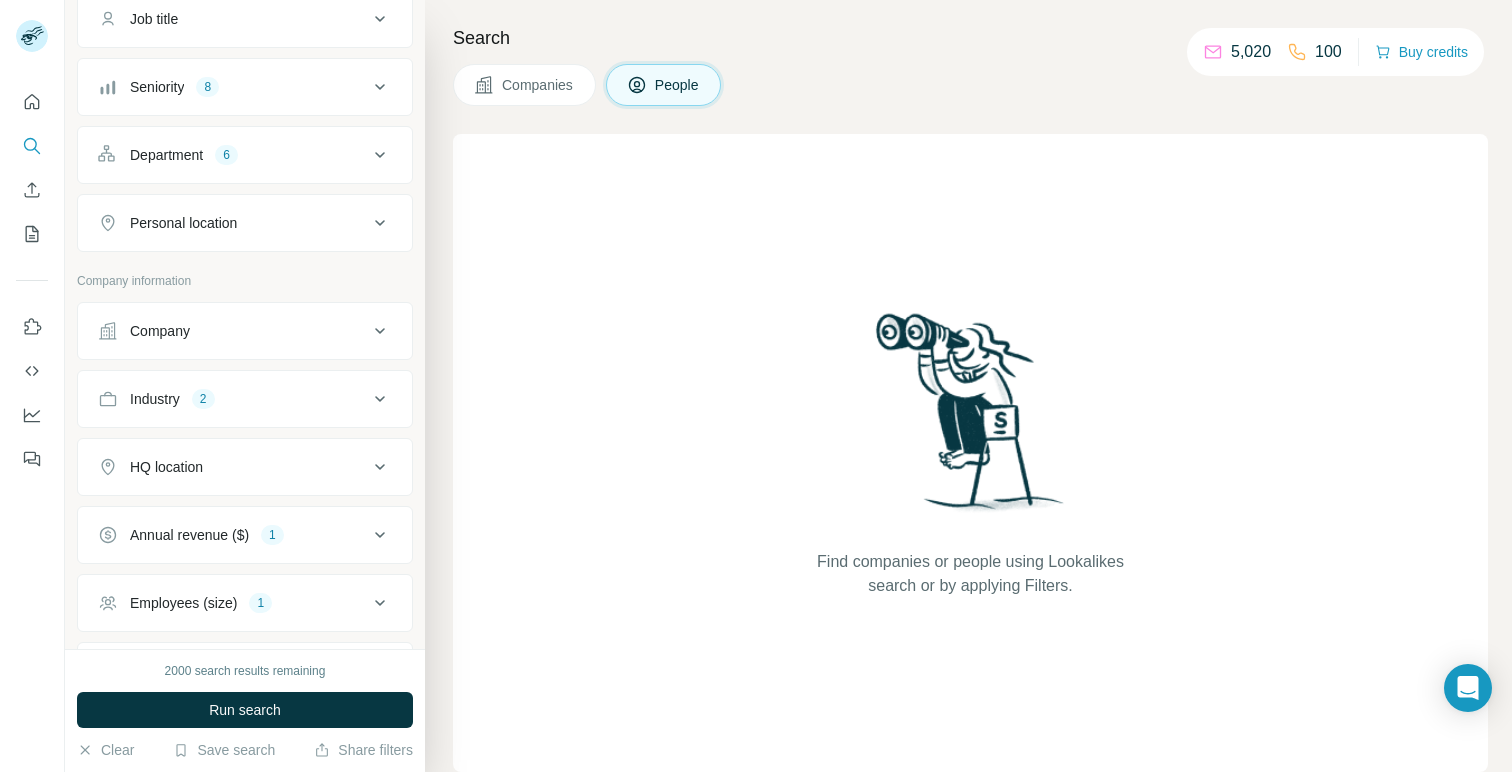 scroll, scrollTop: 173, scrollLeft: 0, axis: vertical 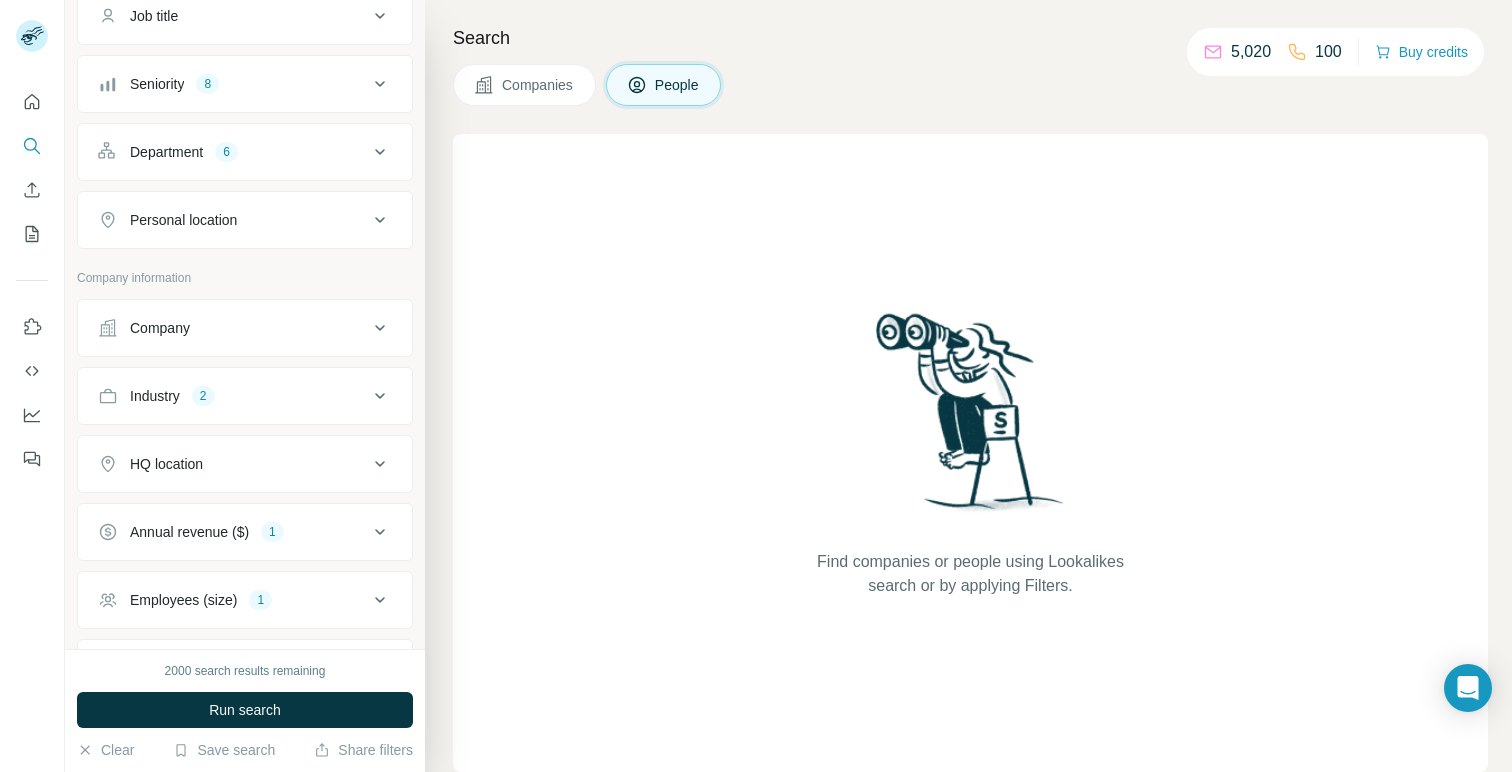 click on "Industry 2" at bounding box center (233, 396) 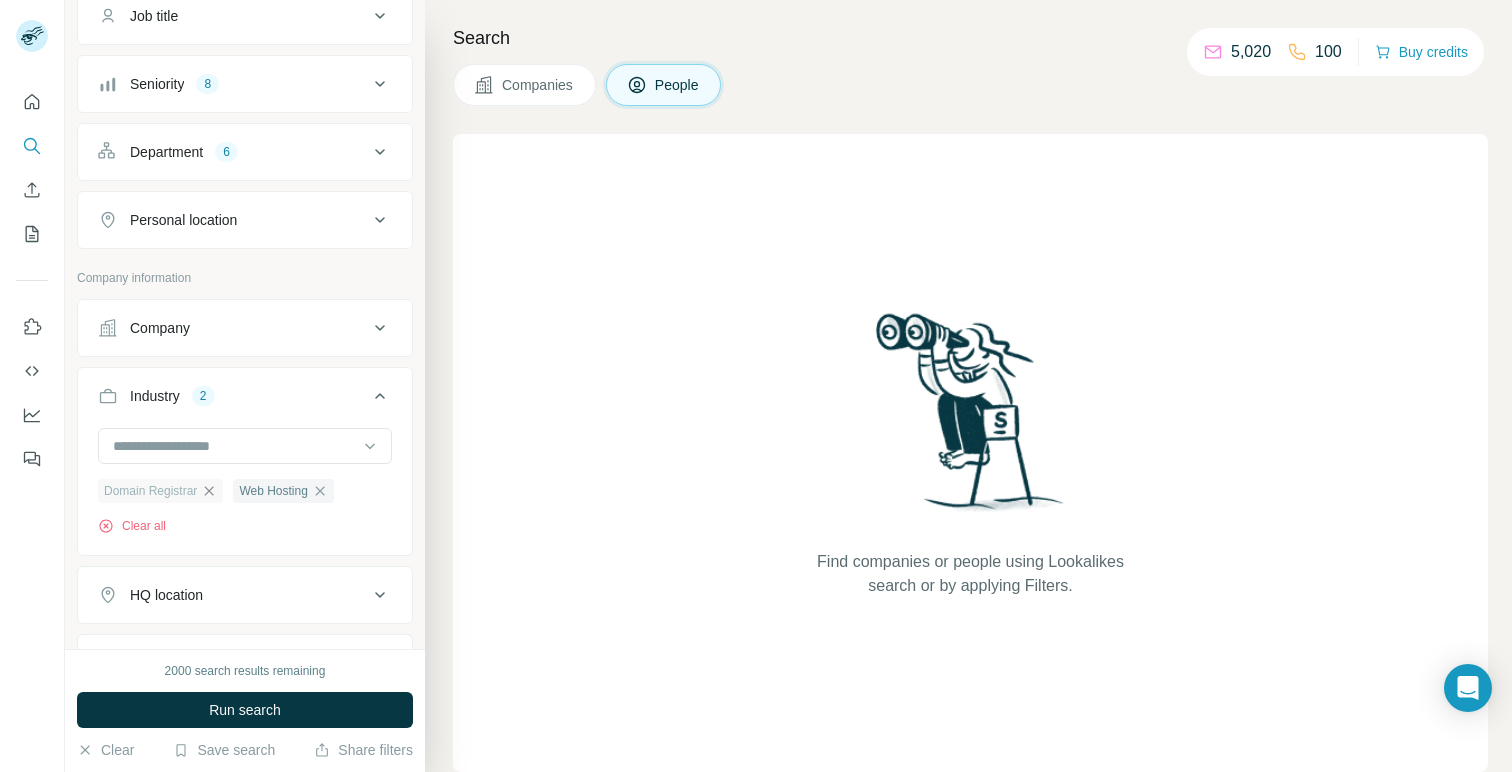 click 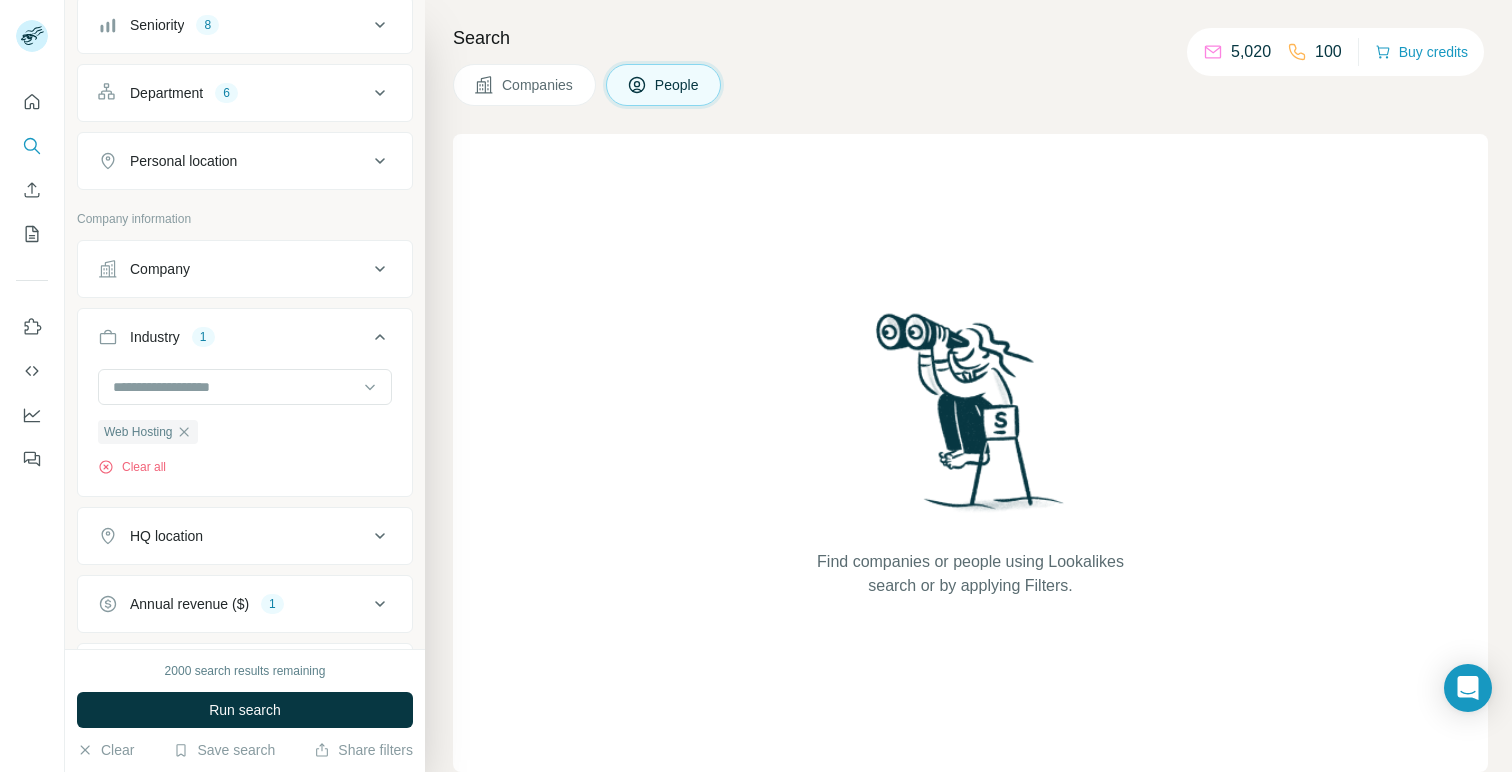 scroll, scrollTop: 0, scrollLeft: 0, axis: both 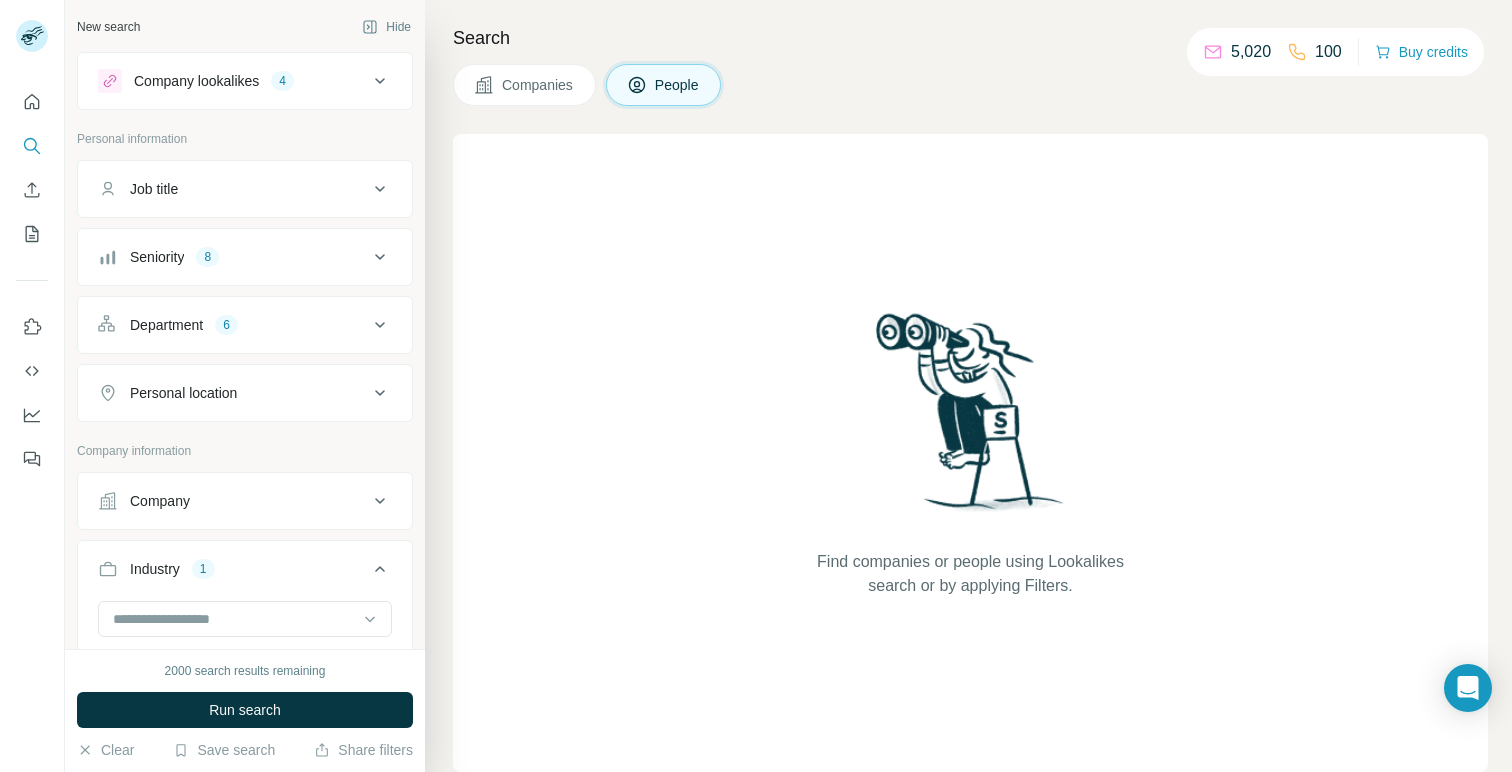 click on "Companies" at bounding box center [538, 85] 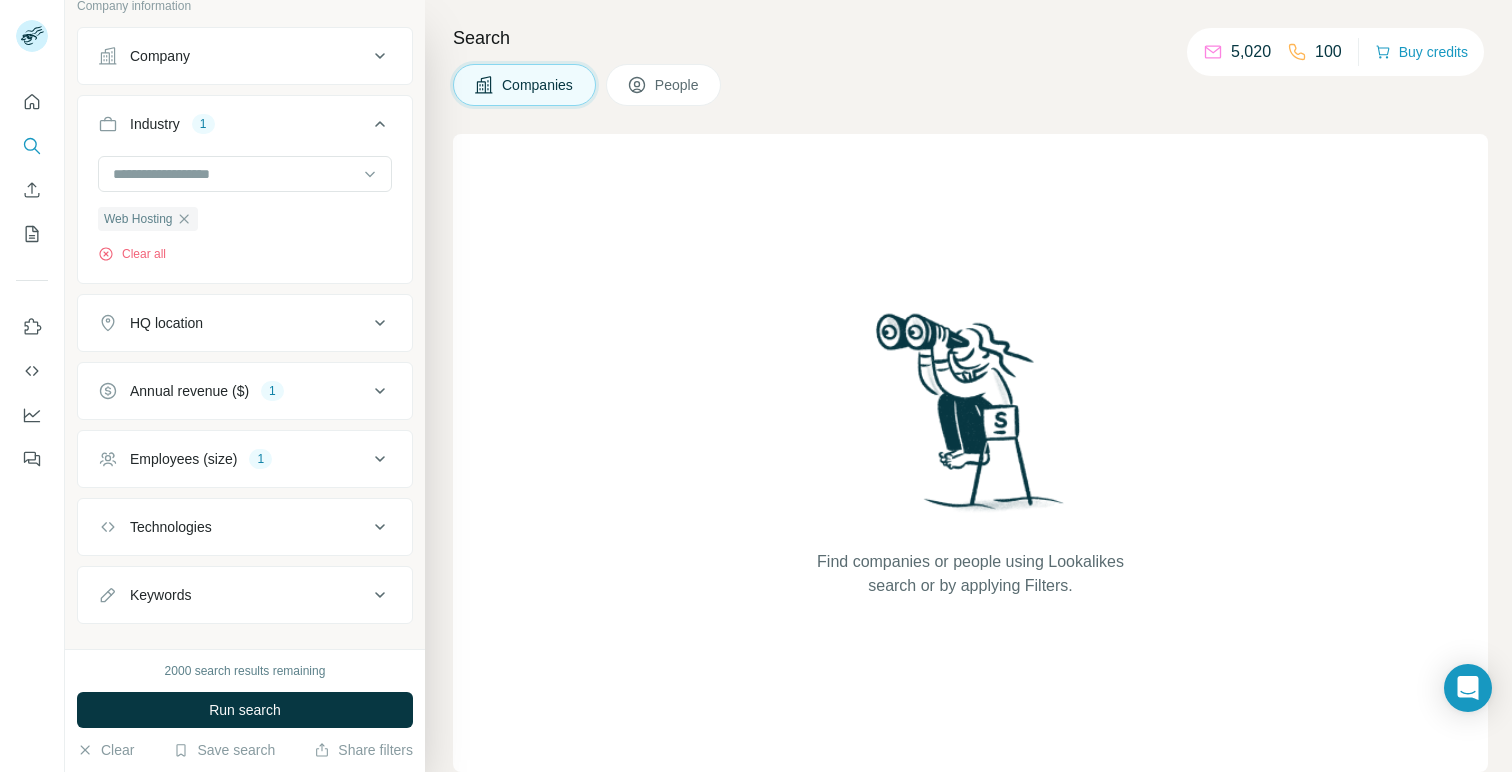 scroll, scrollTop: 164, scrollLeft: 0, axis: vertical 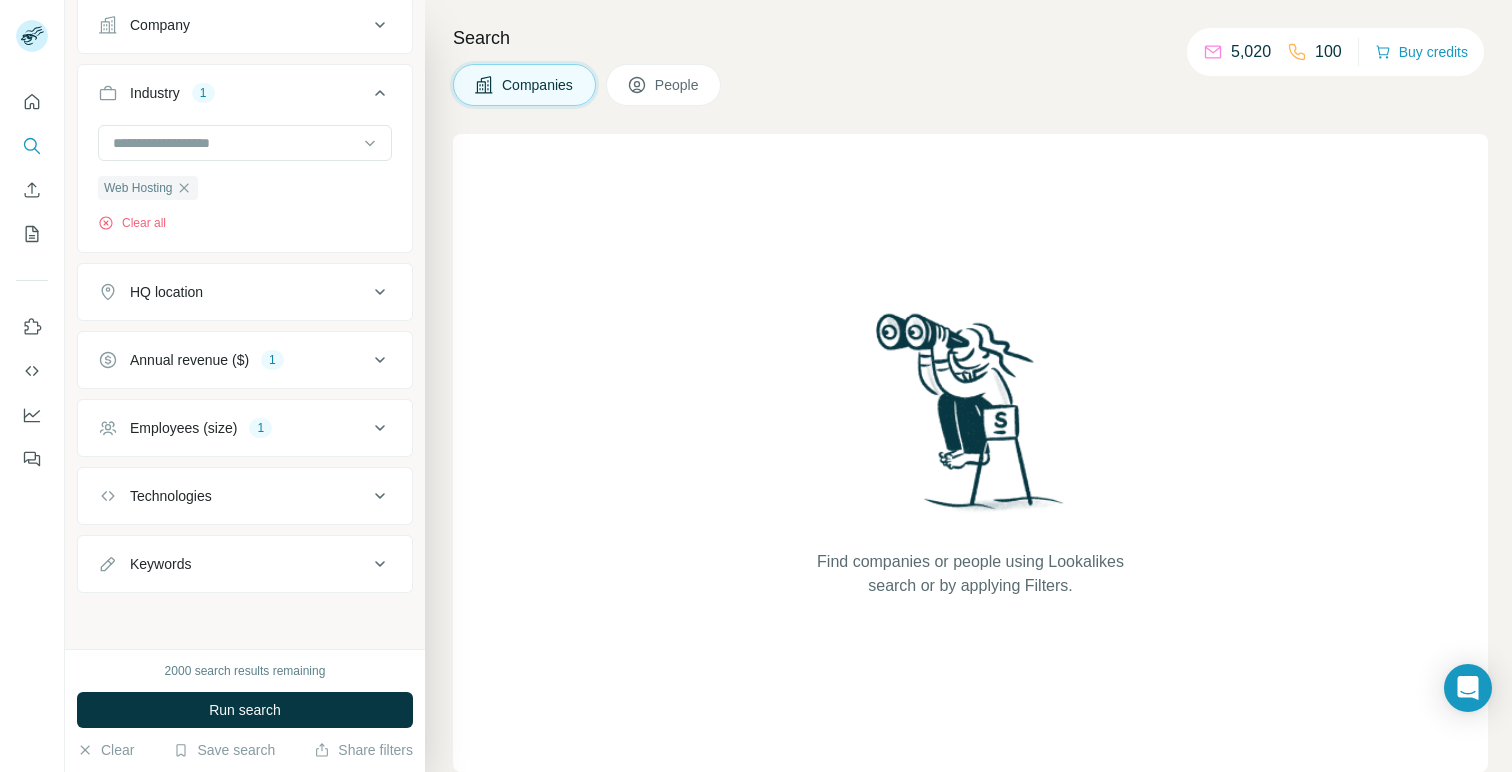 click on "HQ location" at bounding box center [233, 292] 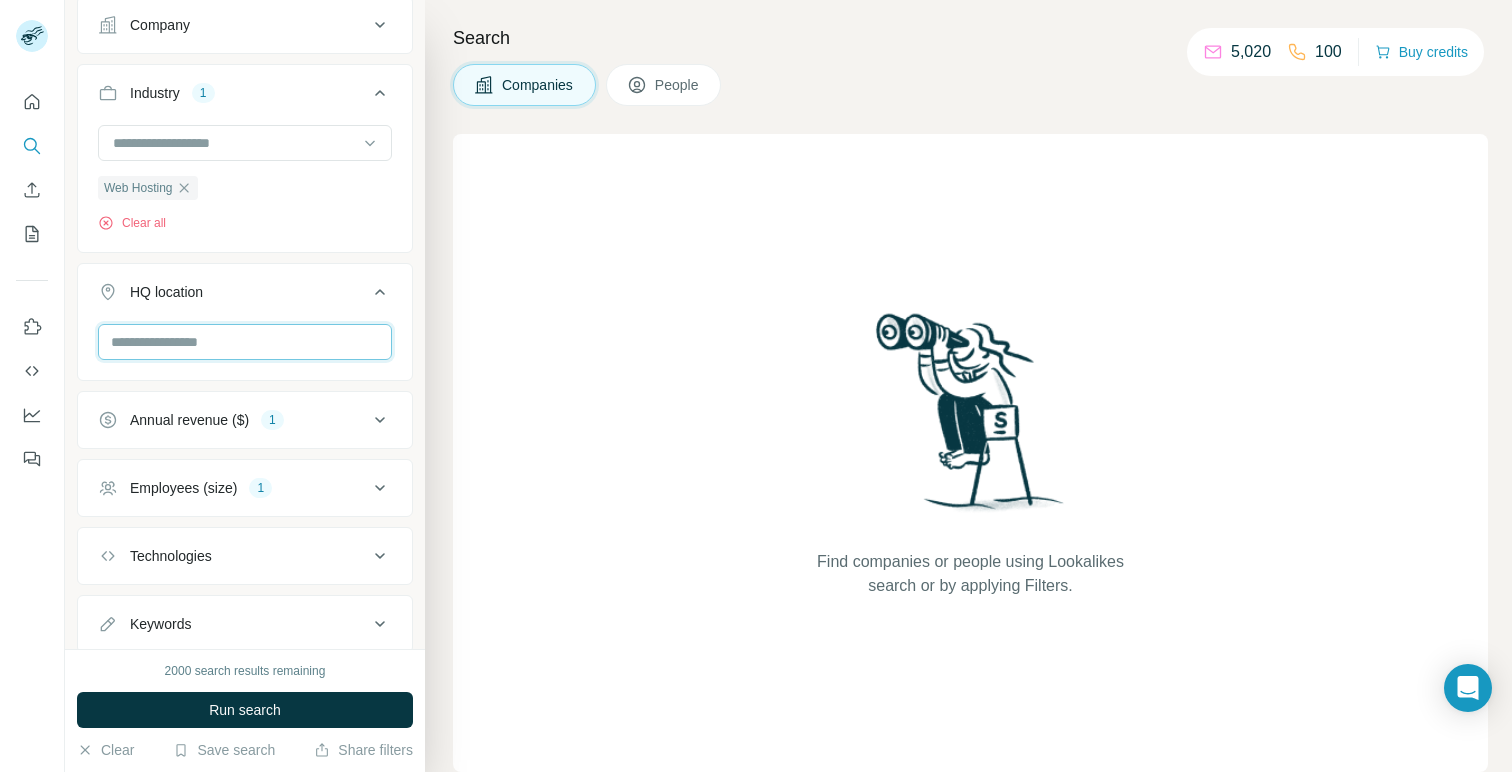 click at bounding box center (245, 342) 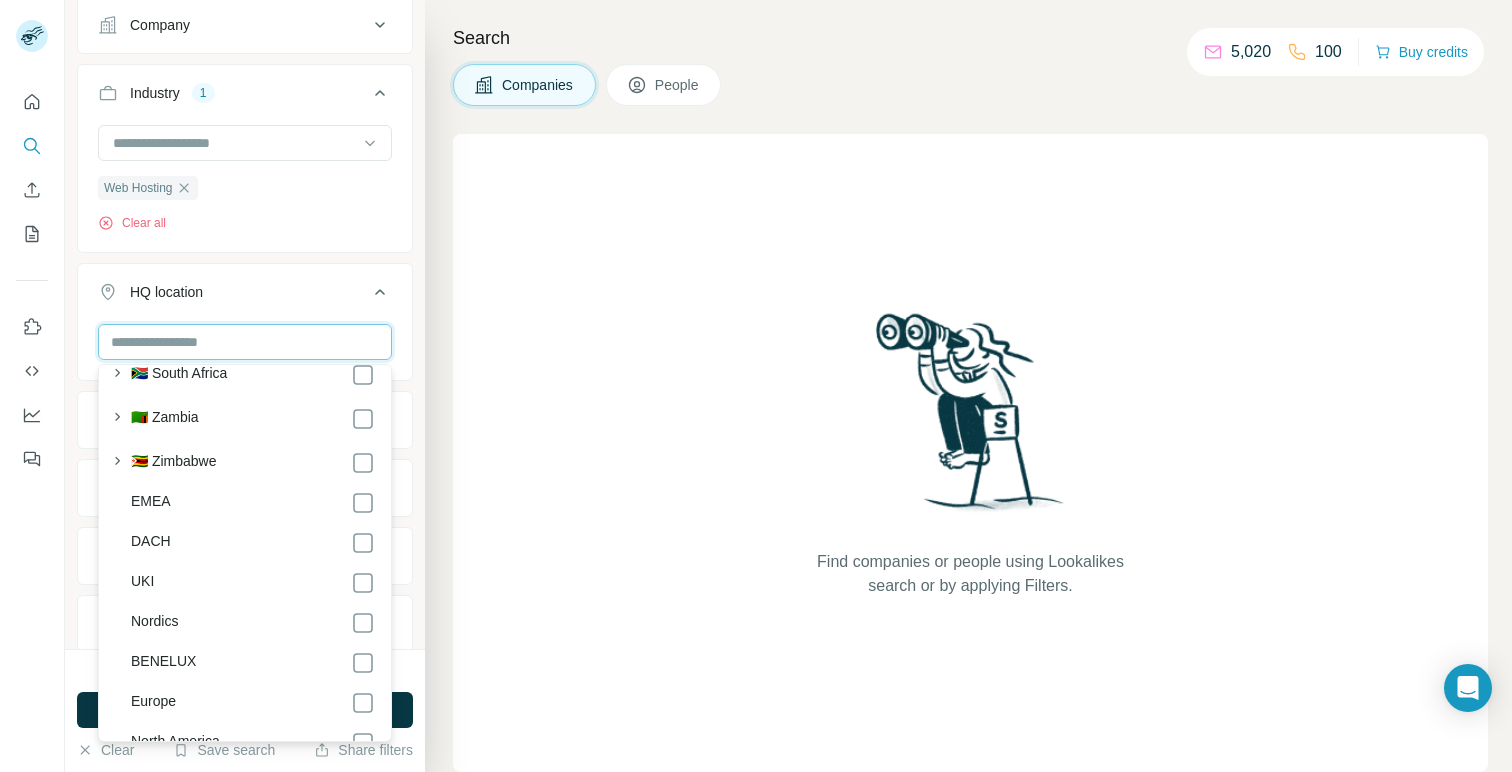 scroll, scrollTop: 10812, scrollLeft: 0, axis: vertical 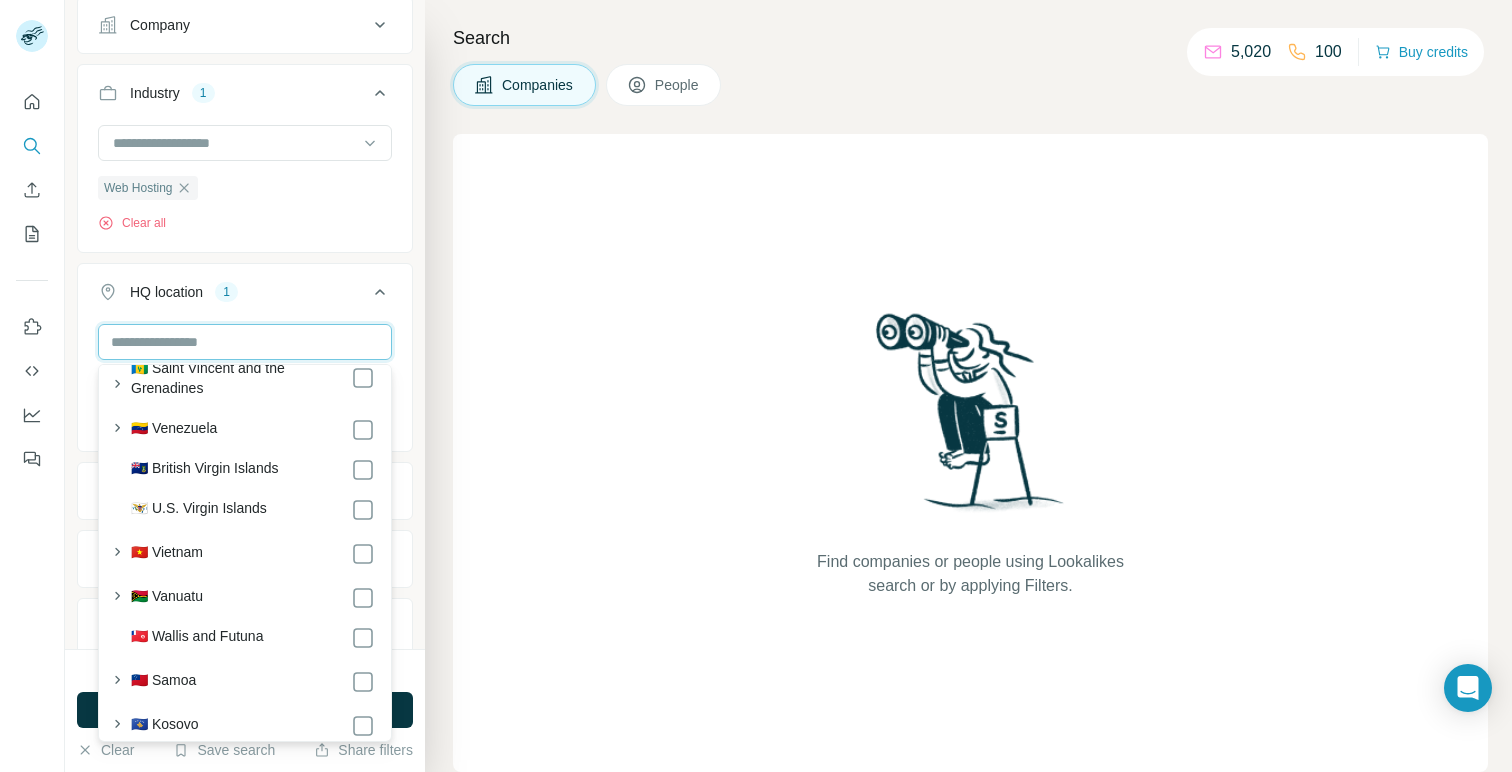 click at bounding box center [245, 342] 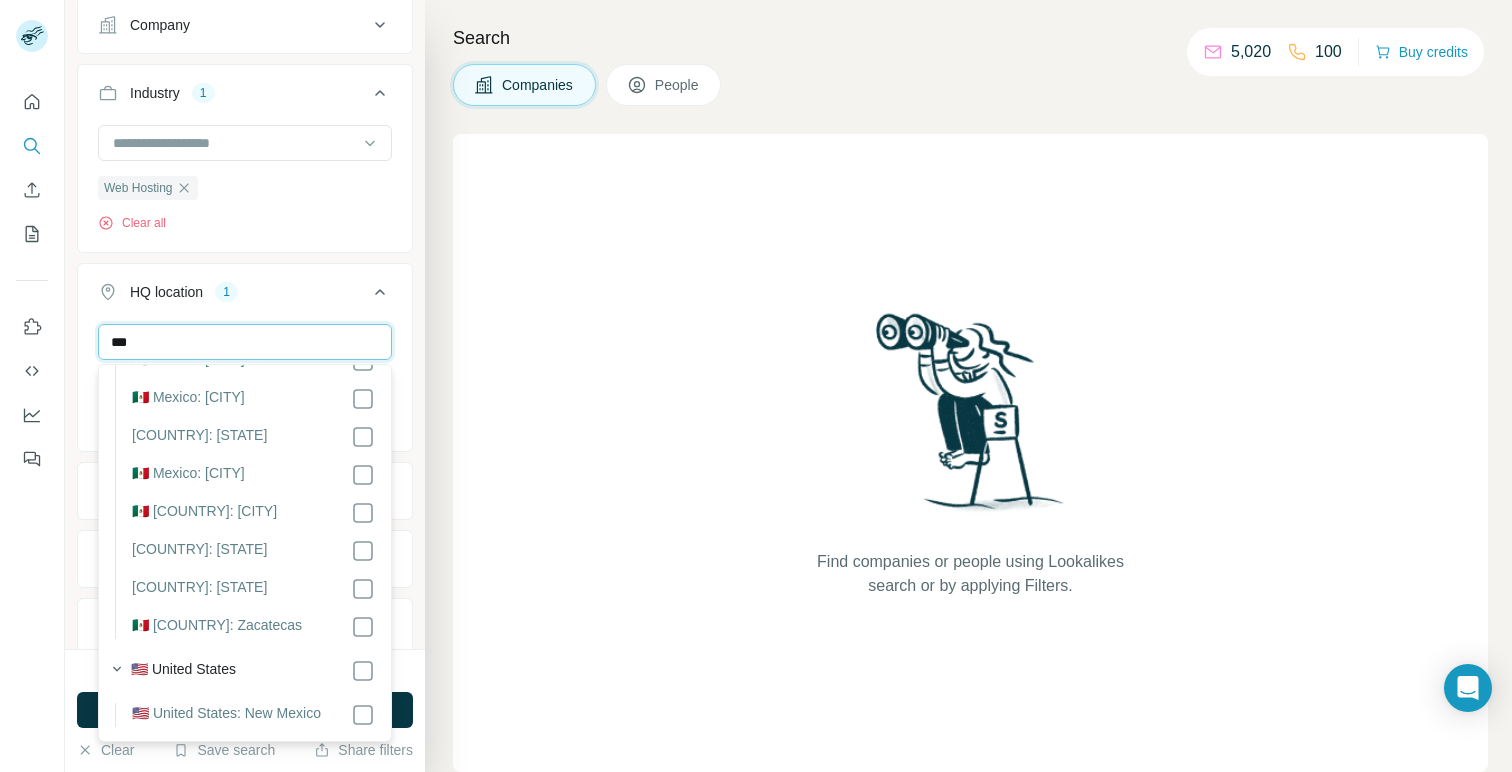 scroll, scrollTop: 0, scrollLeft: 0, axis: both 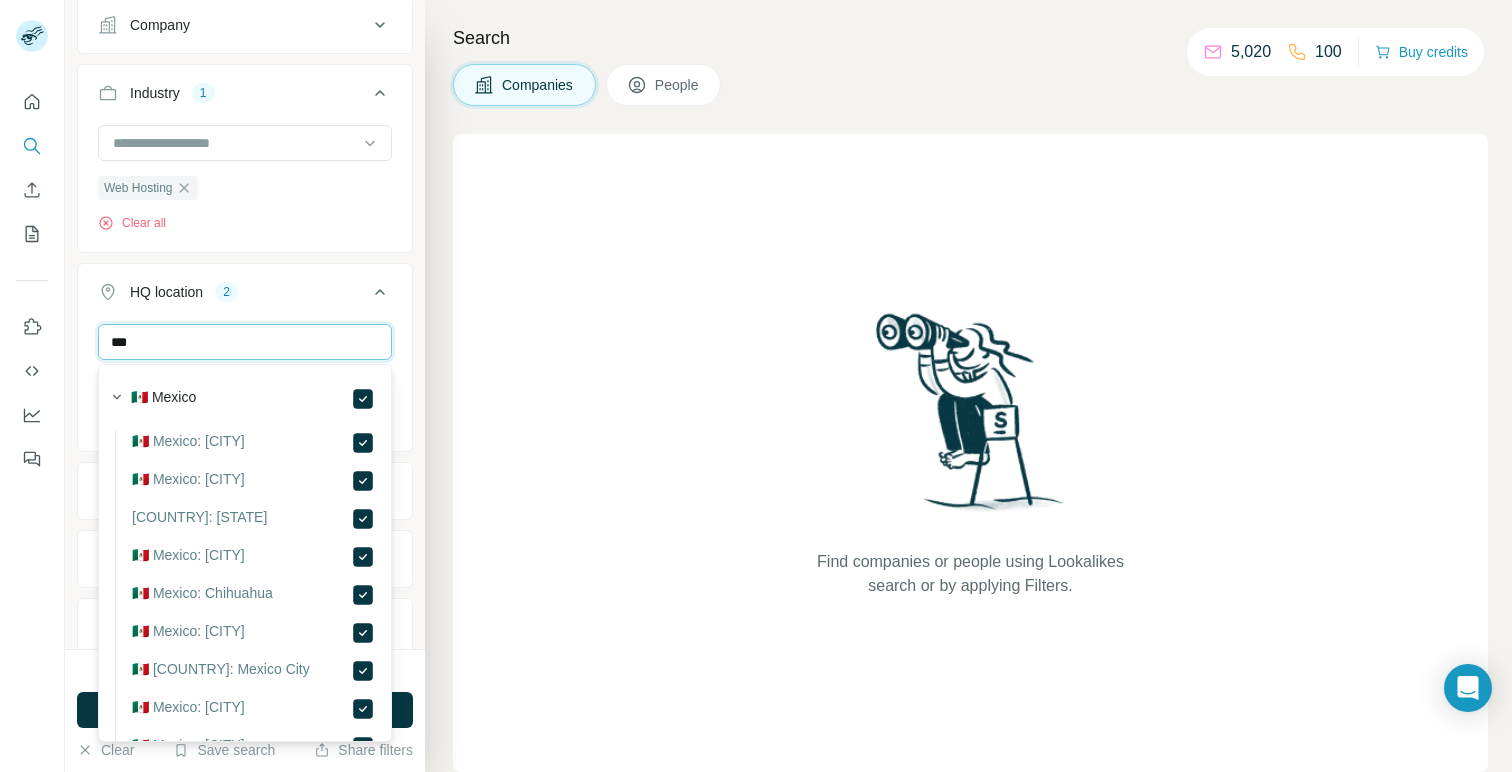 click on "***" at bounding box center (245, 342) 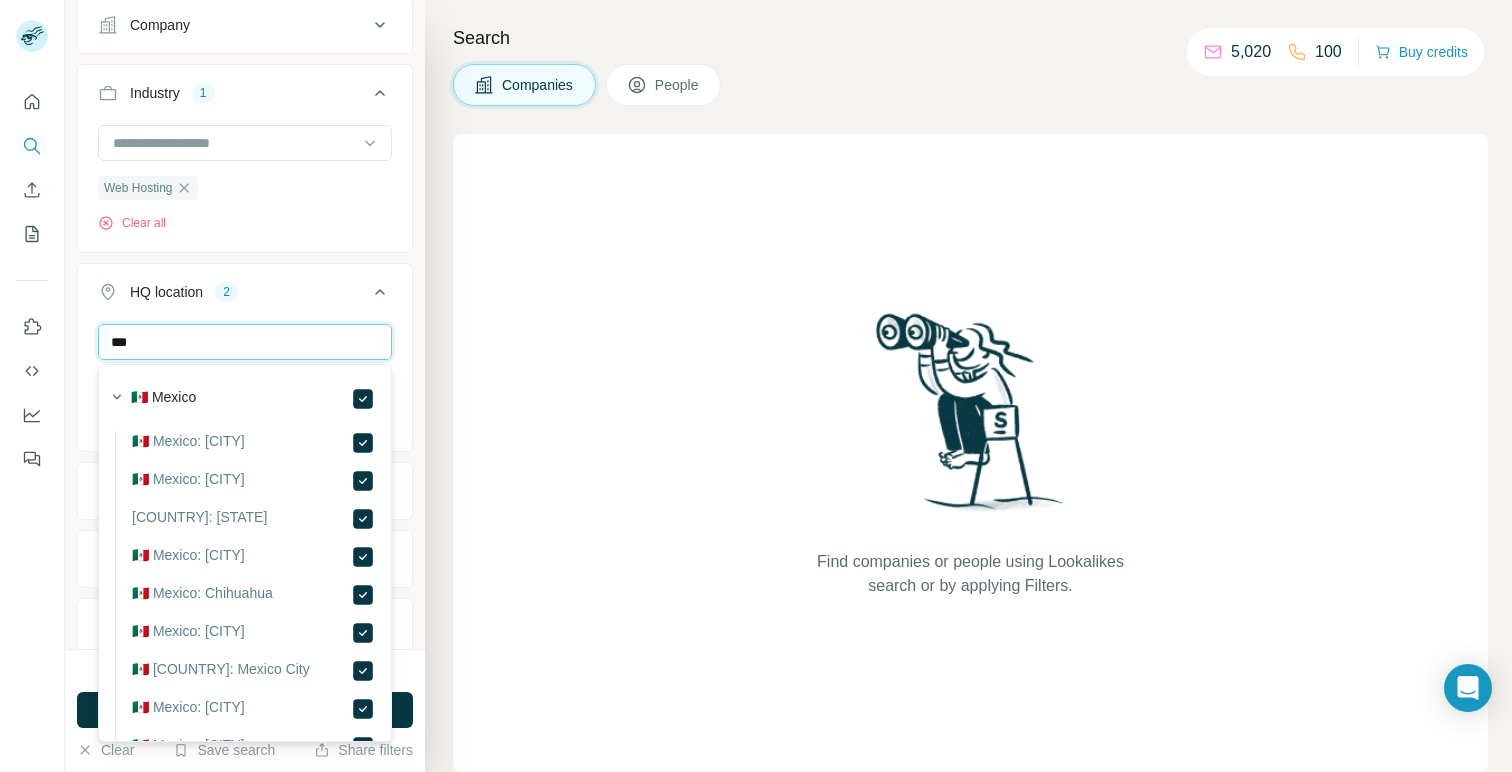 click on "***" at bounding box center (245, 342) 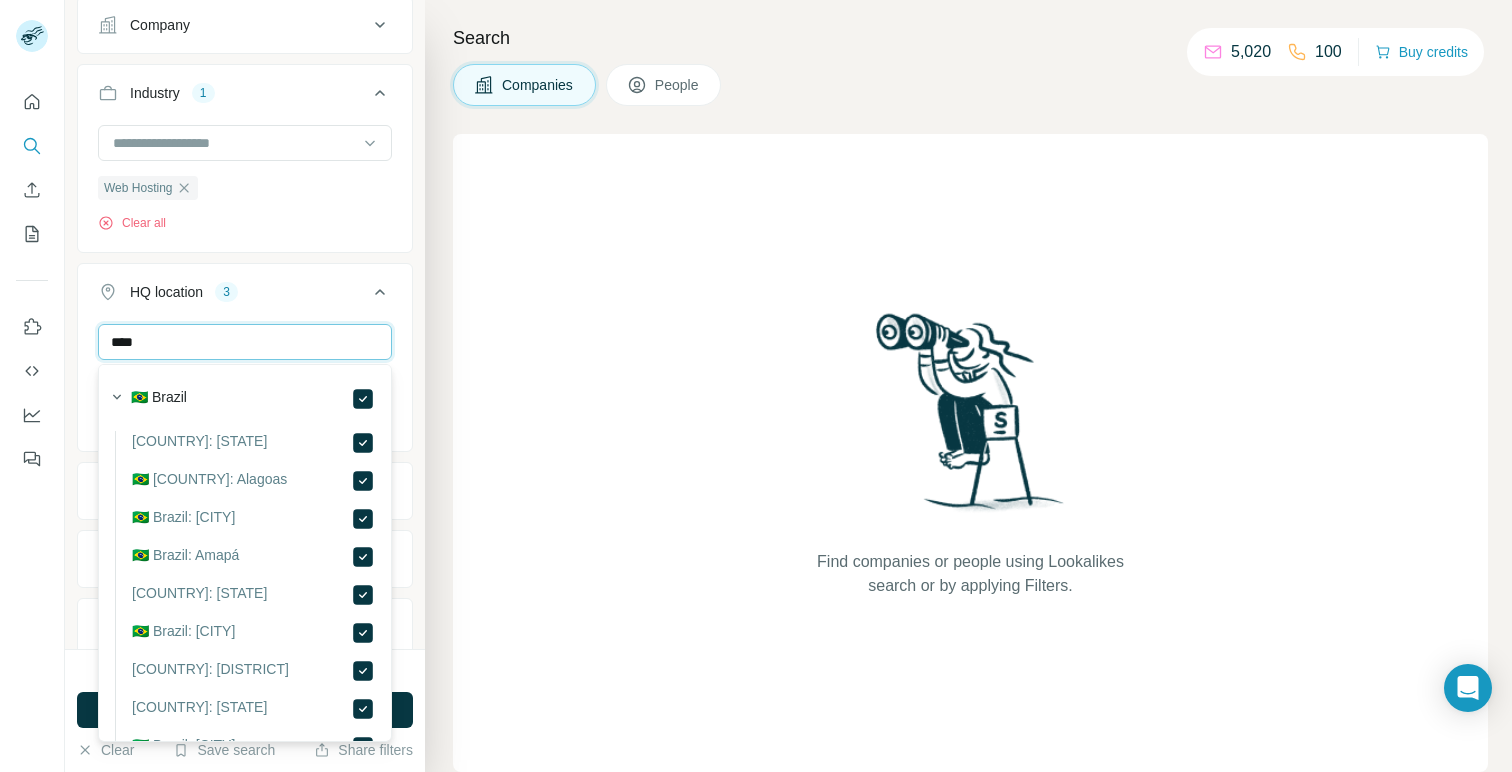 click on "****" at bounding box center [245, 342] 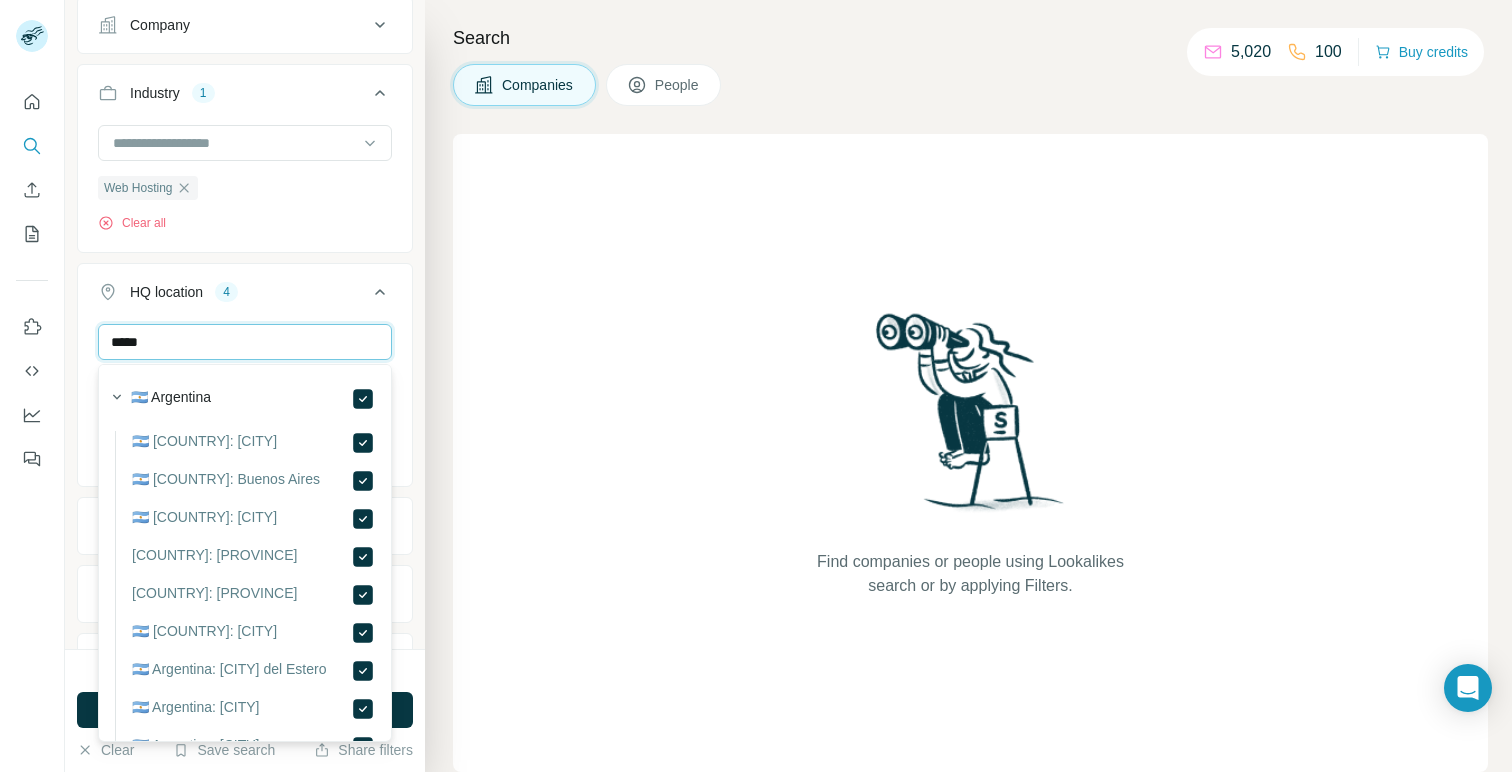 click on "*****" at bounding box center (245, 342) 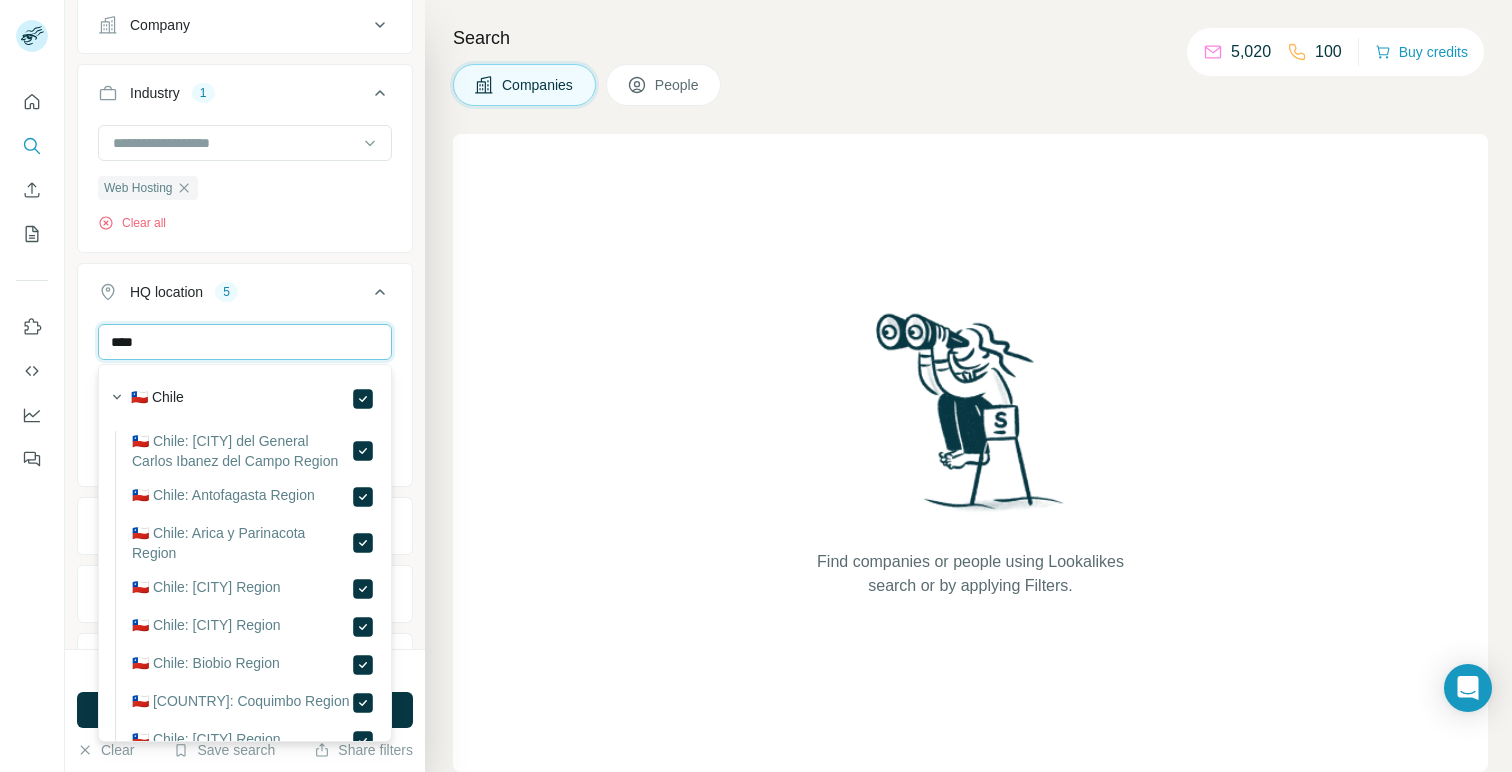 click on "****" at bounding box center (245, 342) 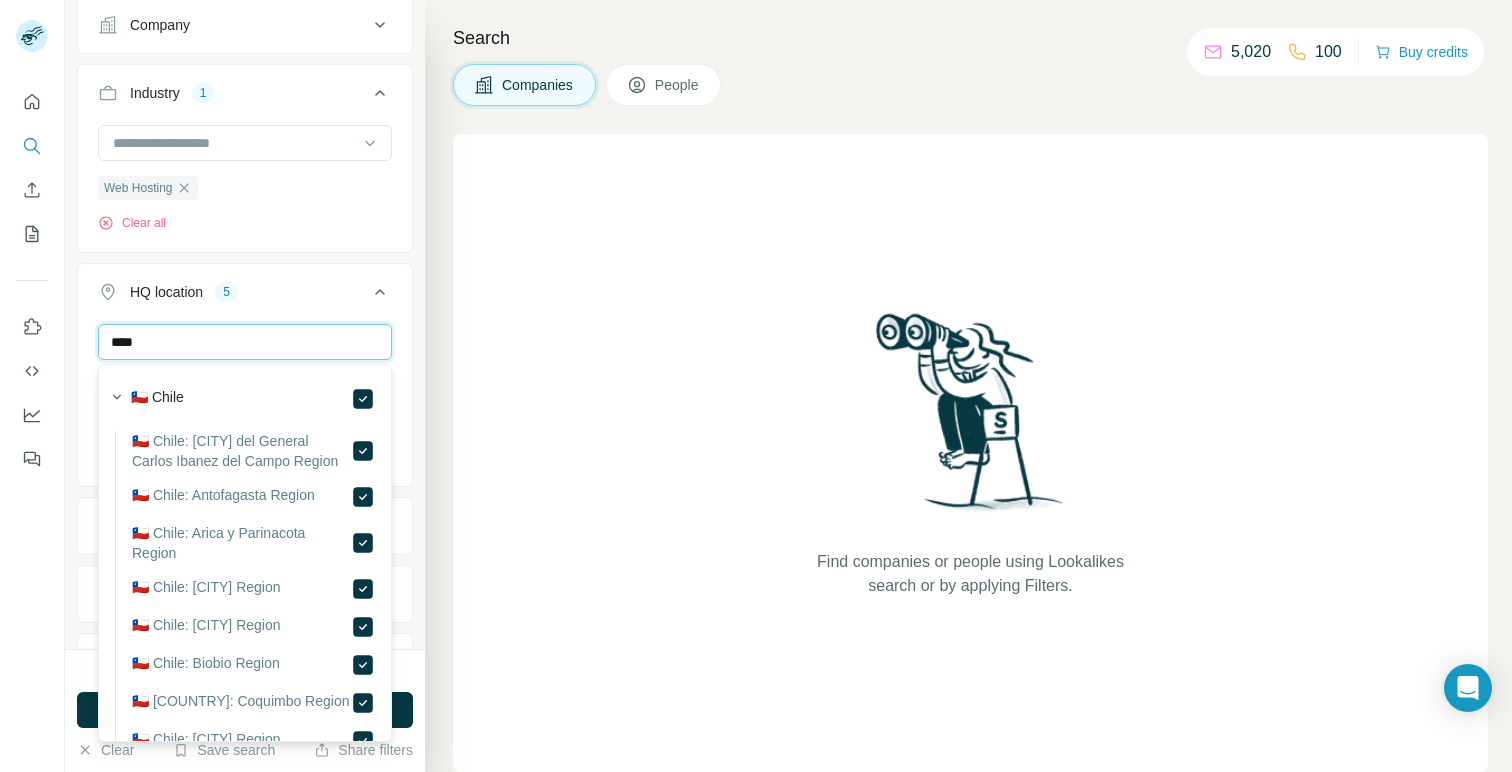 click on "****" at bounding box center [245, 342] 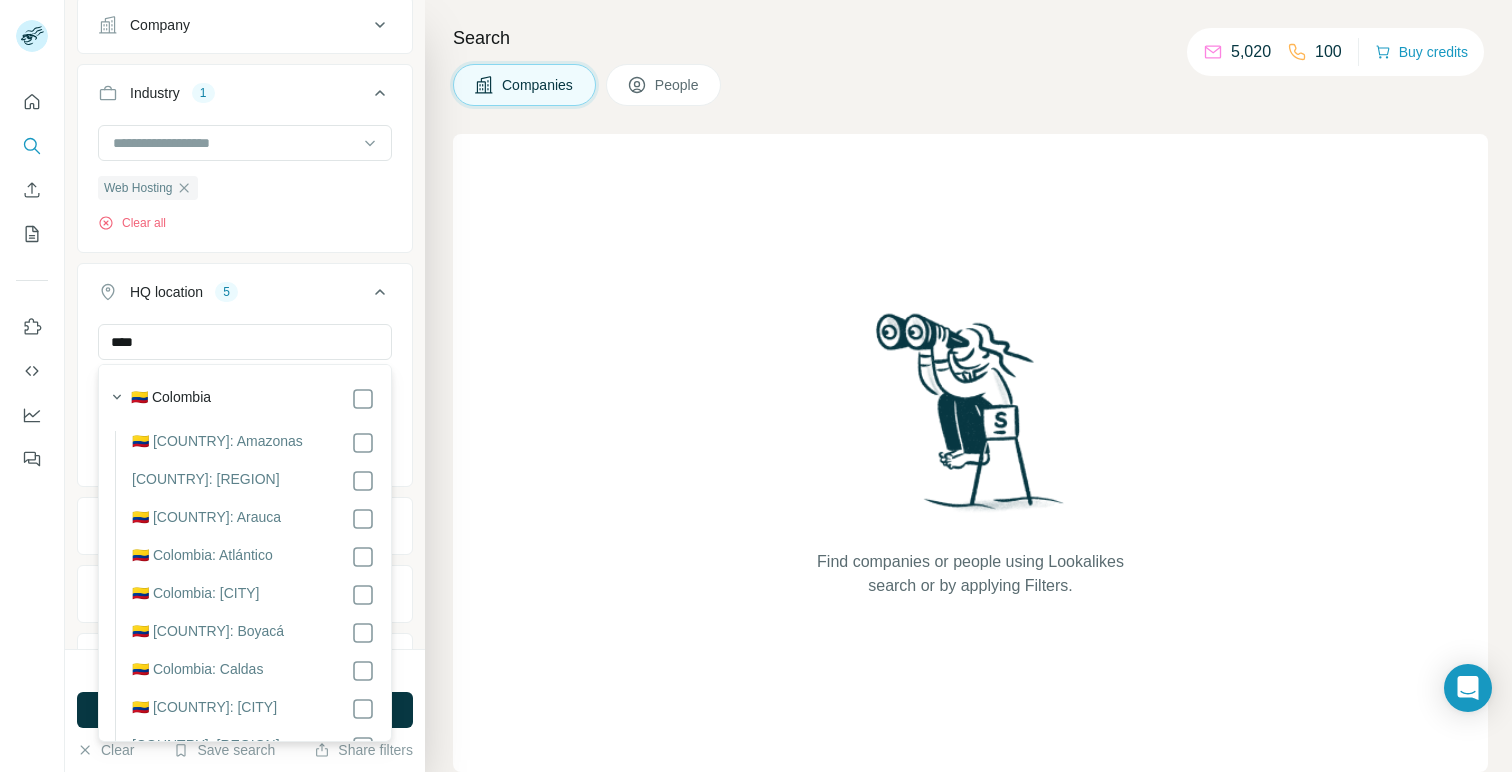 click on "🇨🇴 Colombia" at bounding box center [253, 399] 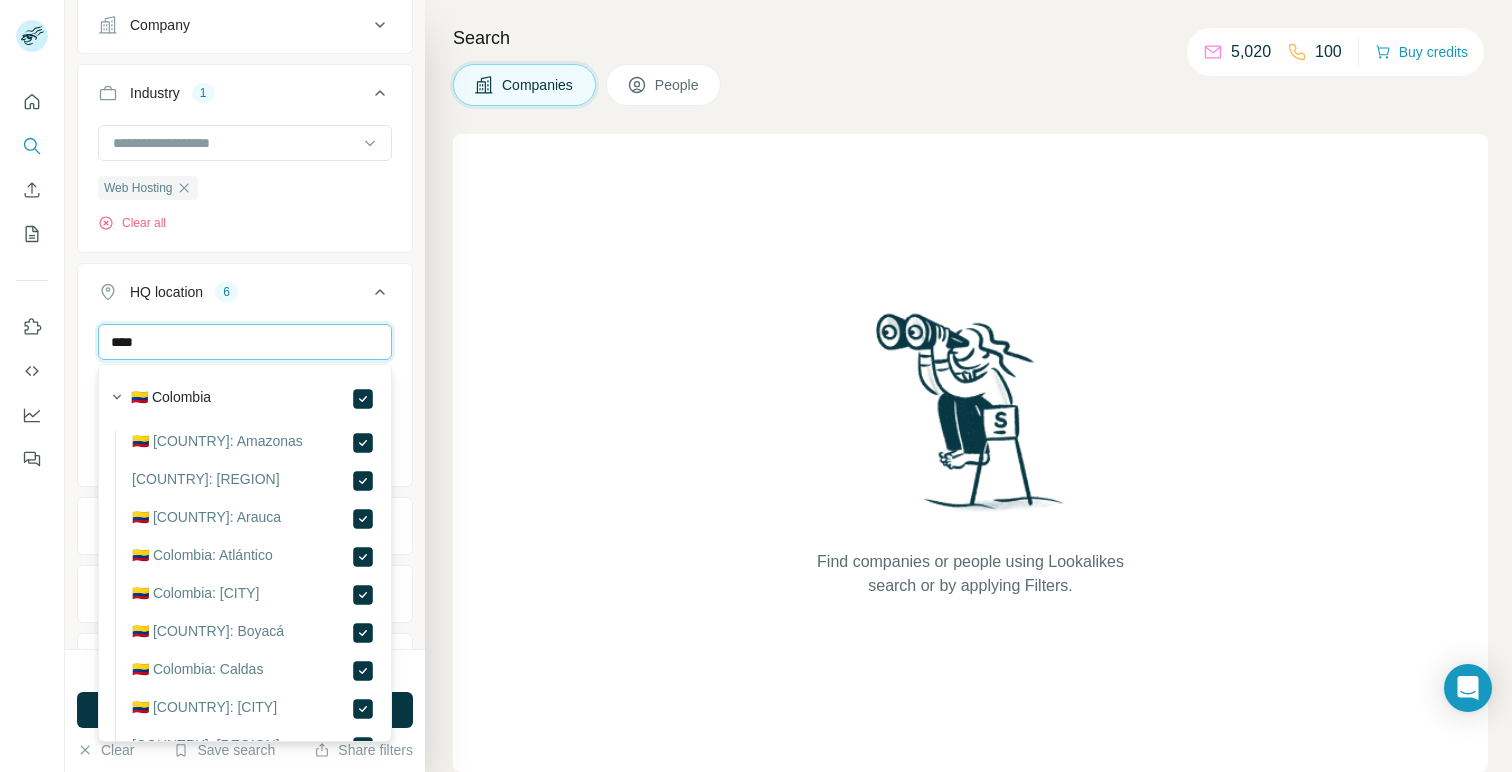 click on "****" at bounding box center (245, 342) 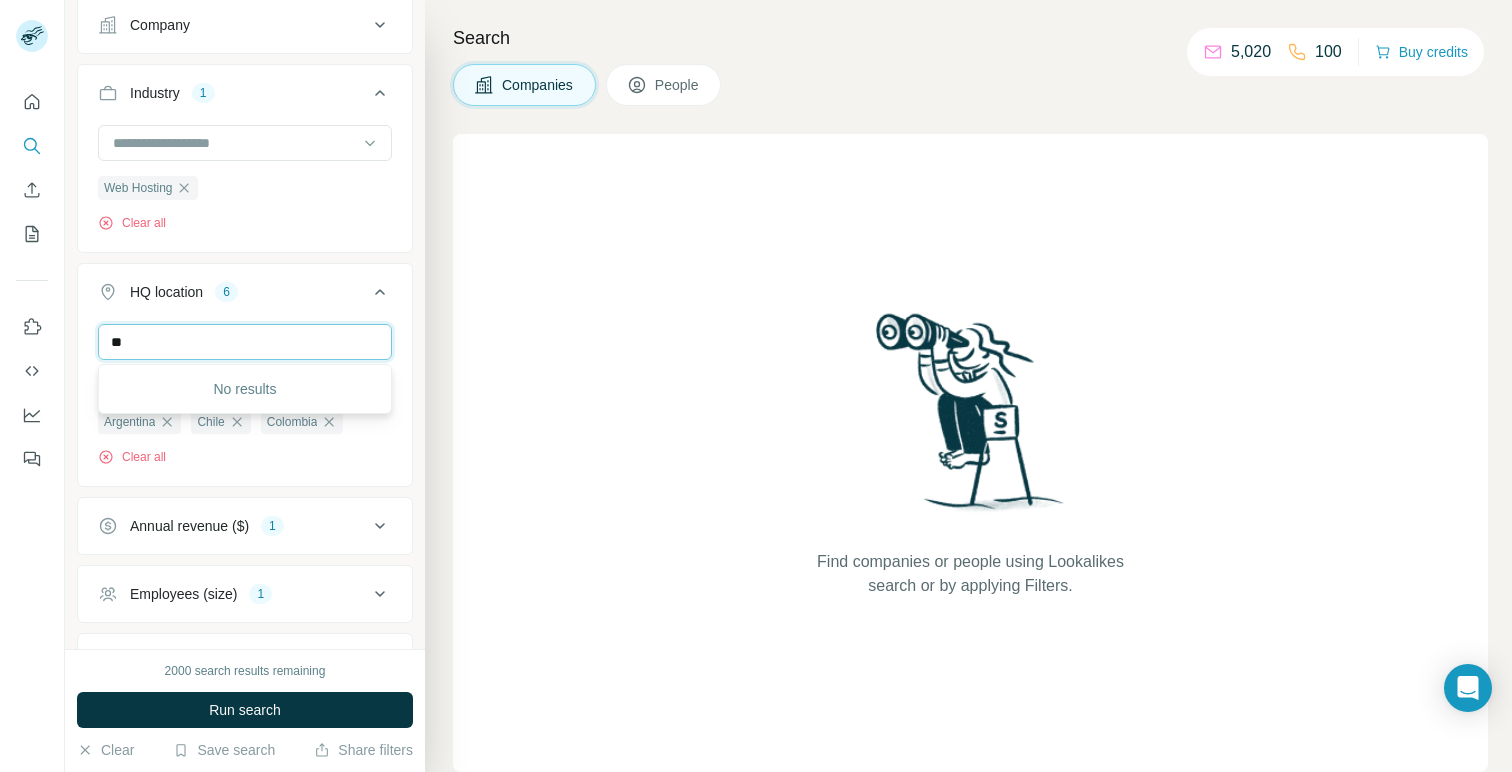 type on "*" 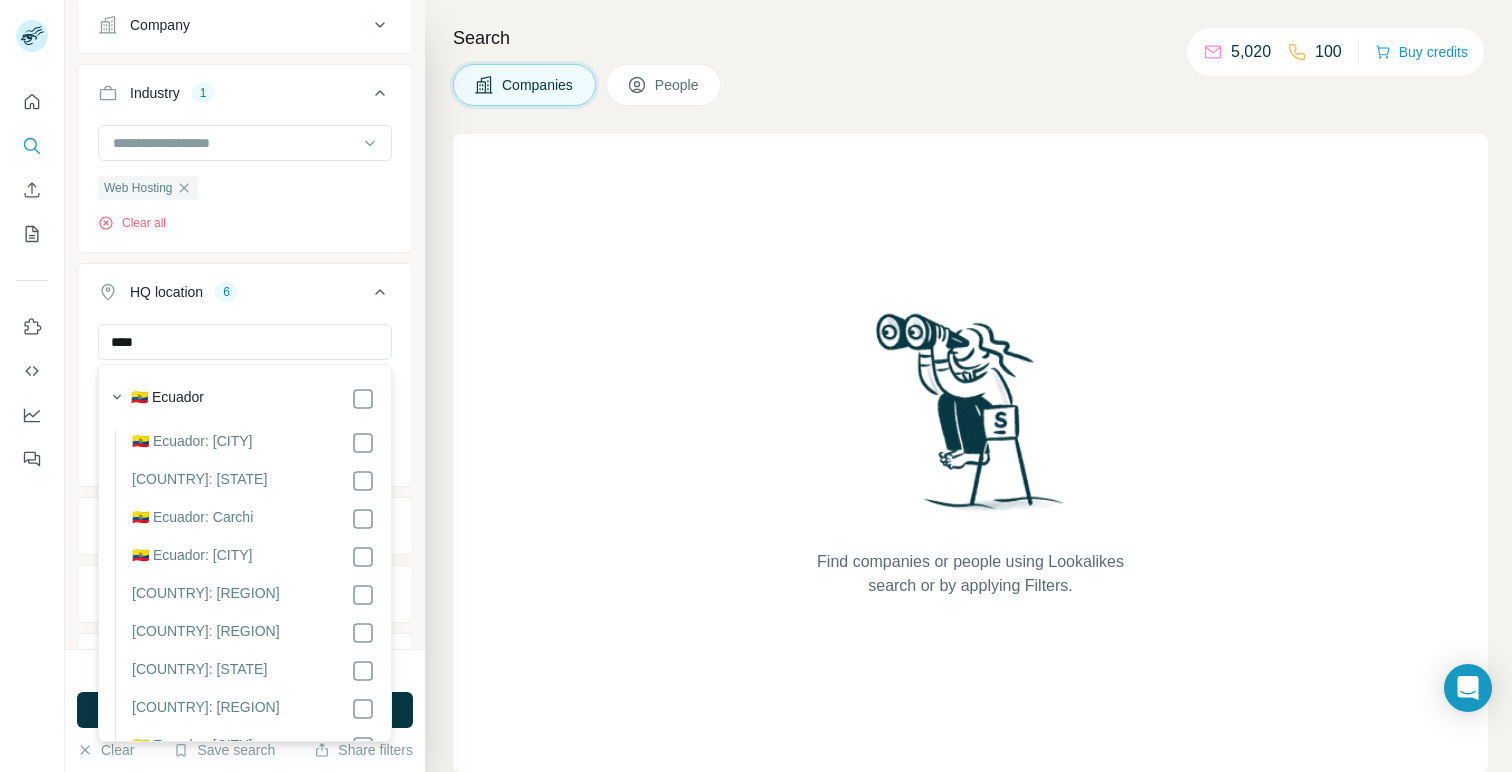 click on "🇪🇨 Ecuador" at bounding box center (253, 399) 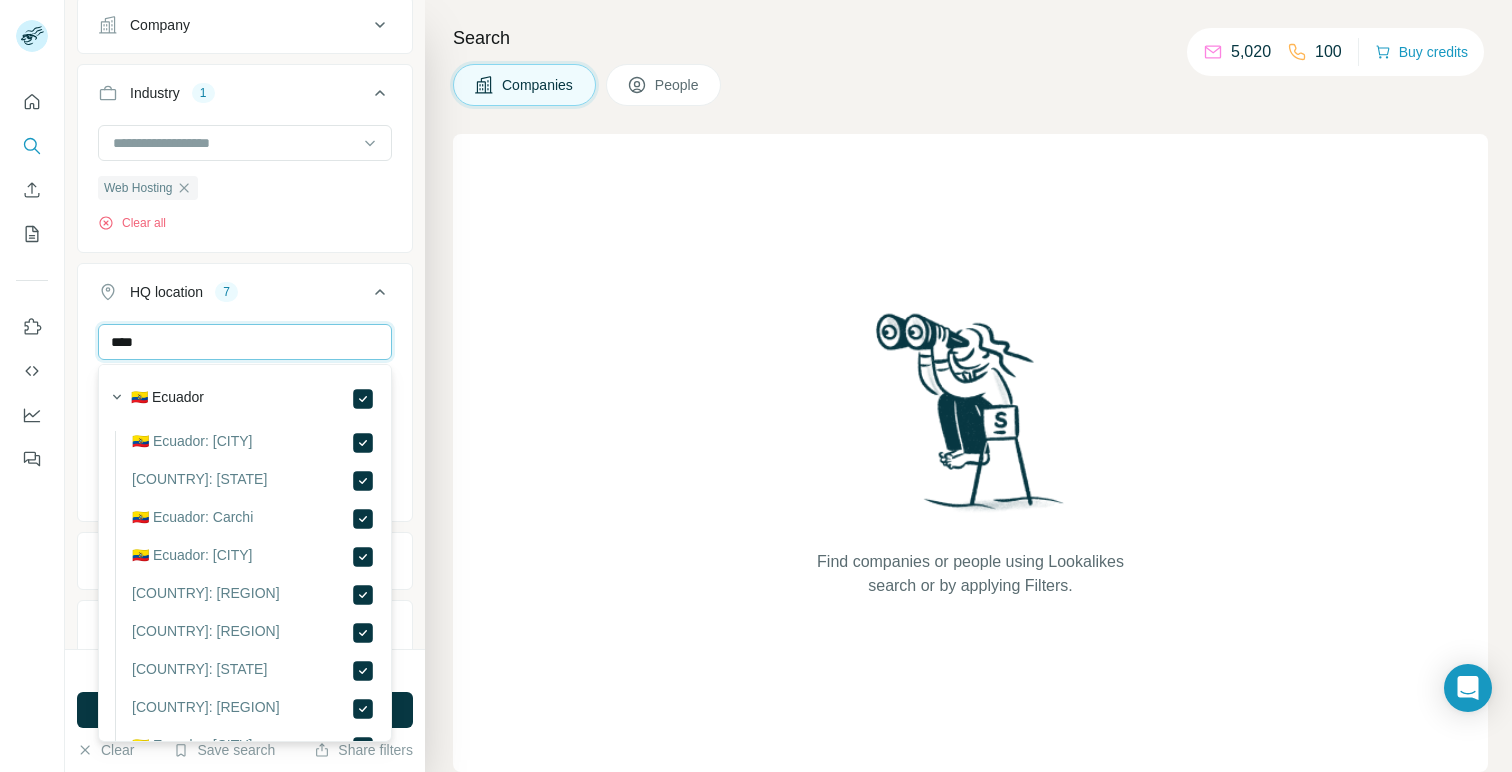 click on "****" at bounding box center (245, 342) 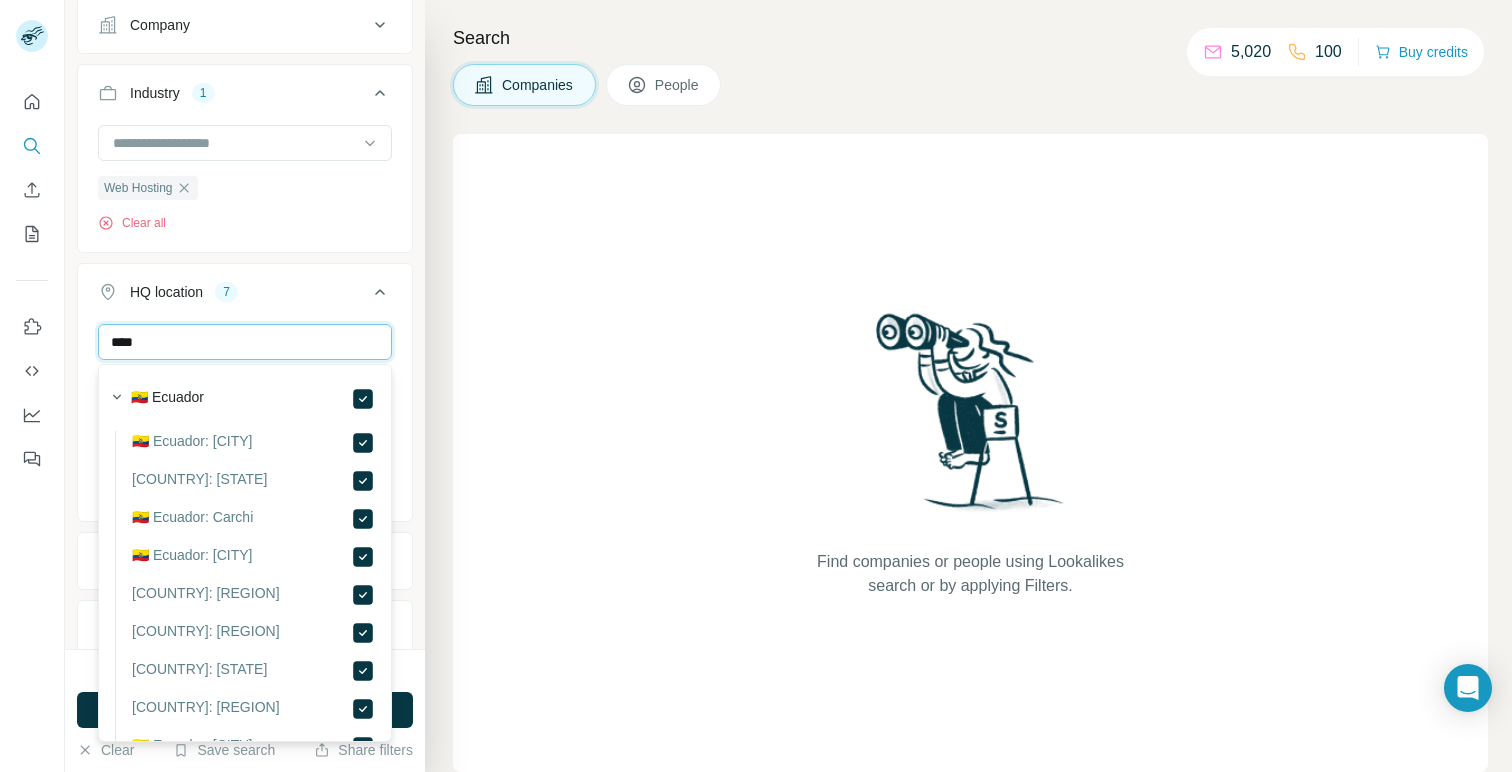 click on "****" at bounding box center [245, 342] 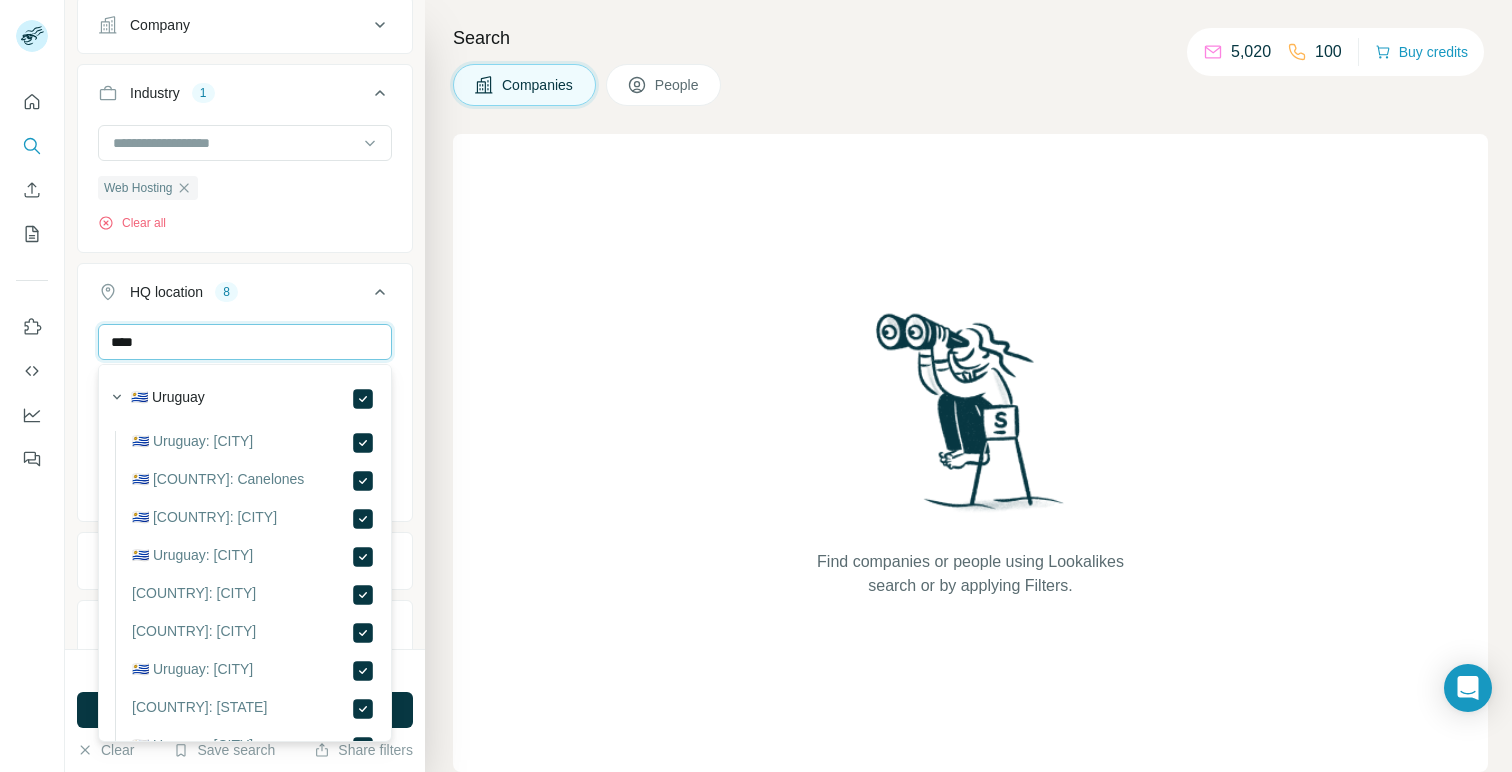 click on "****" at bounding box center [245, 342] 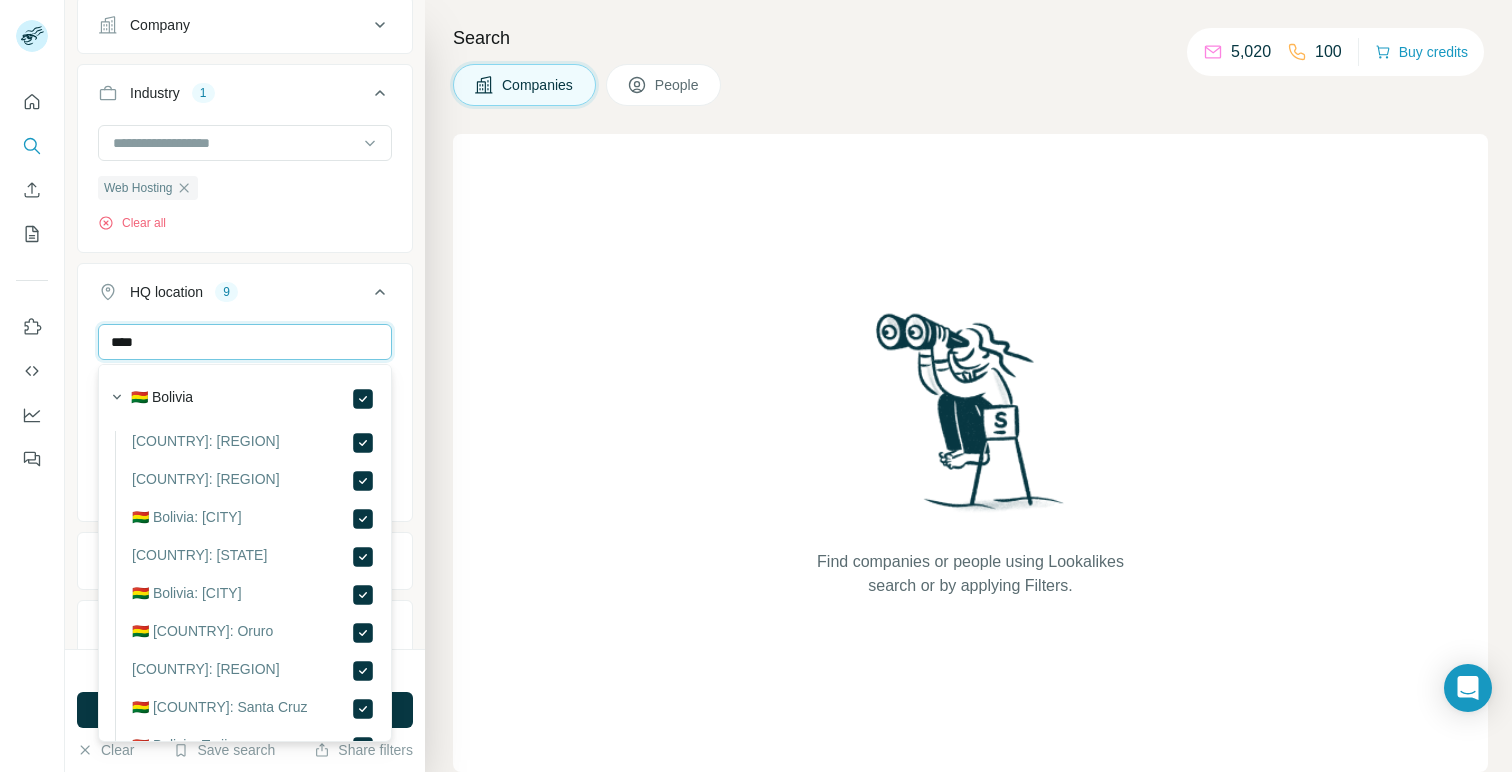 click on "****" at bounding box center [245, 342] 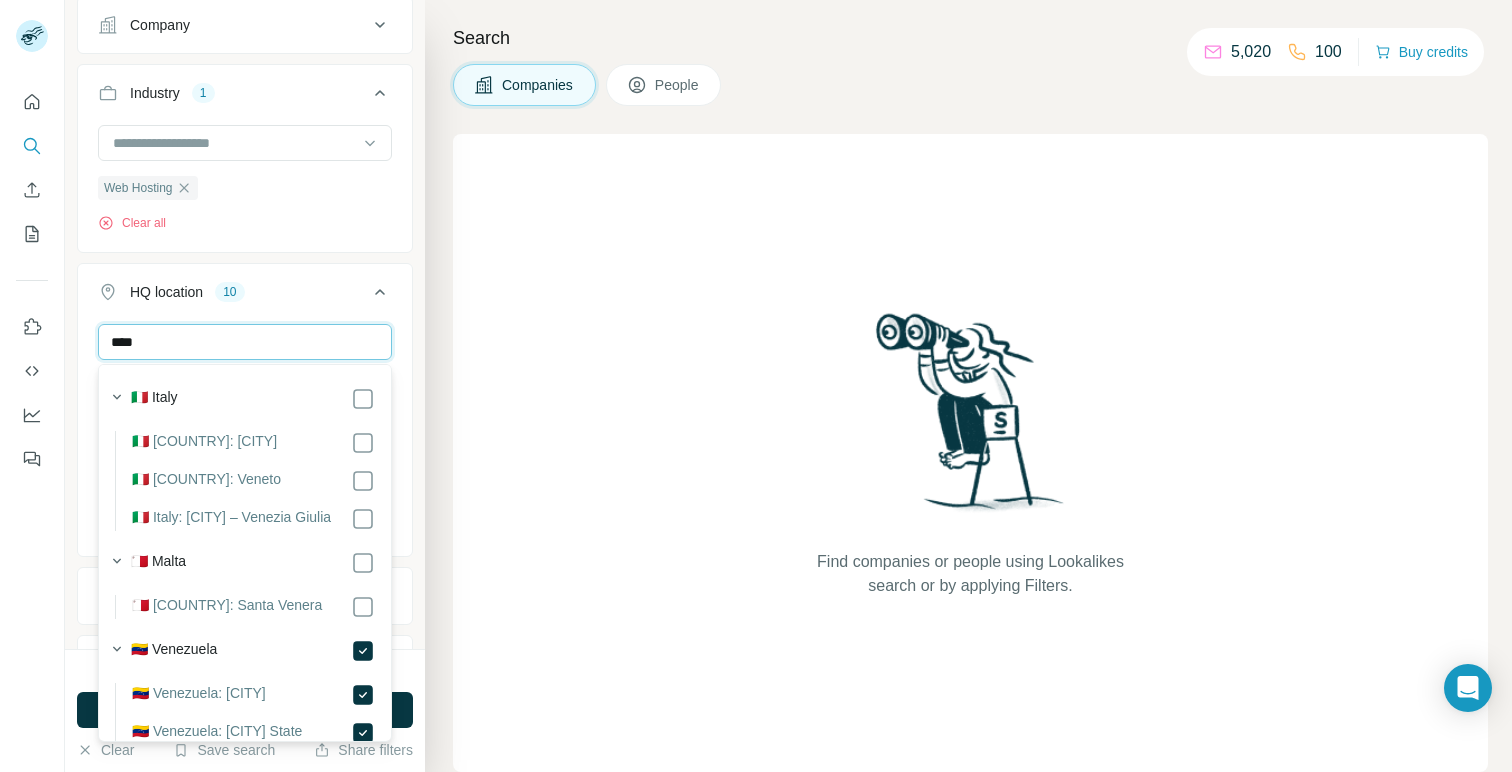 click on "****" at bounding box center (245, 342) 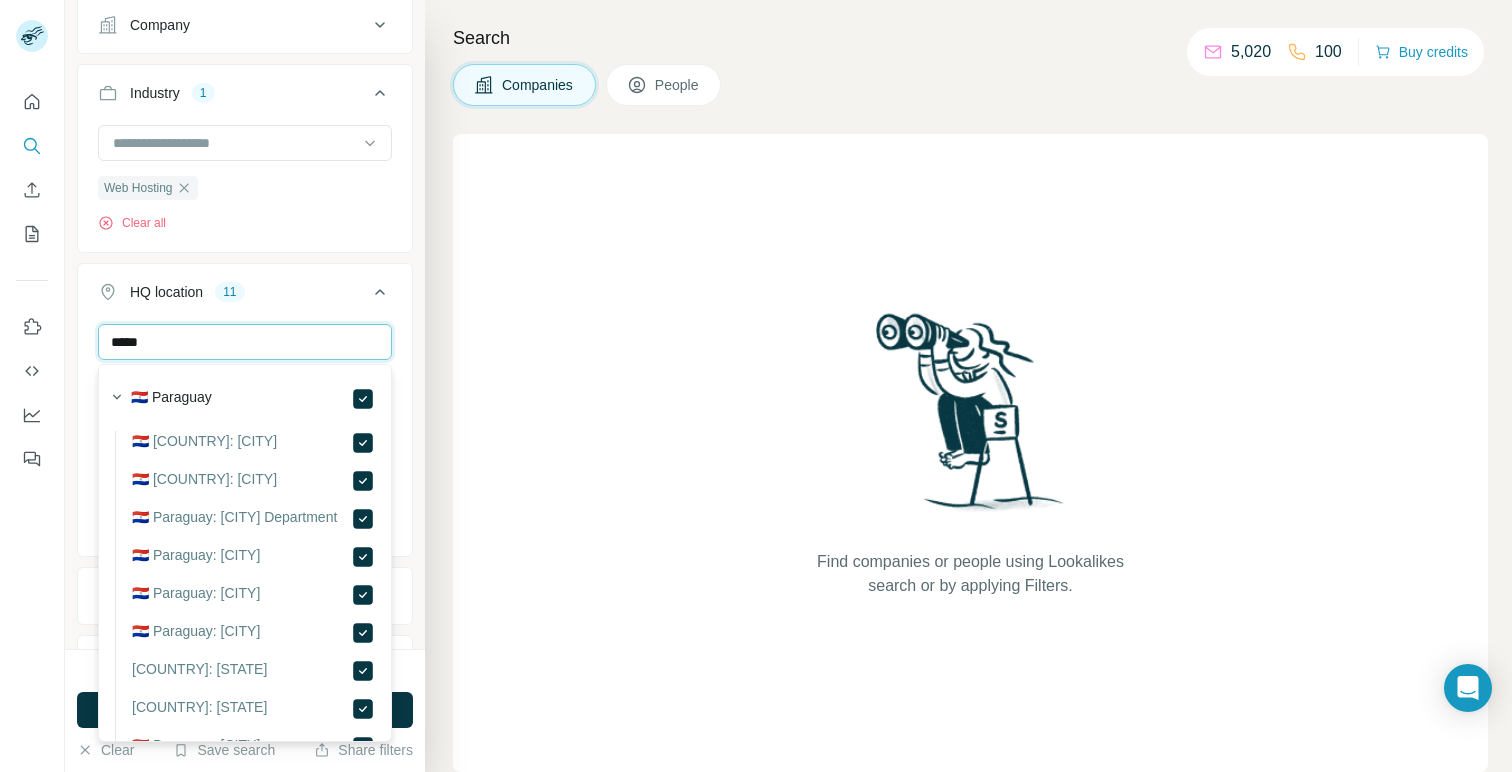 click on "*****" at bounding box center [245, 342] 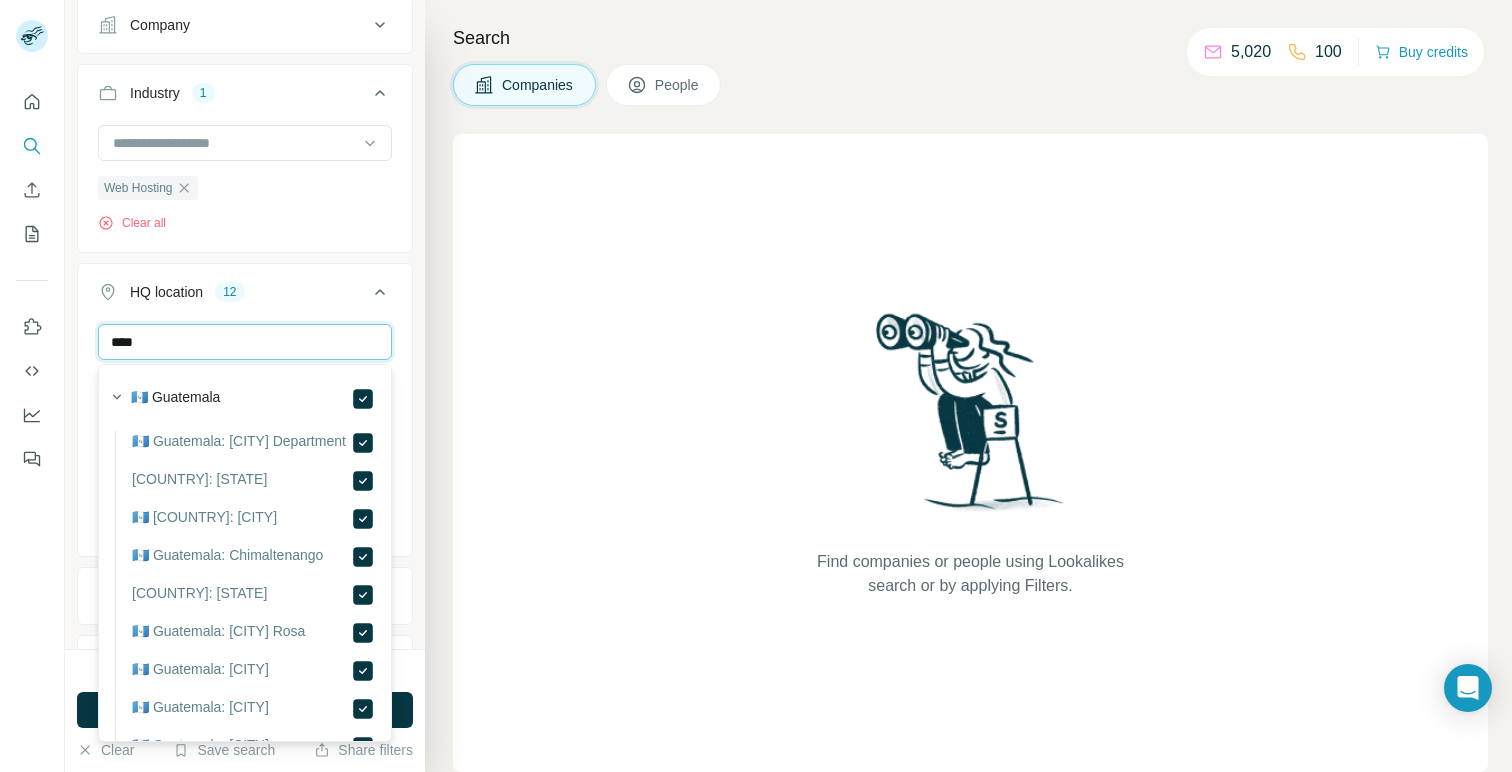 click on "****" at bounding box center [245, 342] 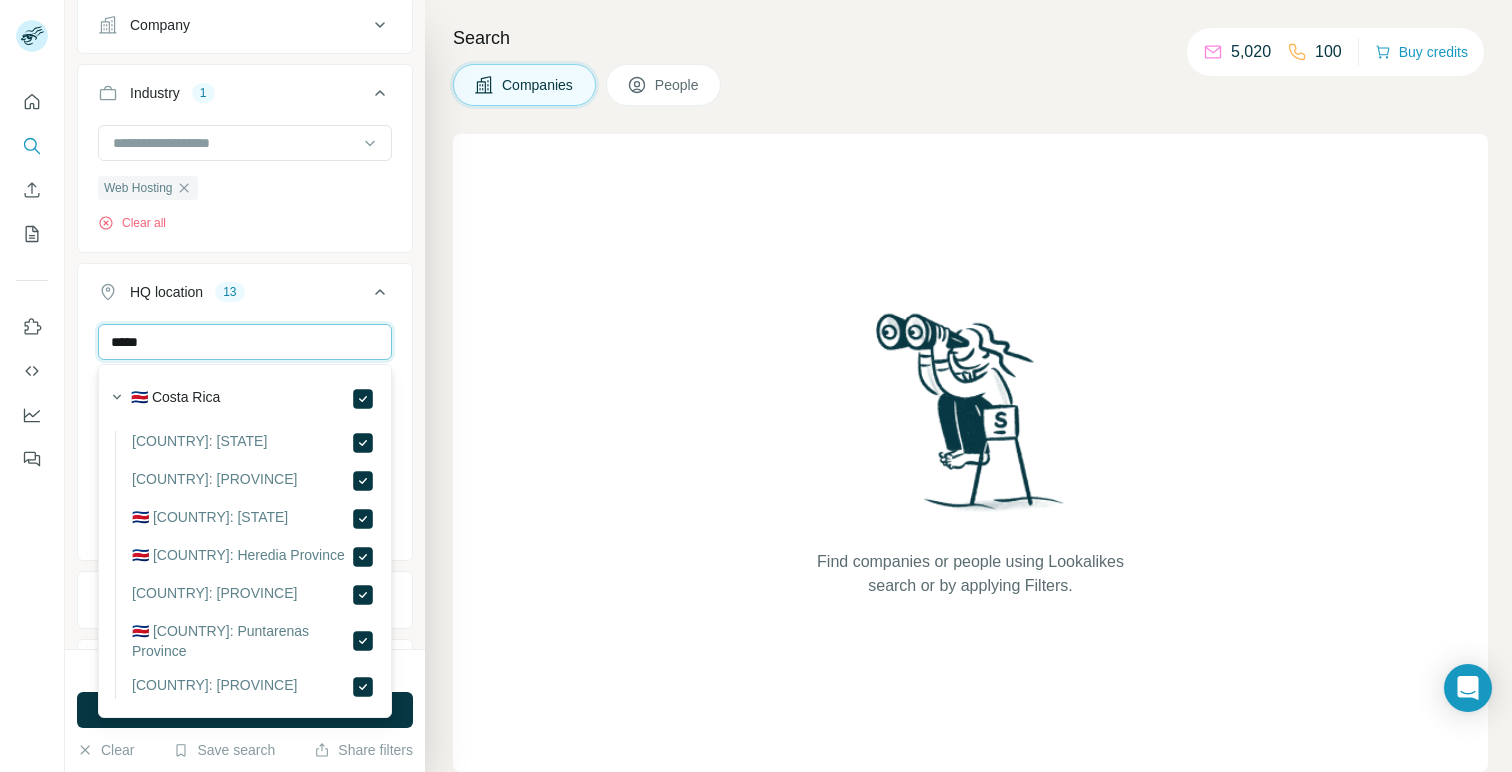 click on "*****" at bounding box center (245, 342) 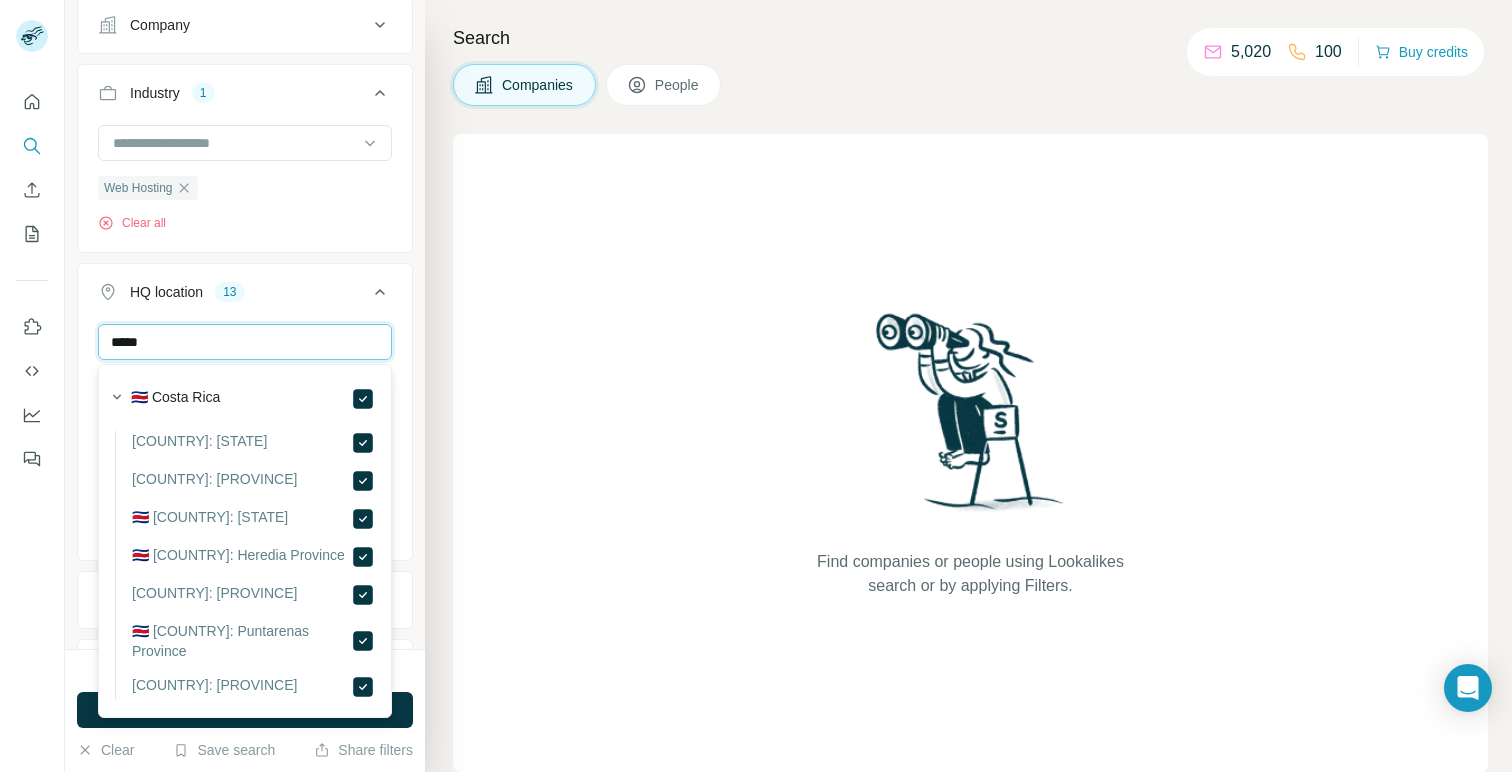 click on "*****" at bounding box center (245, 342) 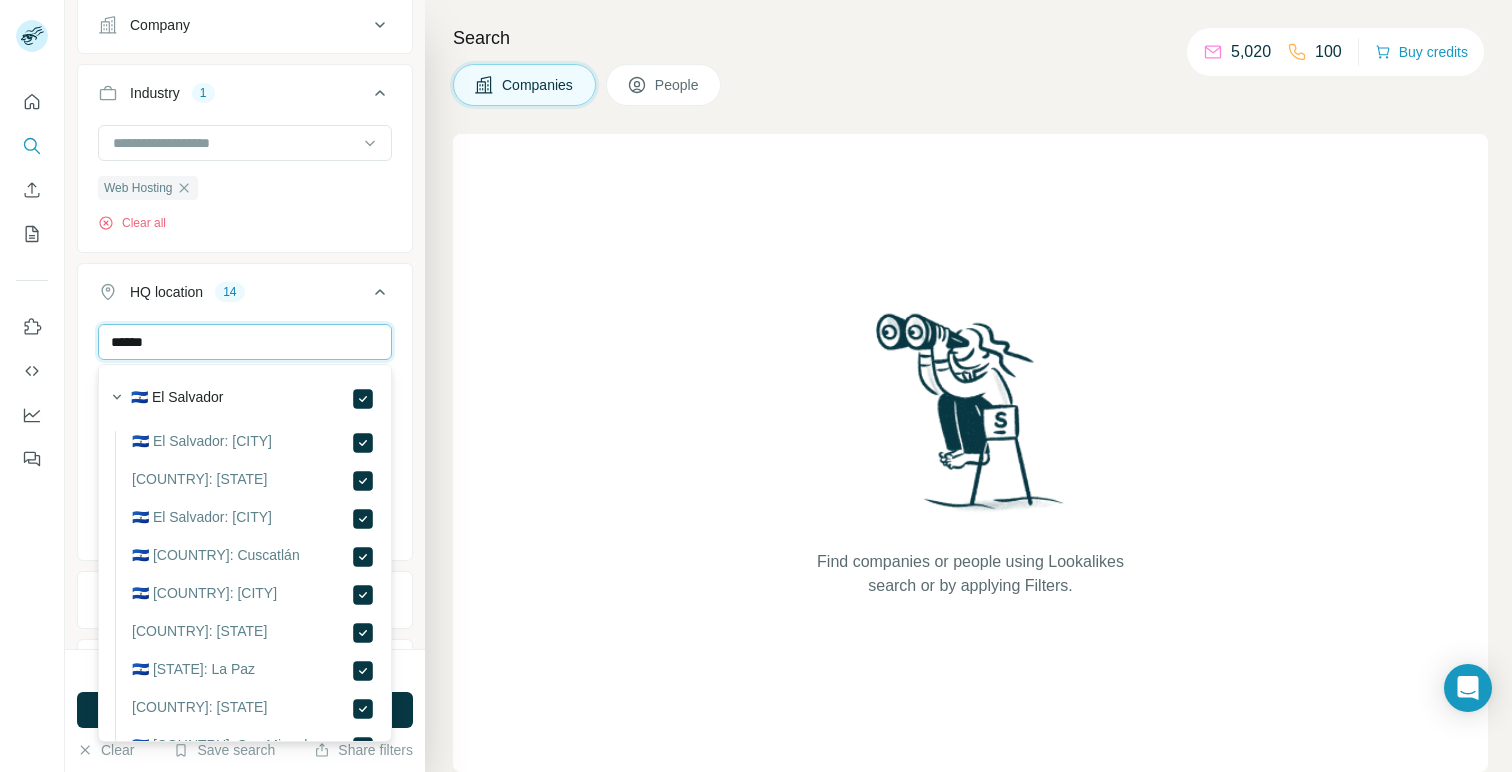 drag, startPoint x: 170, startPoint y: 340, endPoint x: 88, endPoint y: 342, distance: 82.02438 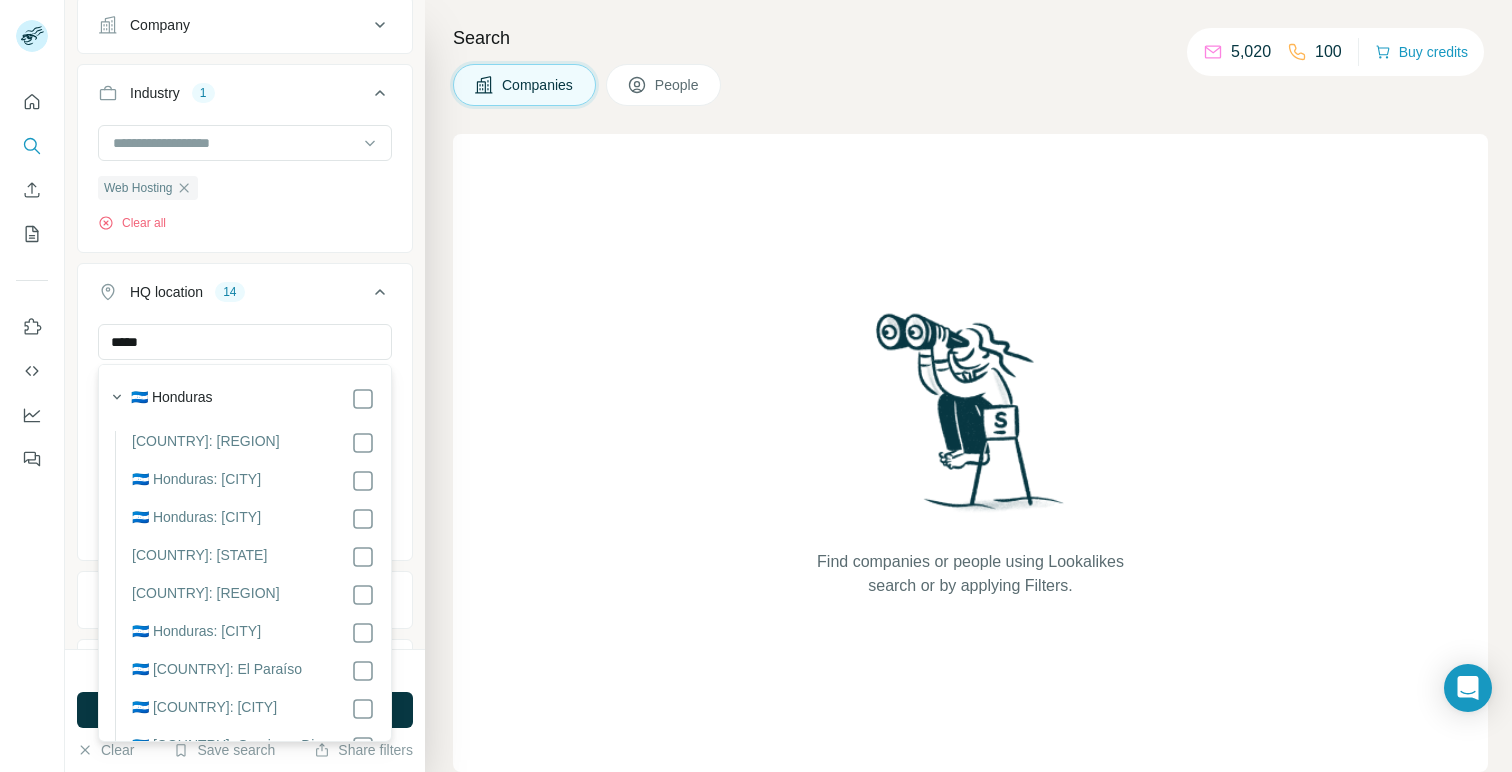 click on "🇭🇳 Honduras 🇭🇳 Honduras: Atlántida 🇭🇳 Honduras: Choluteca 🇭🇳 Honduras: Colón 🇭🇳 Honduras: Comayagua 🇭🇳 Honduras: Copán 🇭🇳 Honduras: Cortés 🇭🇳 Honduras: El Paraíso 🇭🇳 Honduras: Francisco Morazán 🇭🇳 Honduras: Gracias a Dios 🇭🇳 Honduras: Bay Islands 🇭🇳 Honduras: Intibucá 🇭🇳 Honduras: Lempira 🇭🇳 Honduras: La Paz 🇭🇳 Honduras: Ocotepeque 🇭🇳 Honduras: Olancho 🇭🇳 Honduras: Santa Bárbara 🇭🇳 Honduras: Valle 🇭🇳 Honduras: Yoro" at bounding box center (245, 742) 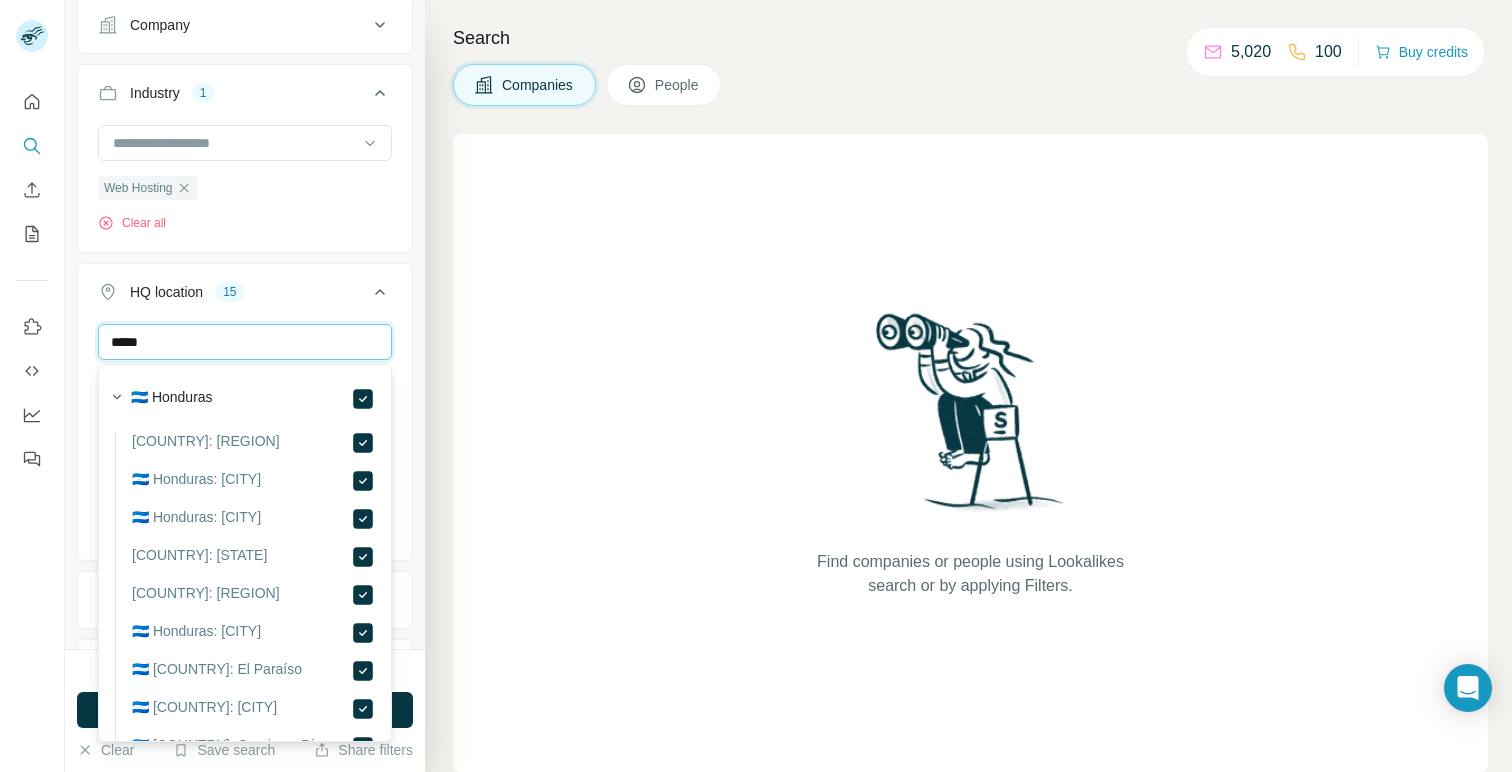 click on "*****" at bounding box center (245, 342) 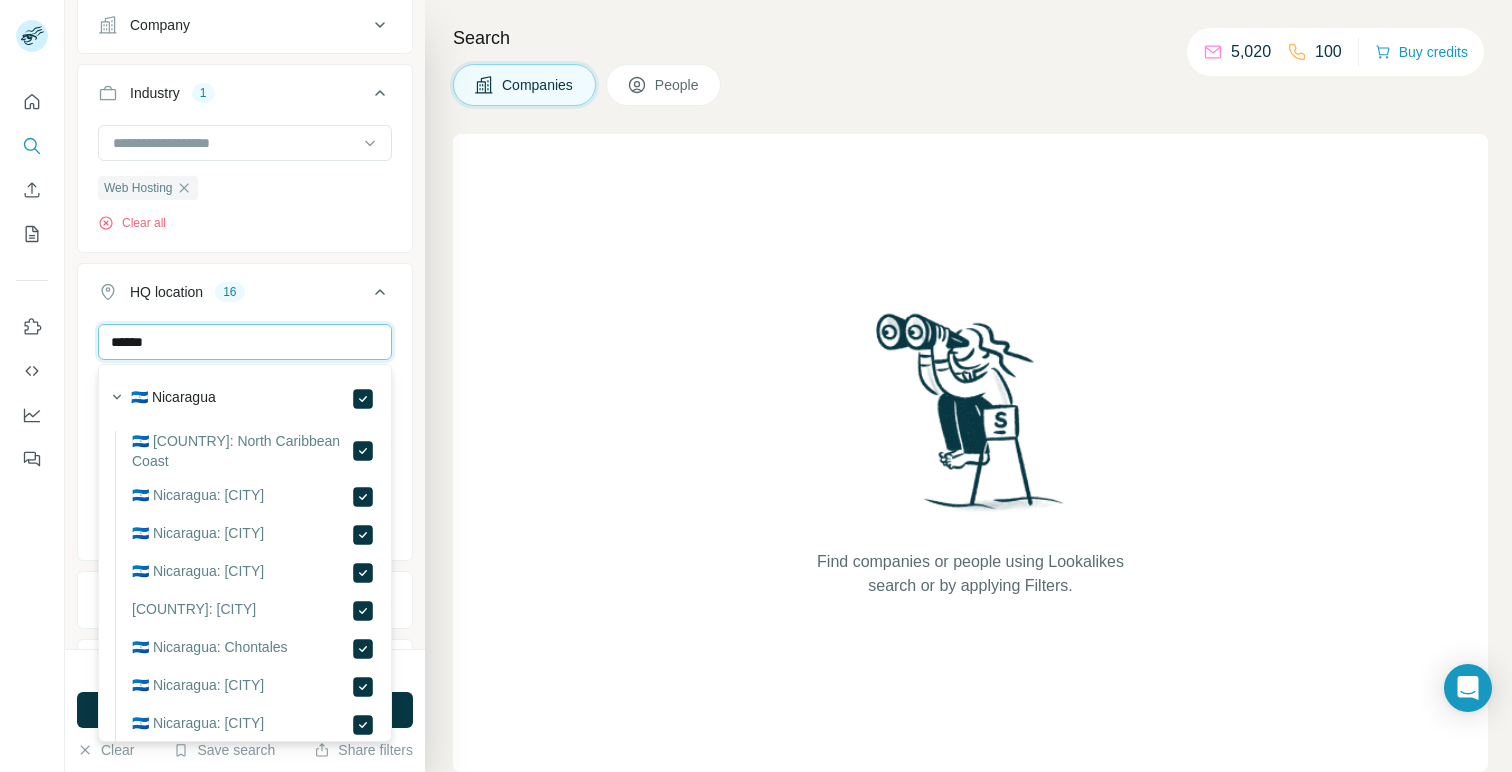 click on "******" at bounding box center [245, 342] 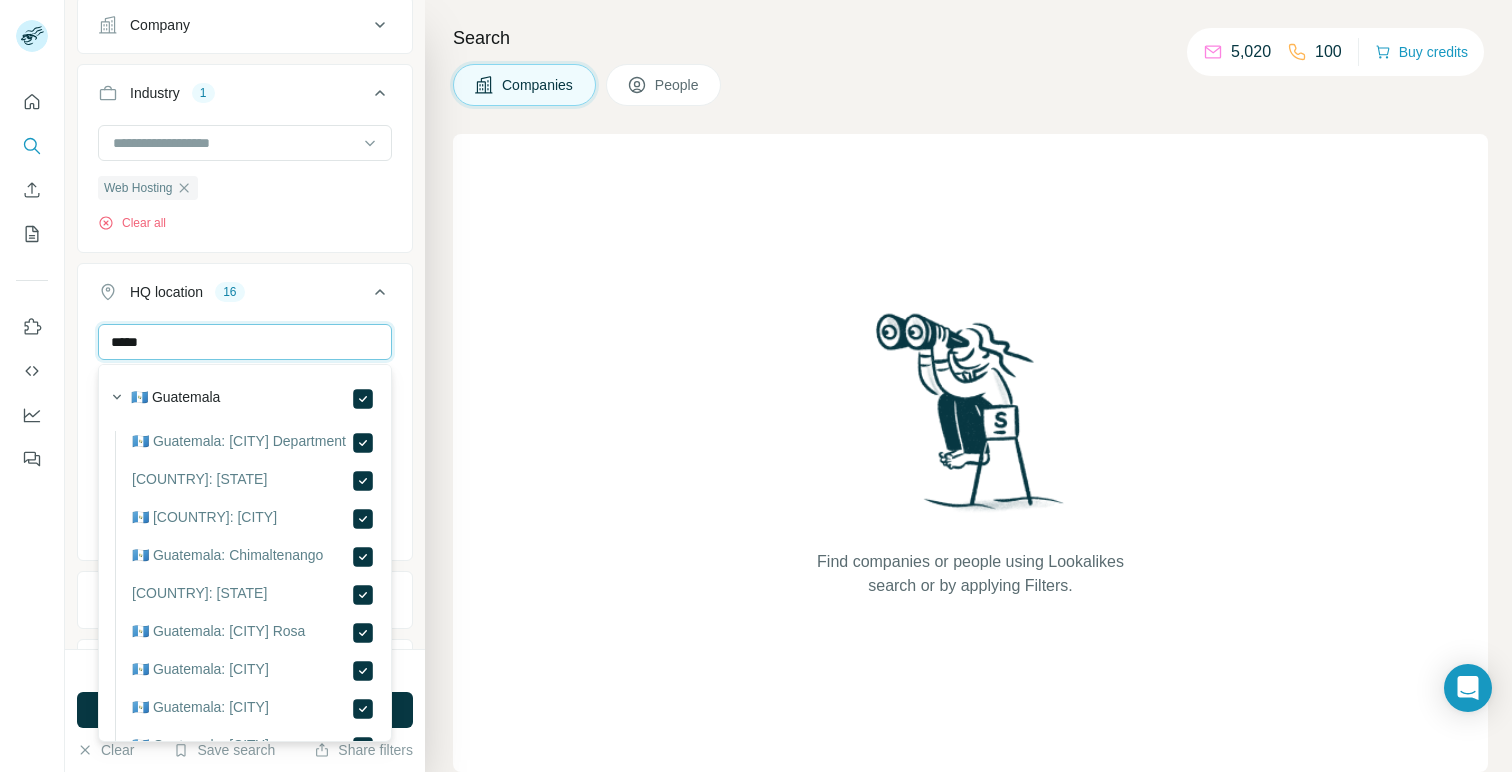 click on "*****" at bounding box center [245, 342] 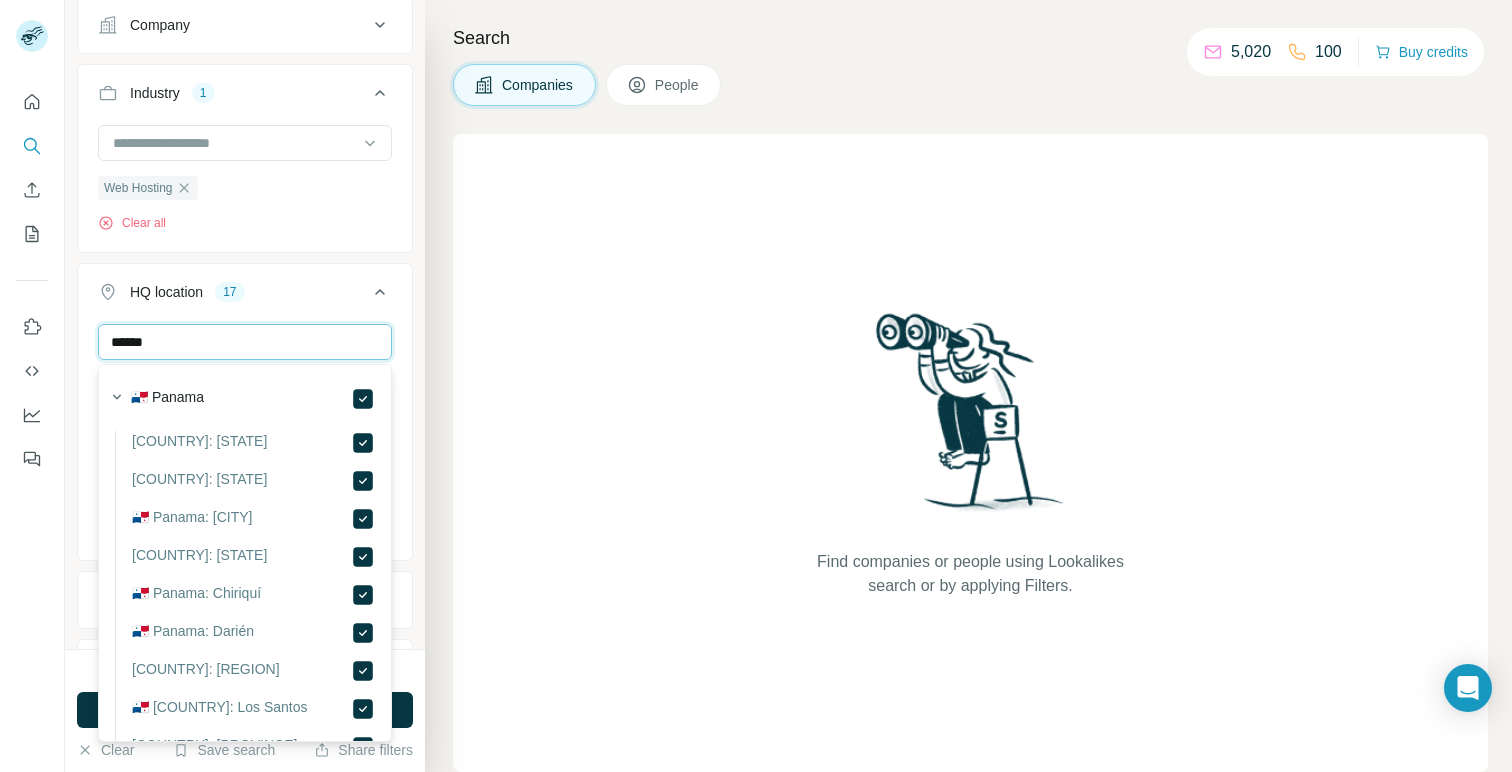 click on "******" at bounding box center (245, 342) 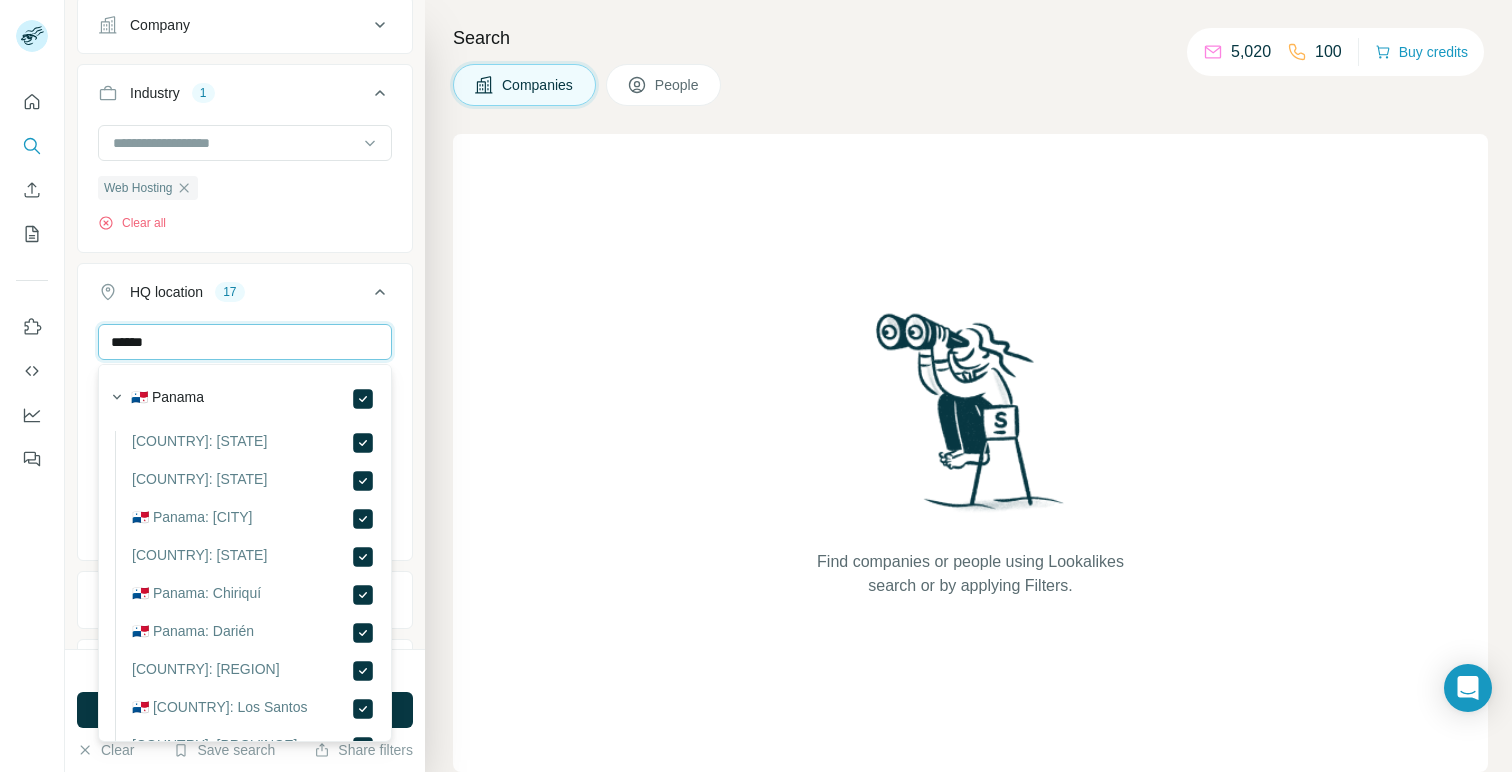 click on "******" at bounding box center (245, 342) 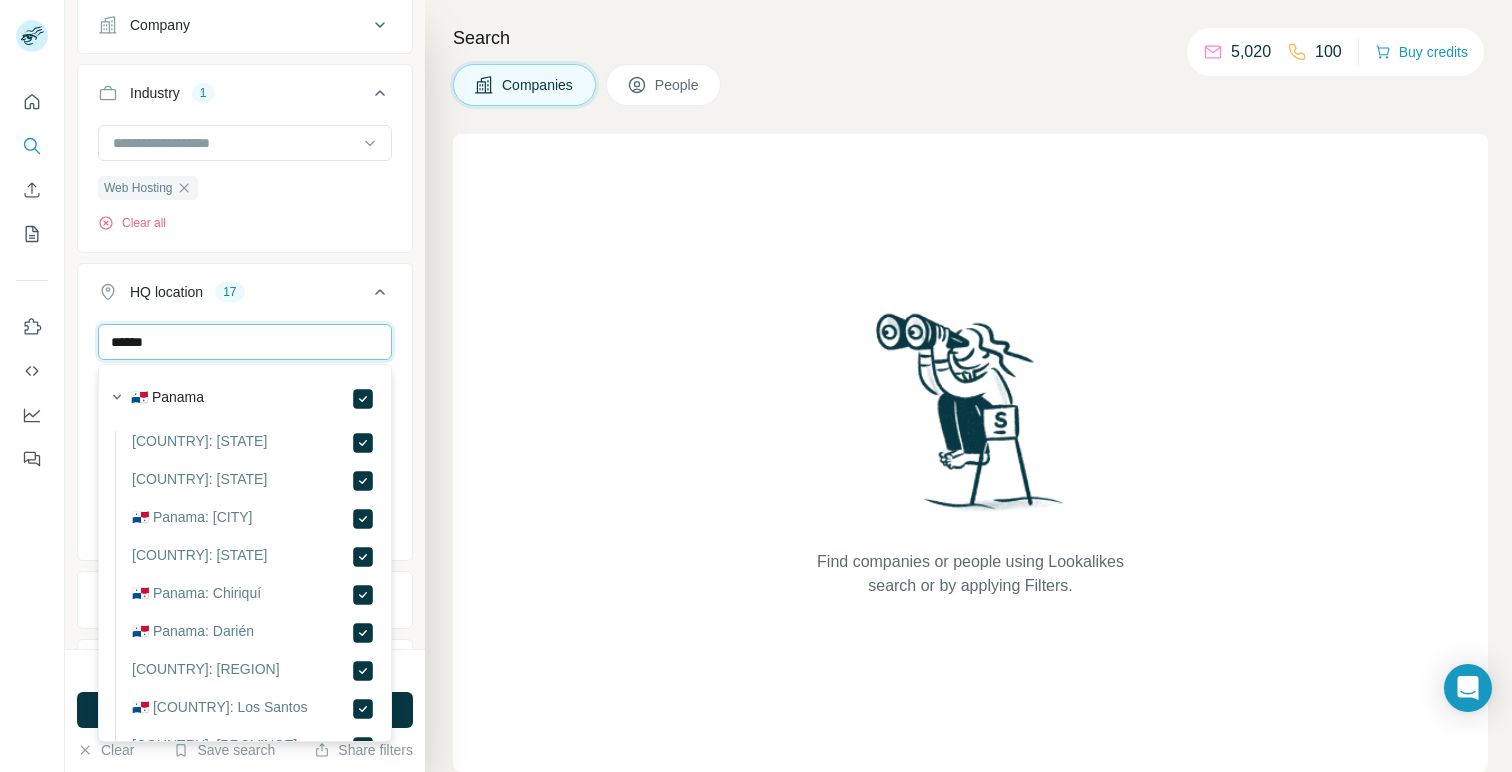 click on "******" at bounding box center [245, 342] 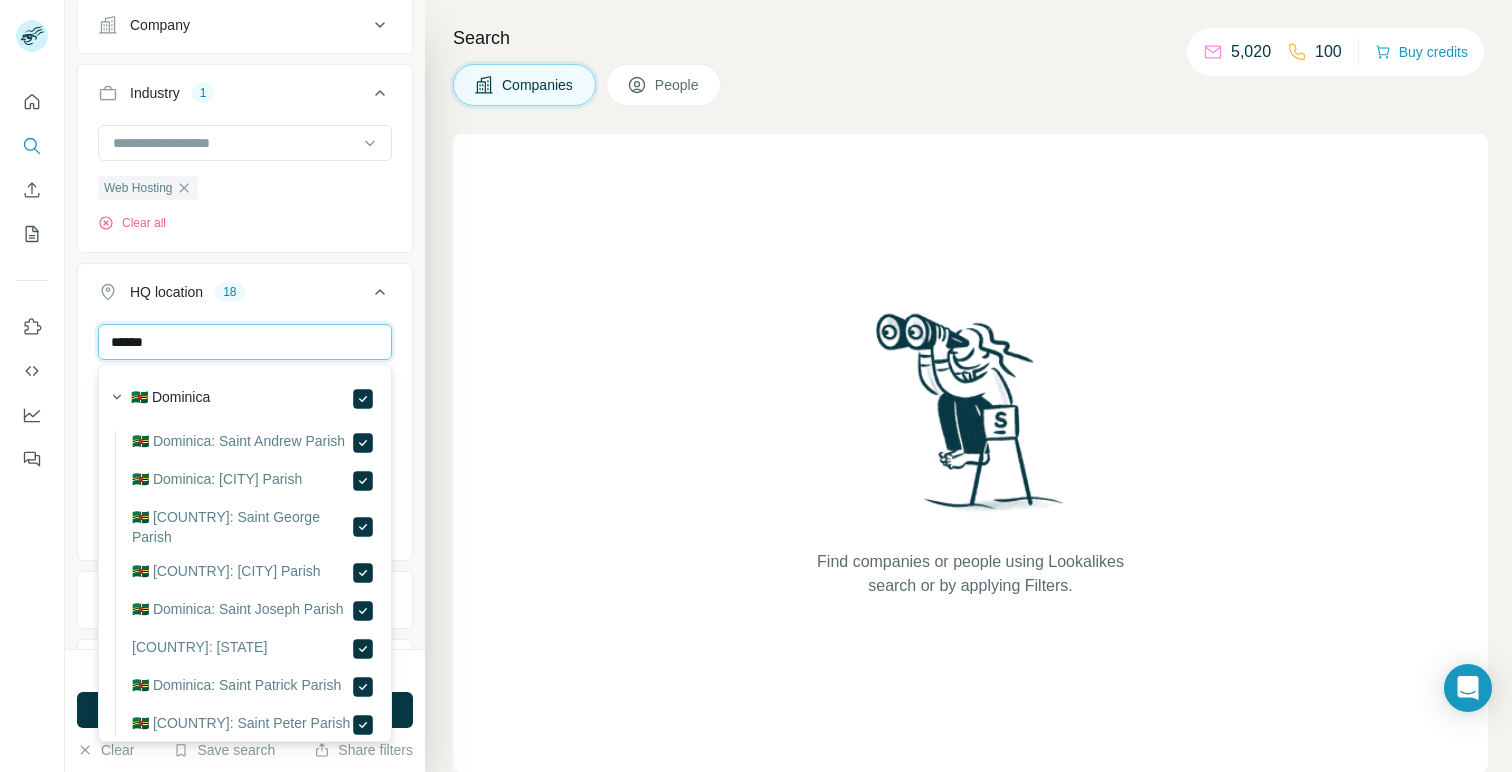 click on "******" at bounding box center [245, 342] 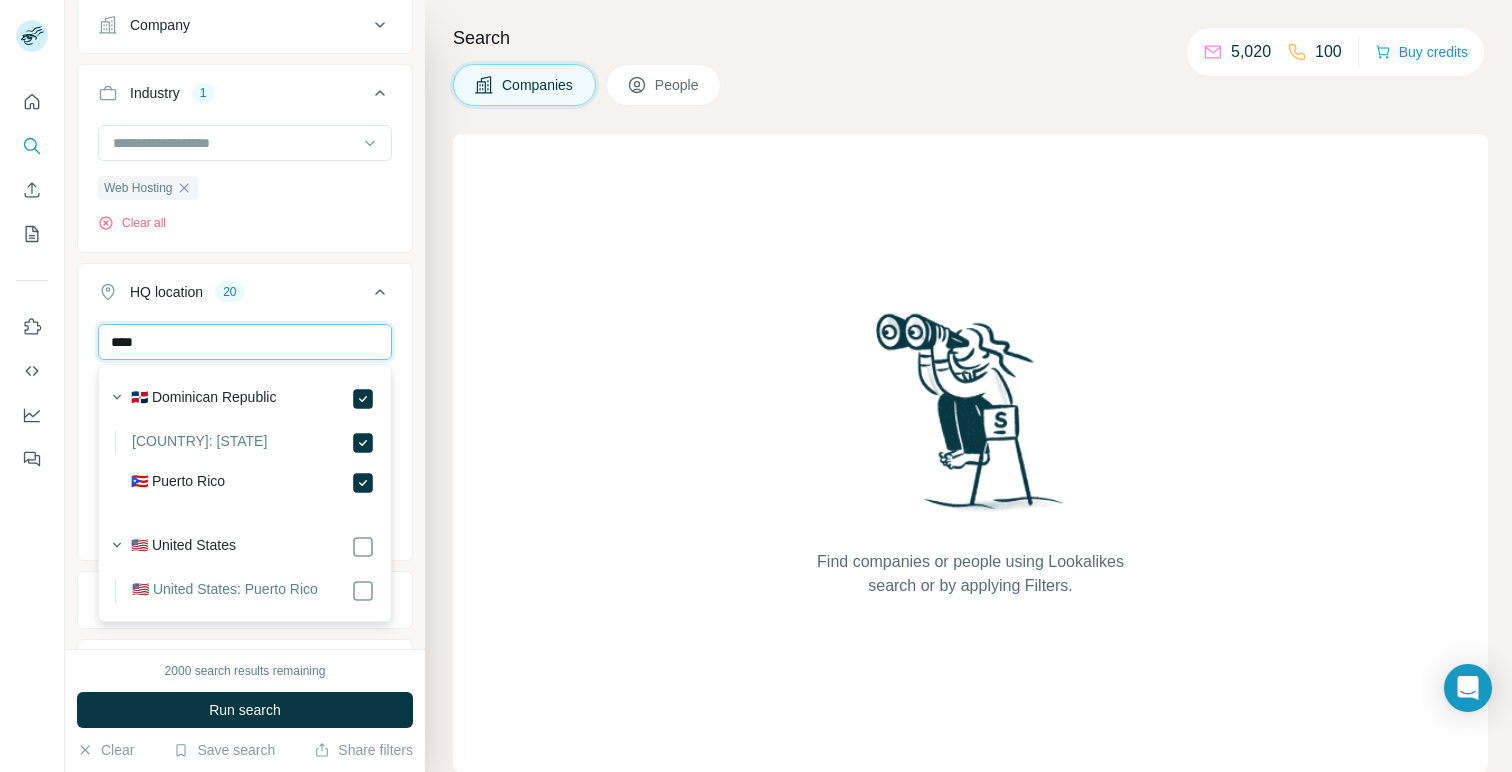 click on "****" at bounding box center (245, 342) 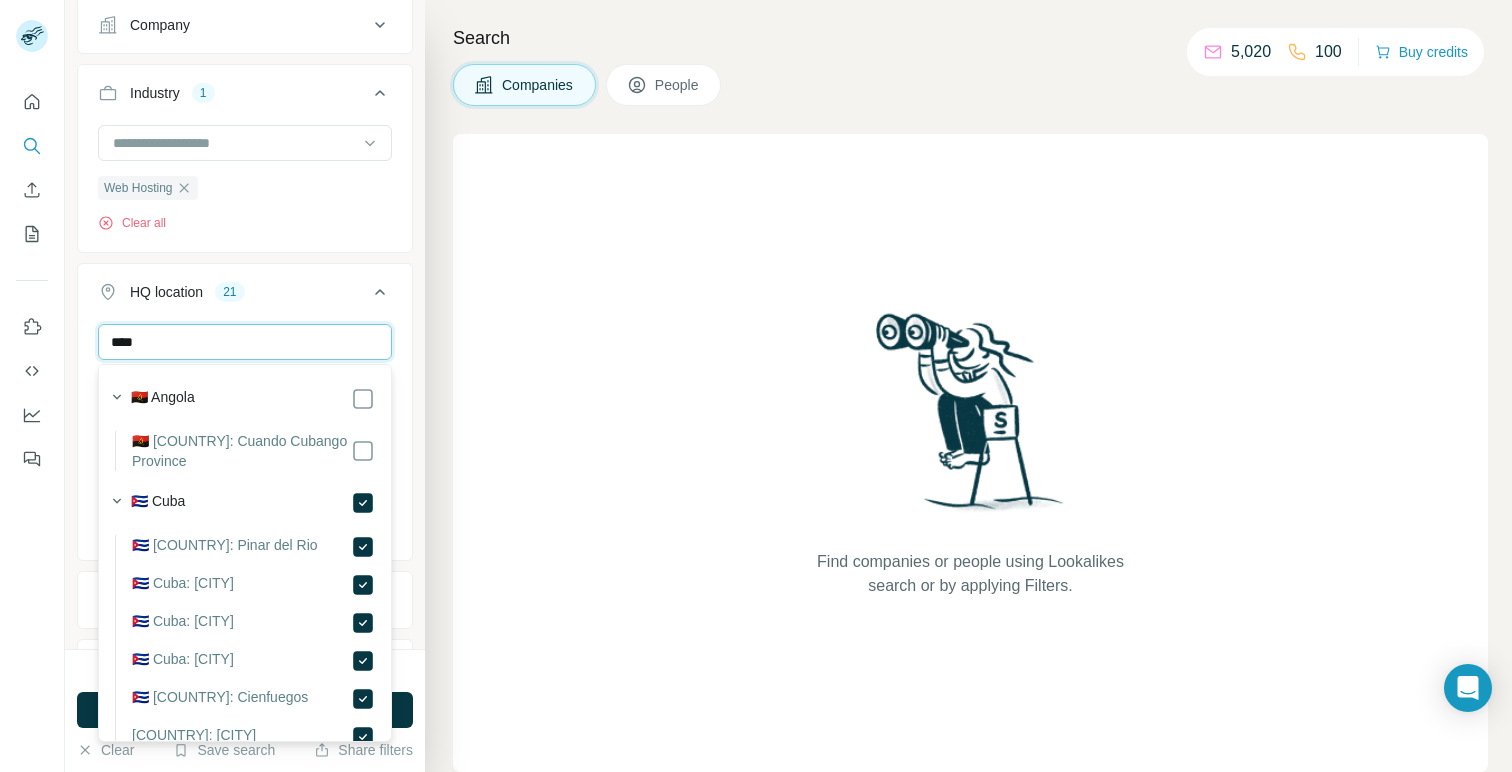 click on "****" at bounding box center [245, 342] 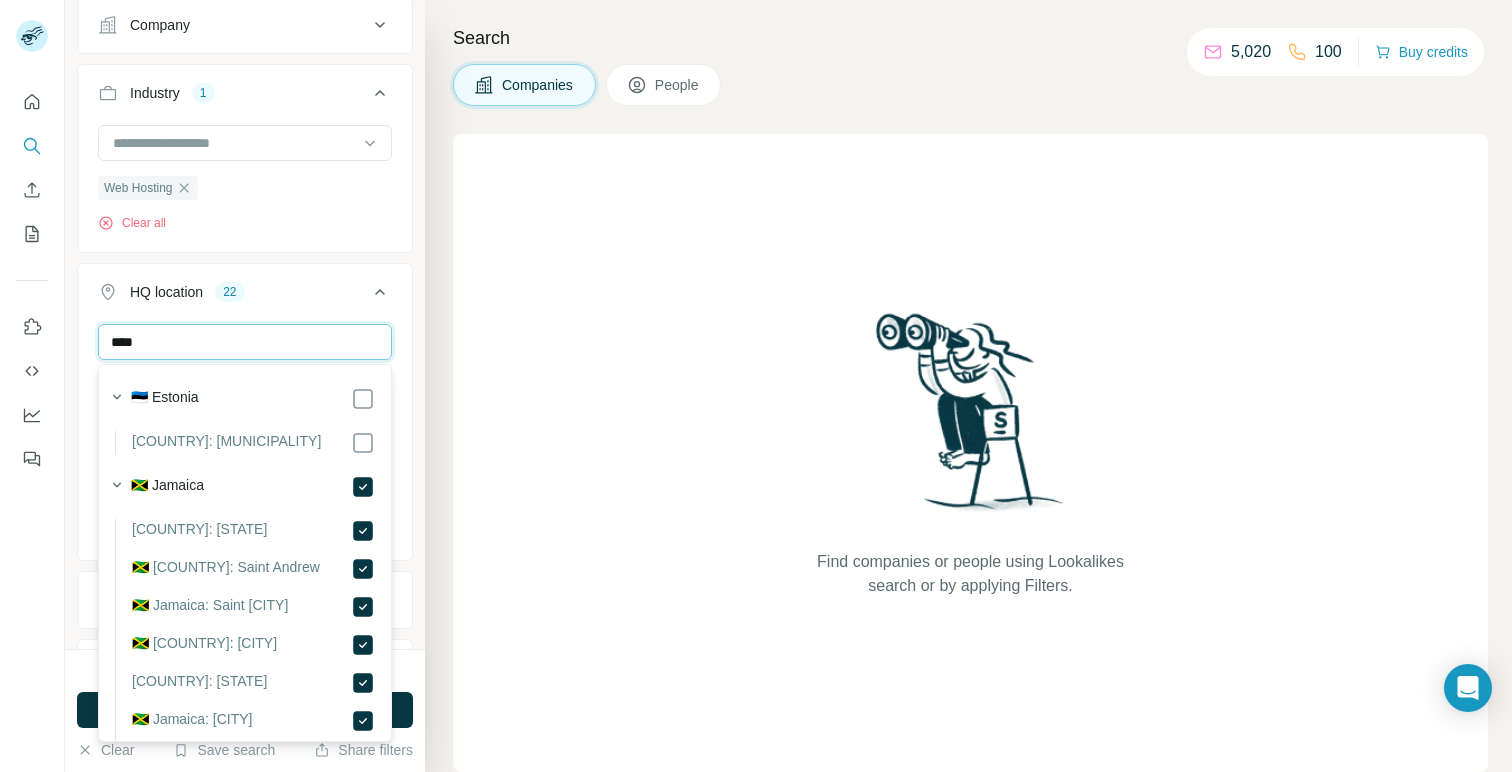 click on "****" at bounding box center (245, 342) 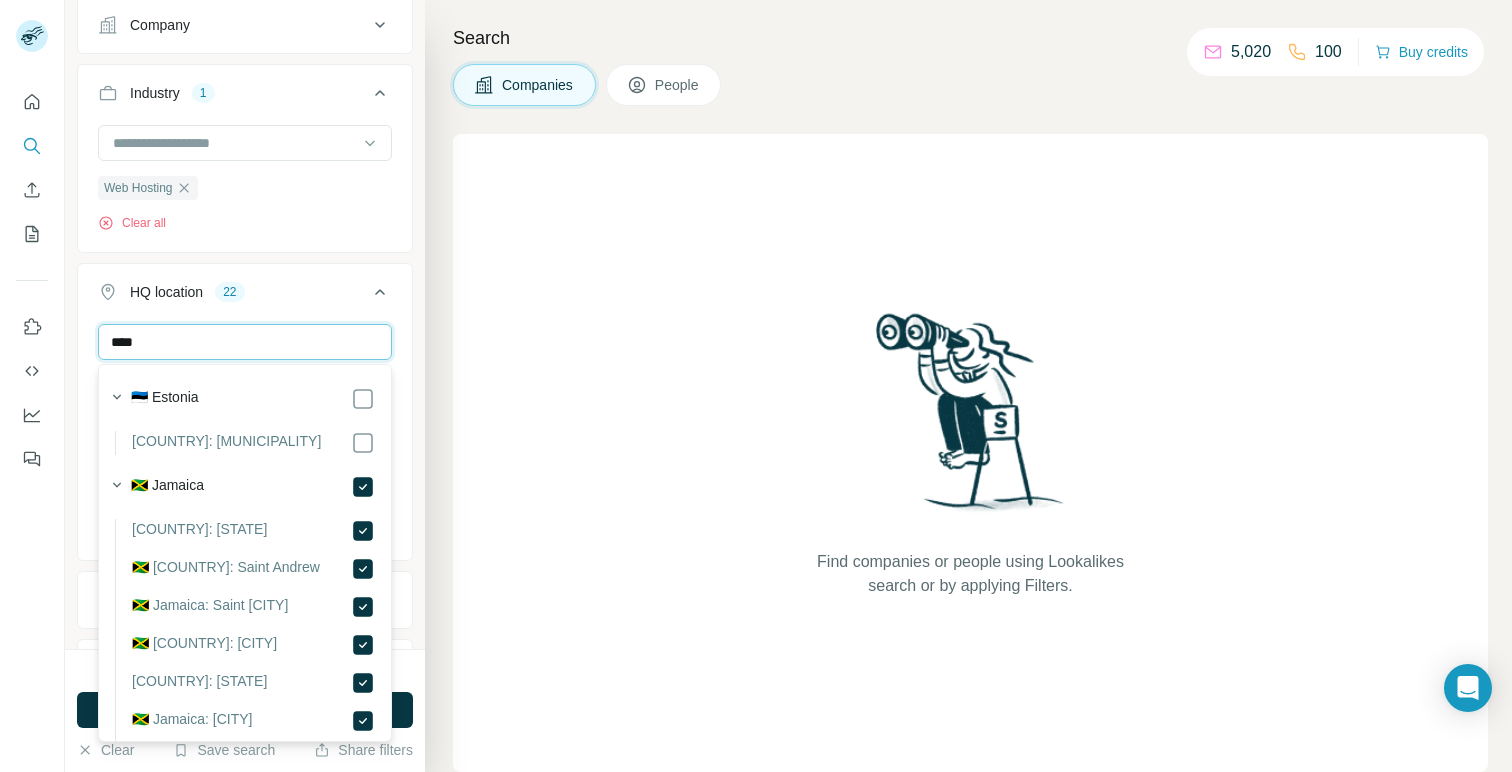click on "****" at bounding box center [245, 342] 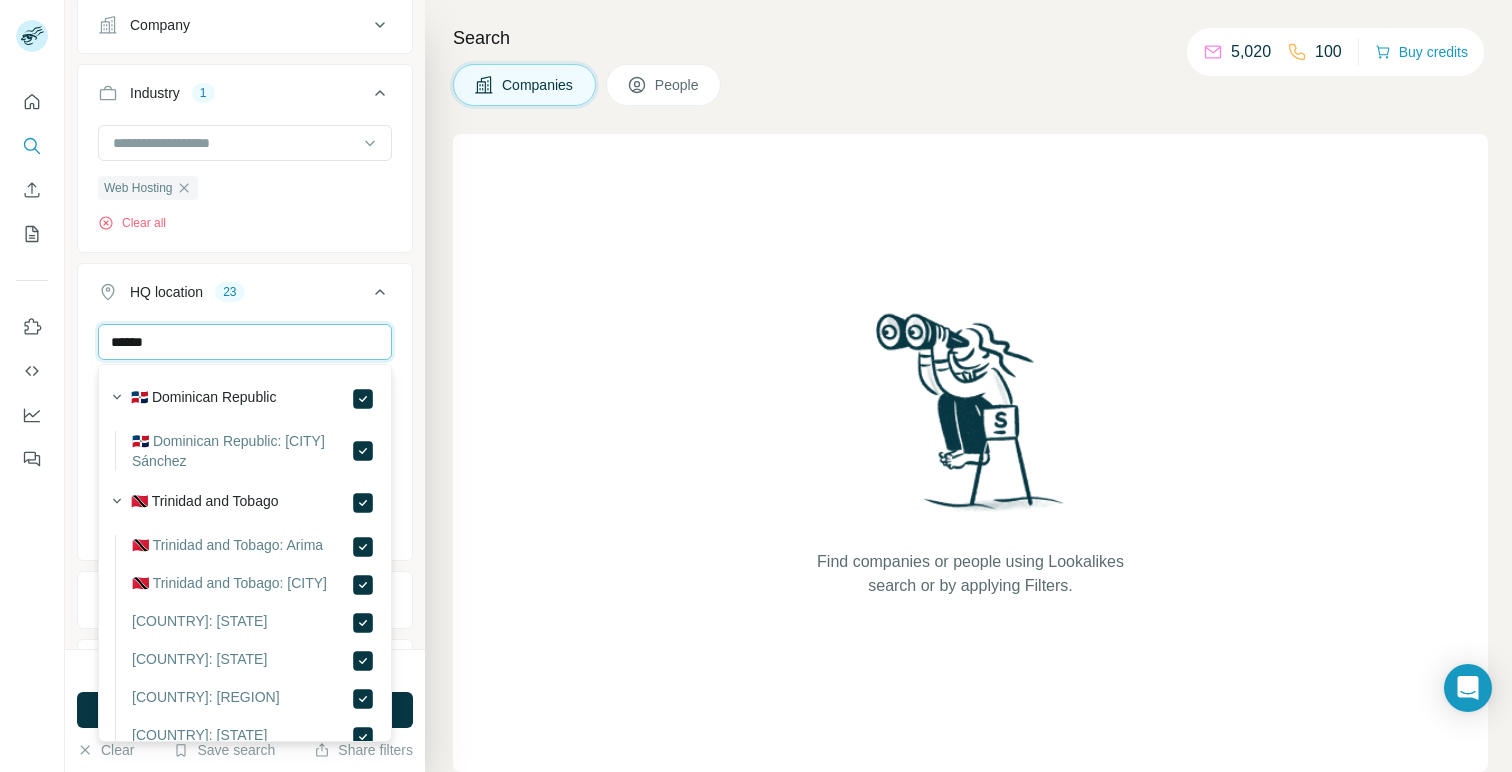 click on "******" at bounding box center [245, 342] 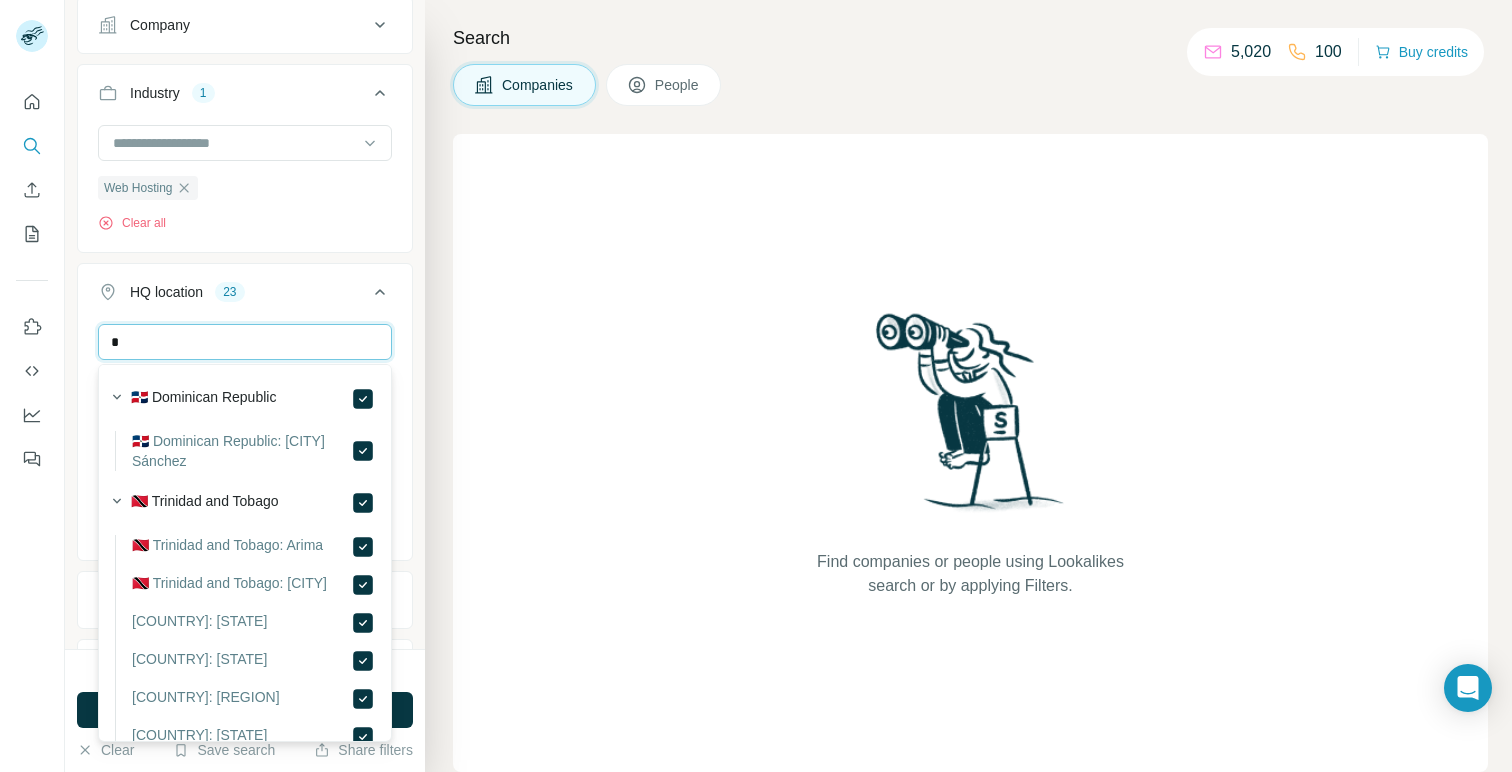 type on "**" 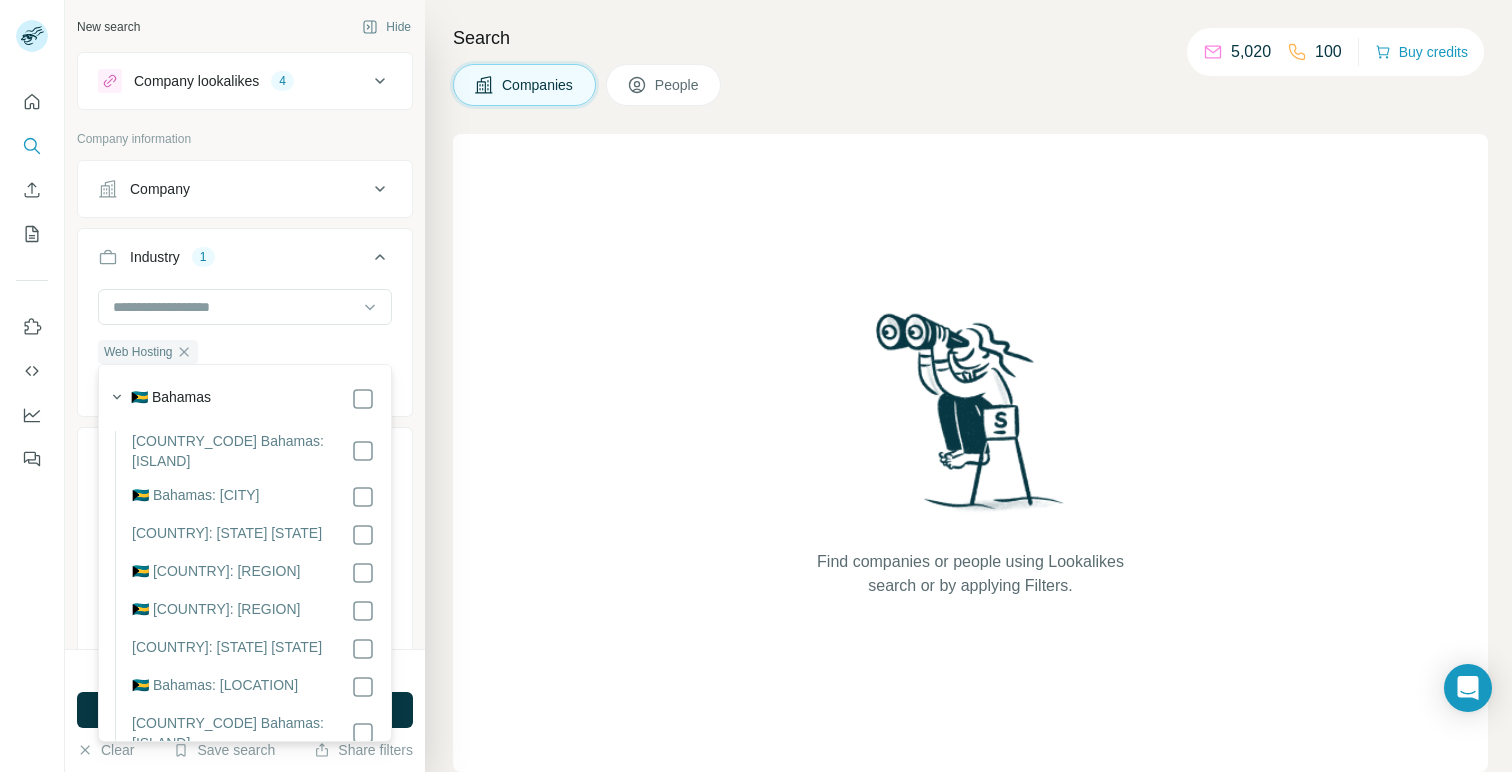 scroll, scrollTop: 0, scrollLeft: 0, axis: both 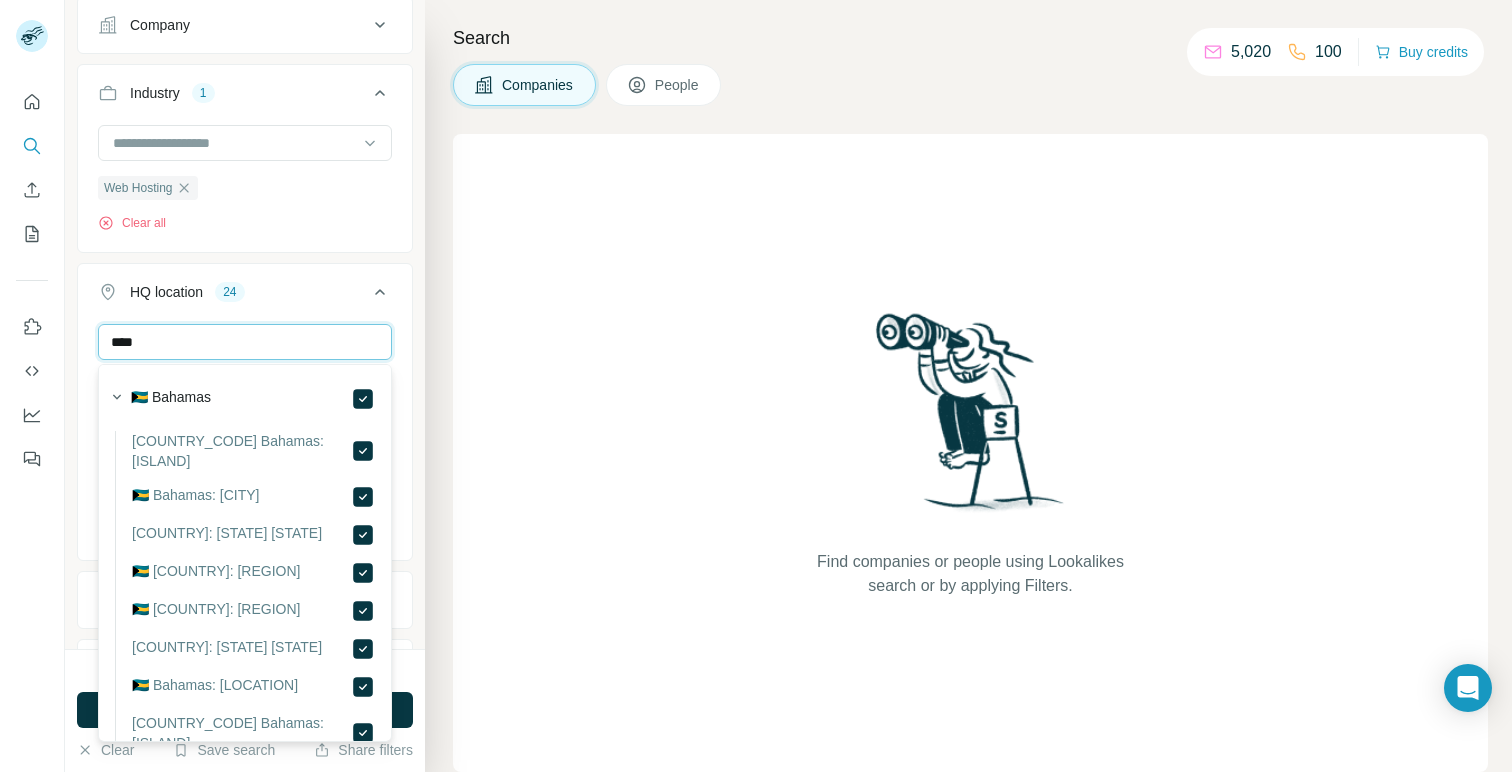 click on "****" at bounding box center (245, 342) 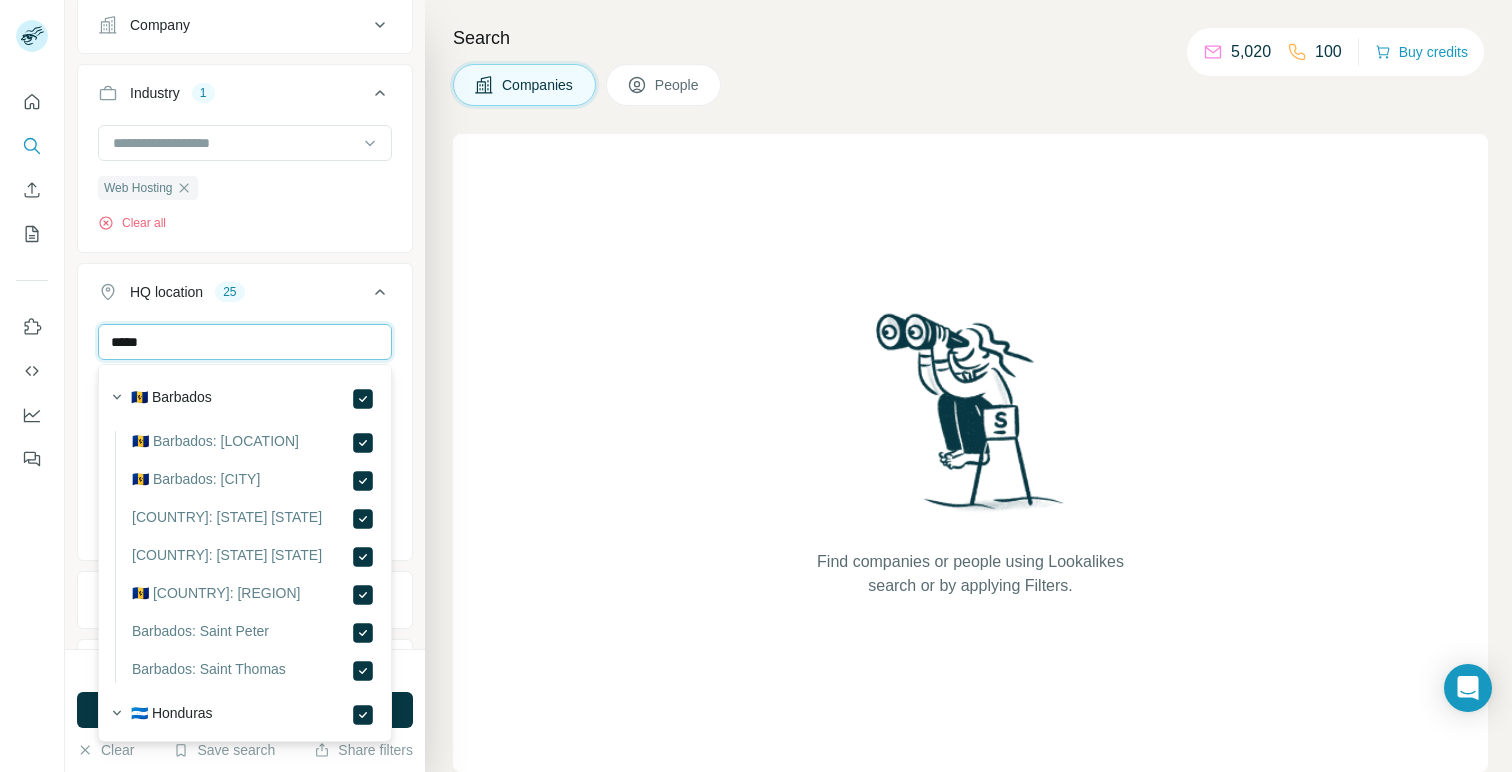 click on "*****" at bounding box center [245, 342] 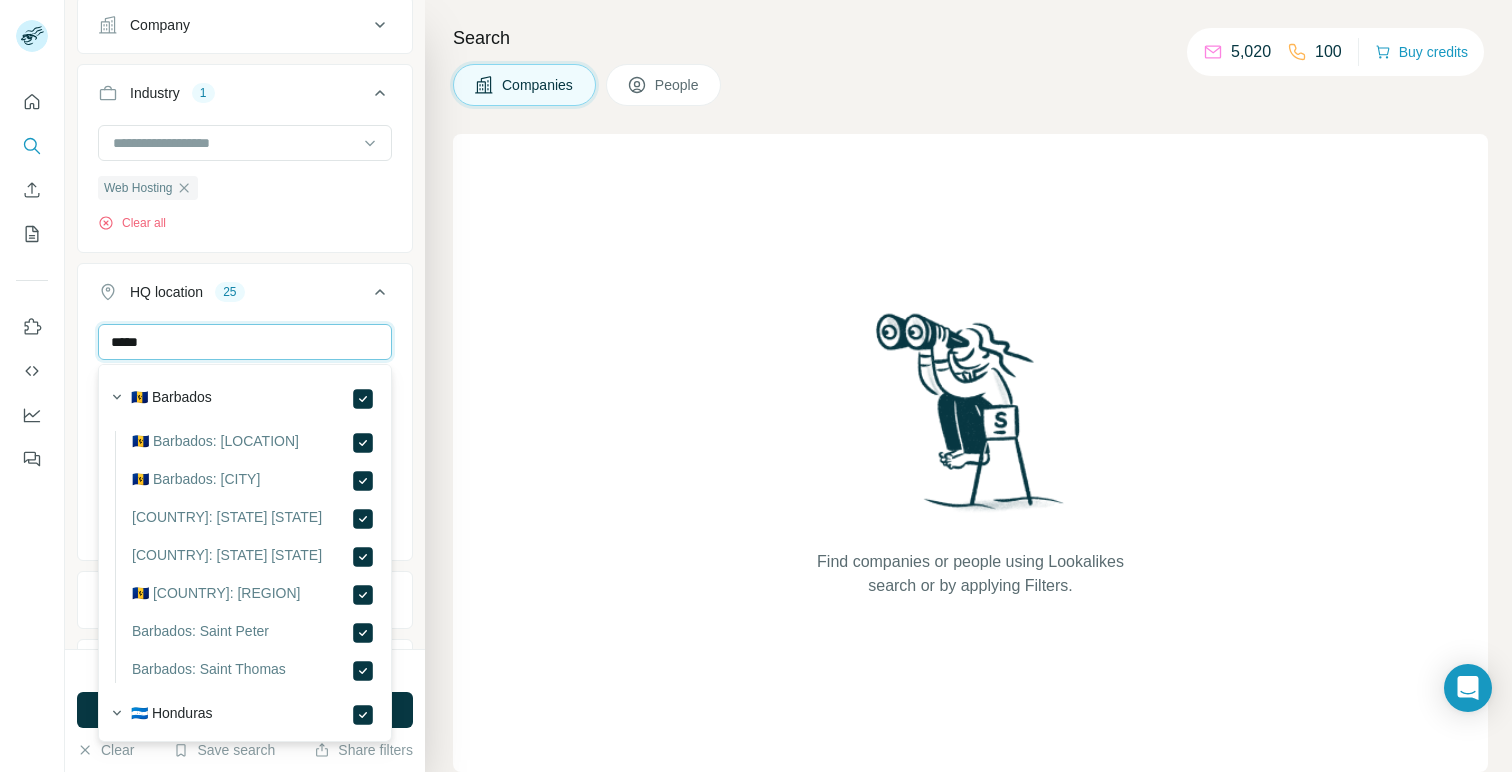 click on "*****" at bounding box center [245, 342] 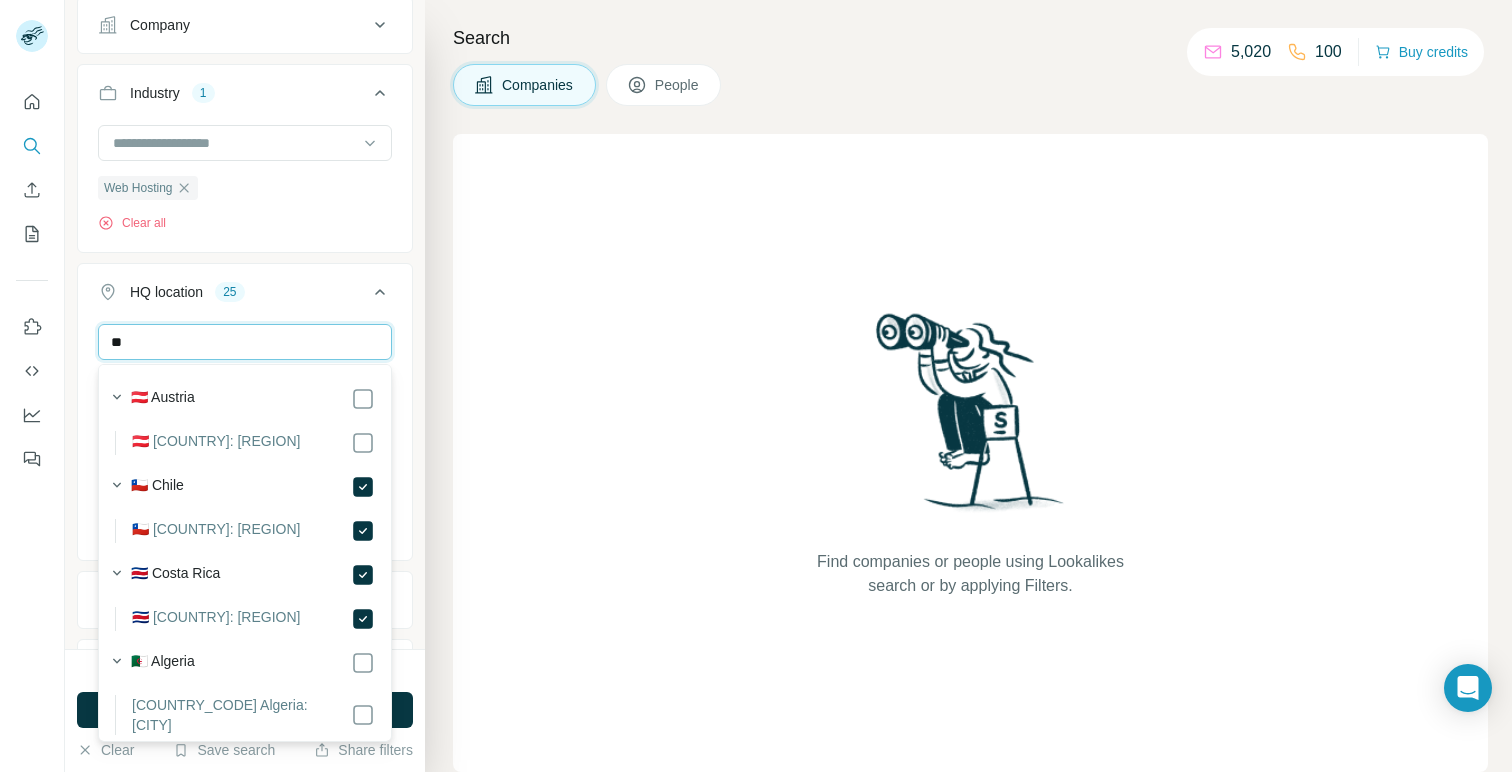 type on "*" 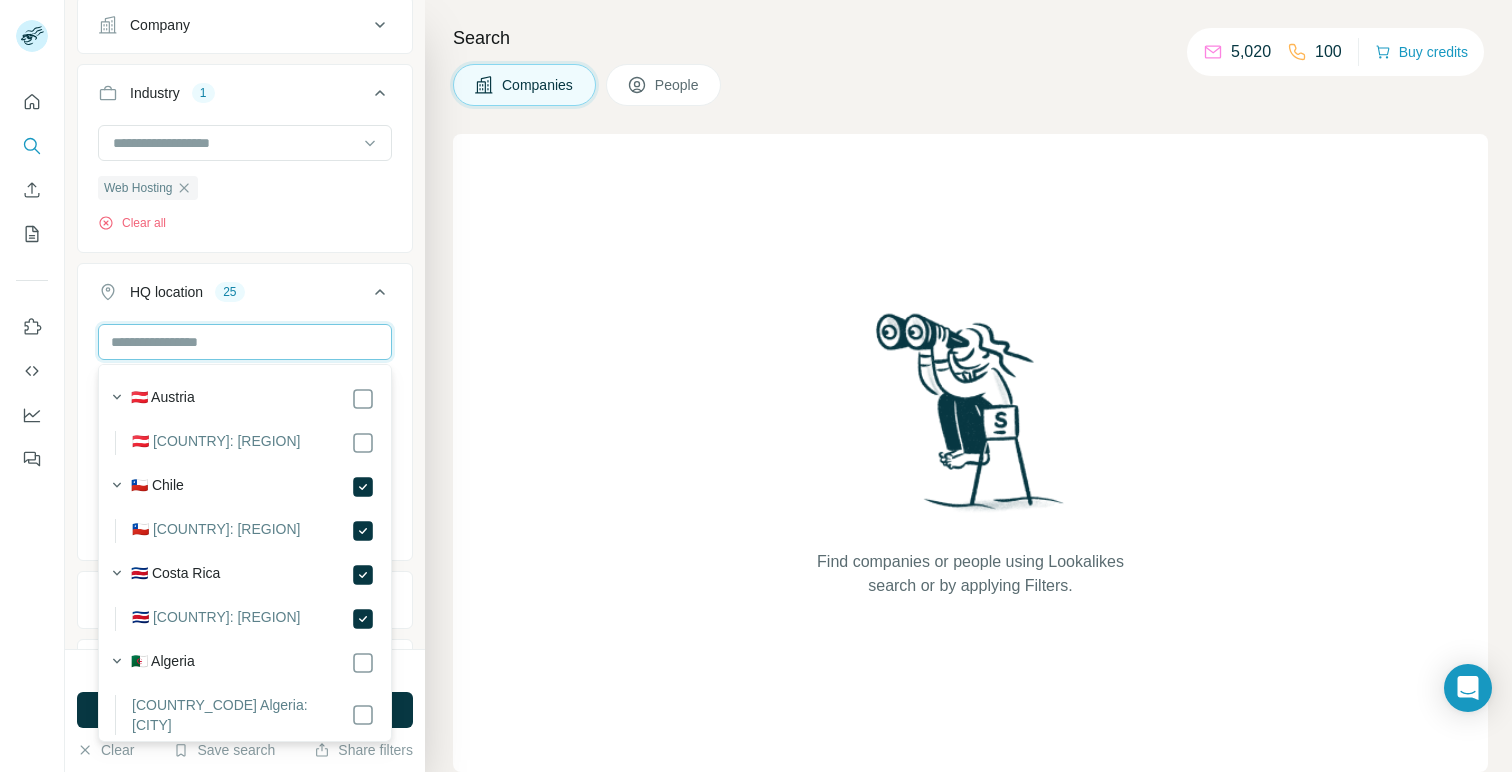 type 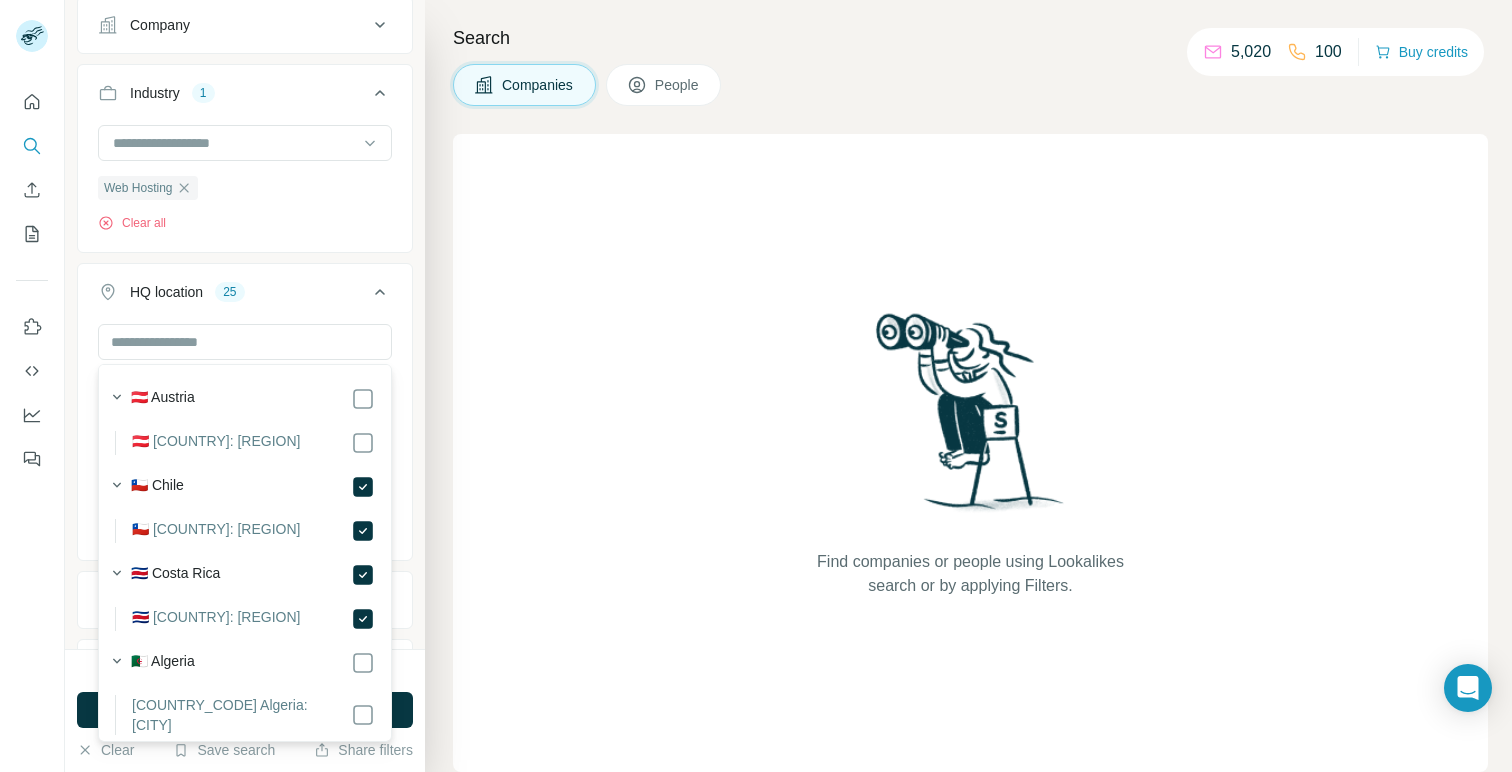 click on "North America   Mexico   Brazil   Argentina   Chile   Colombia   Ecuador   Uruguay   Bolivia   Venezuela   Paraguay   Guatemala   Costa Rica   El Salvador   Honduras   Nicaragua   Panama   Dominica   Puerto Rico   Dominican Republic   Cuba   Jamaica   Trinidad and Tobago   Bahamas   Barbados   Clear all Show more" at bounding box center (245, 440) 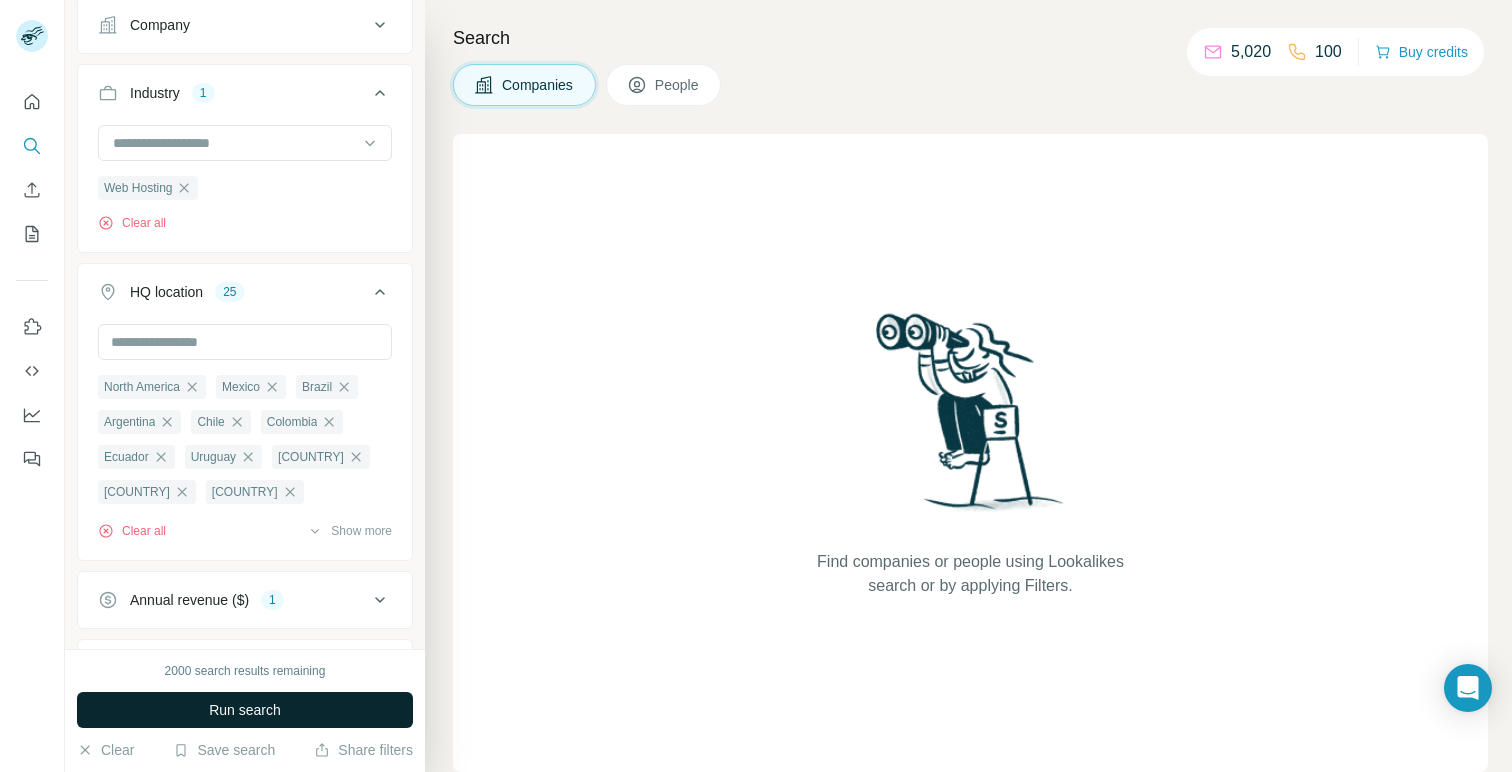click on "Run search" at bounding box center (245, 710) 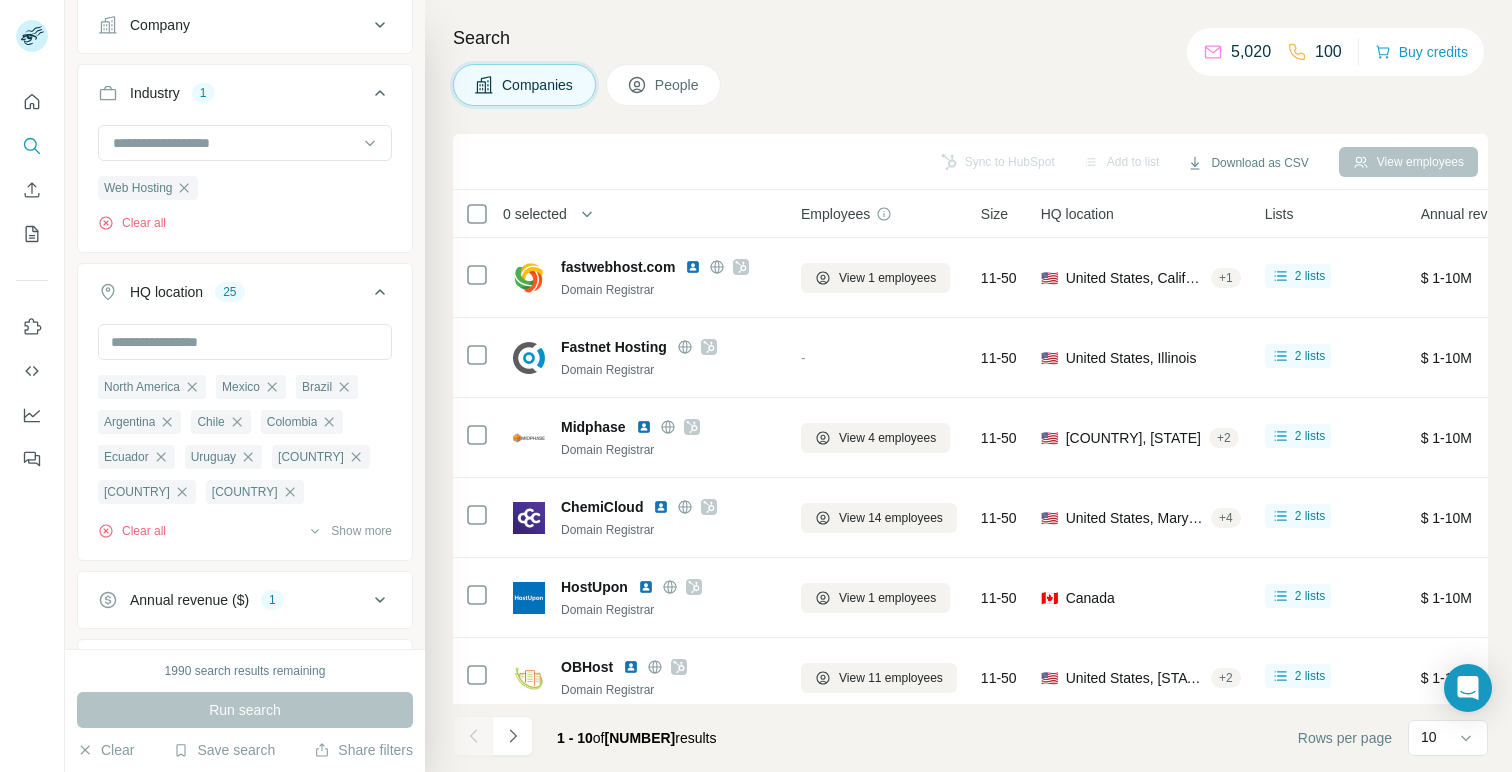 click on "Annual revenue ($) 1" at bounding box center [233, 600] 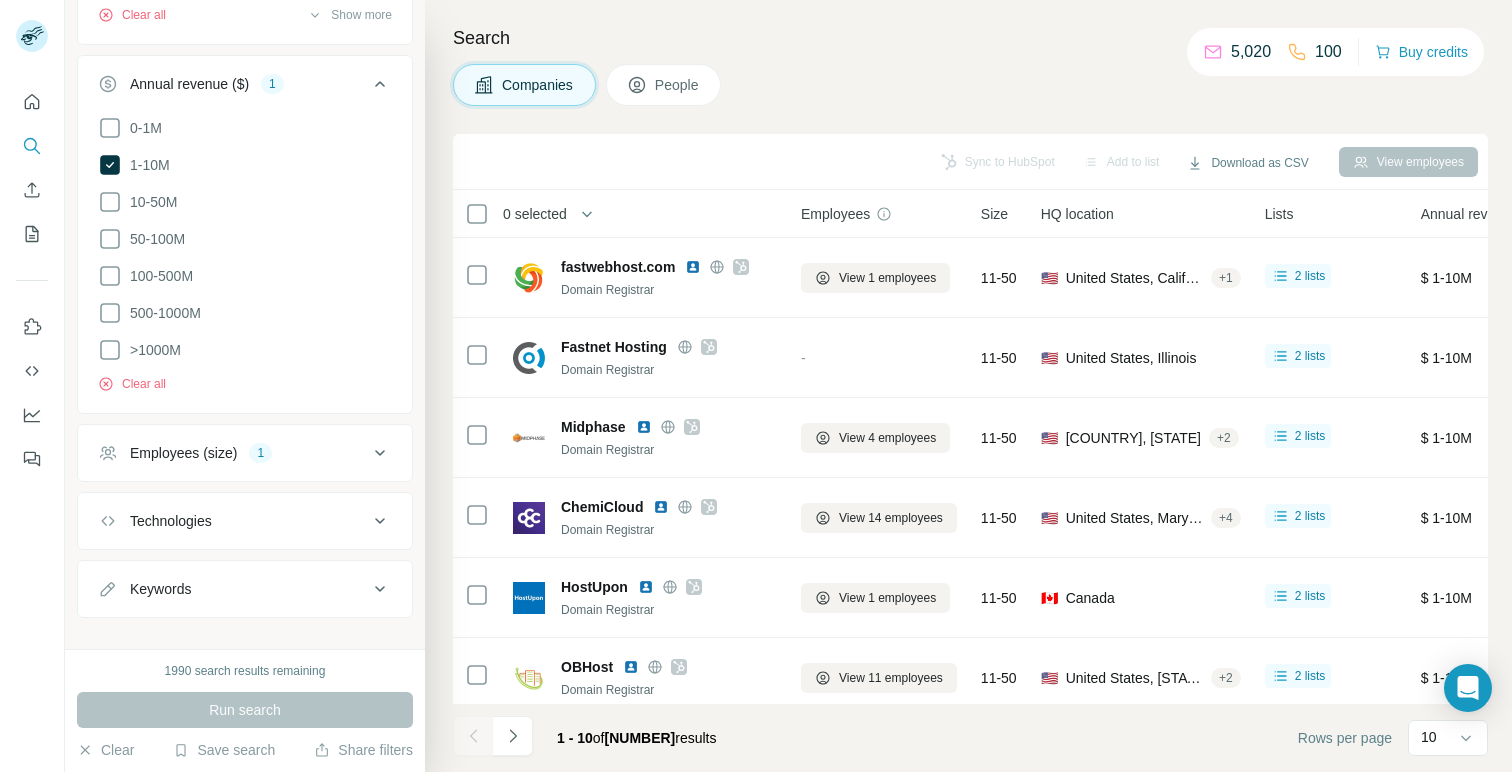 scroll, scrollTop: 701, scrollLeft: 0, axis: vertical 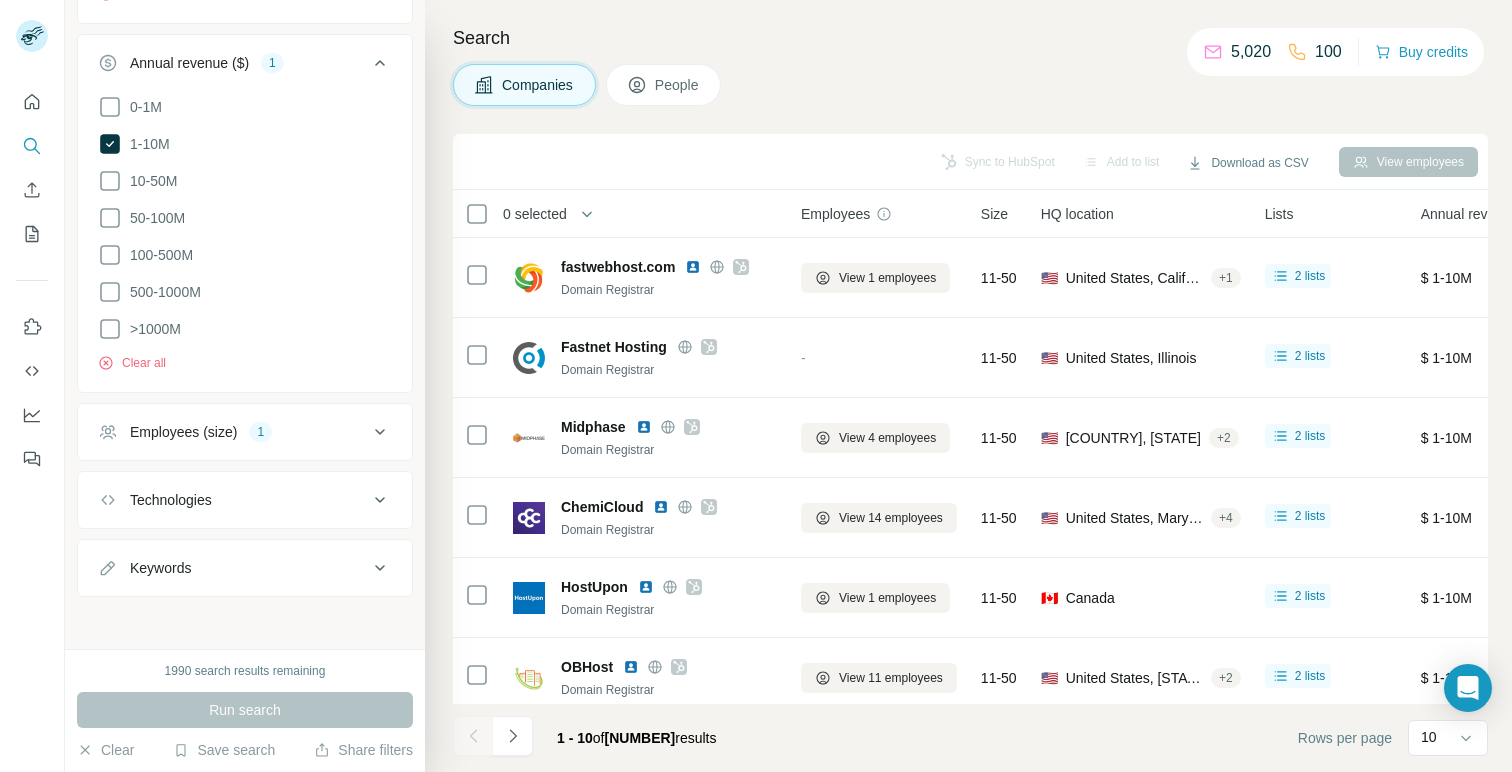 click on "Employees (size) 1" at bounding box center (245, 432) 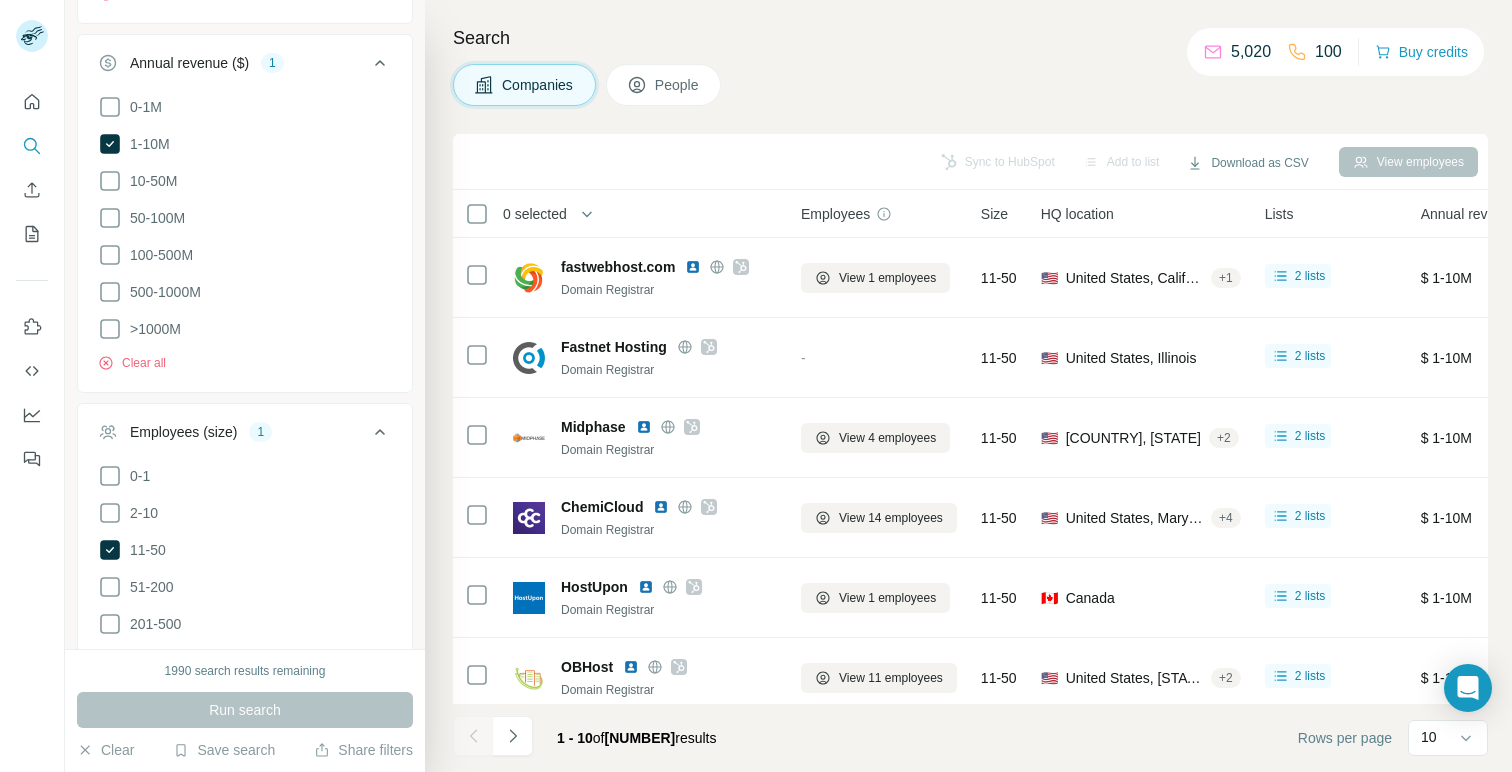 click on "0 selected" at bounding box center (548, 214) 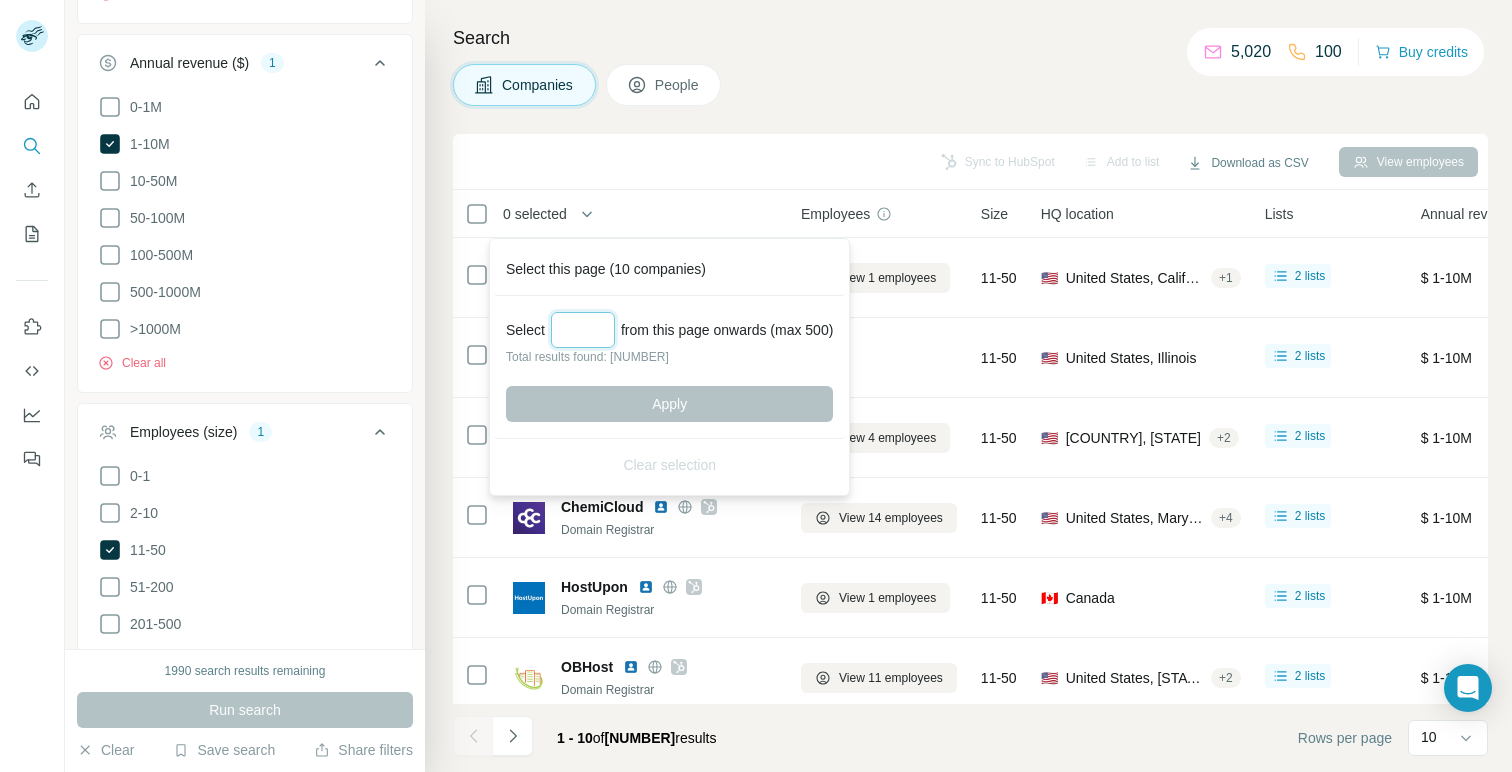 click at bounding box center (583, 330) 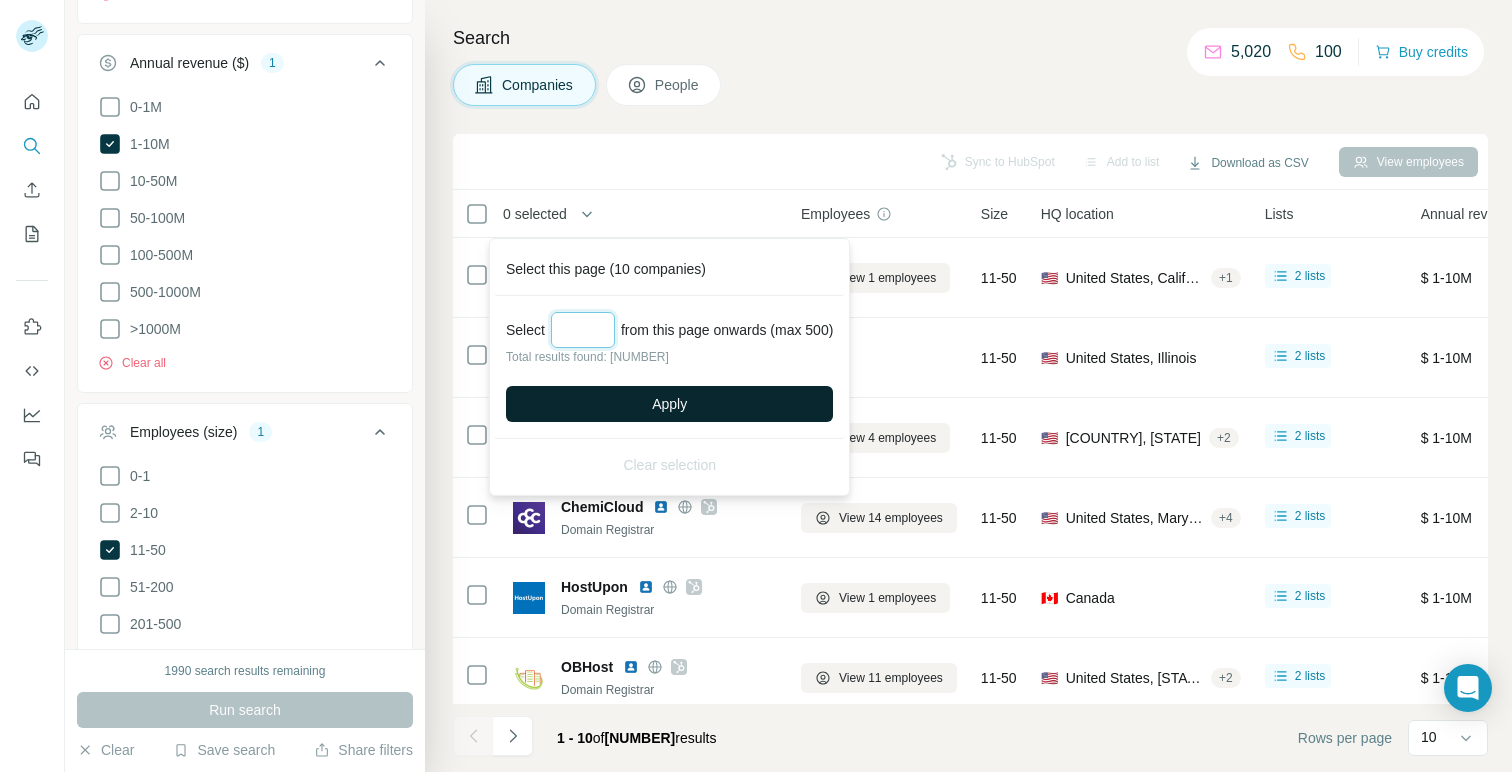 type on "***" 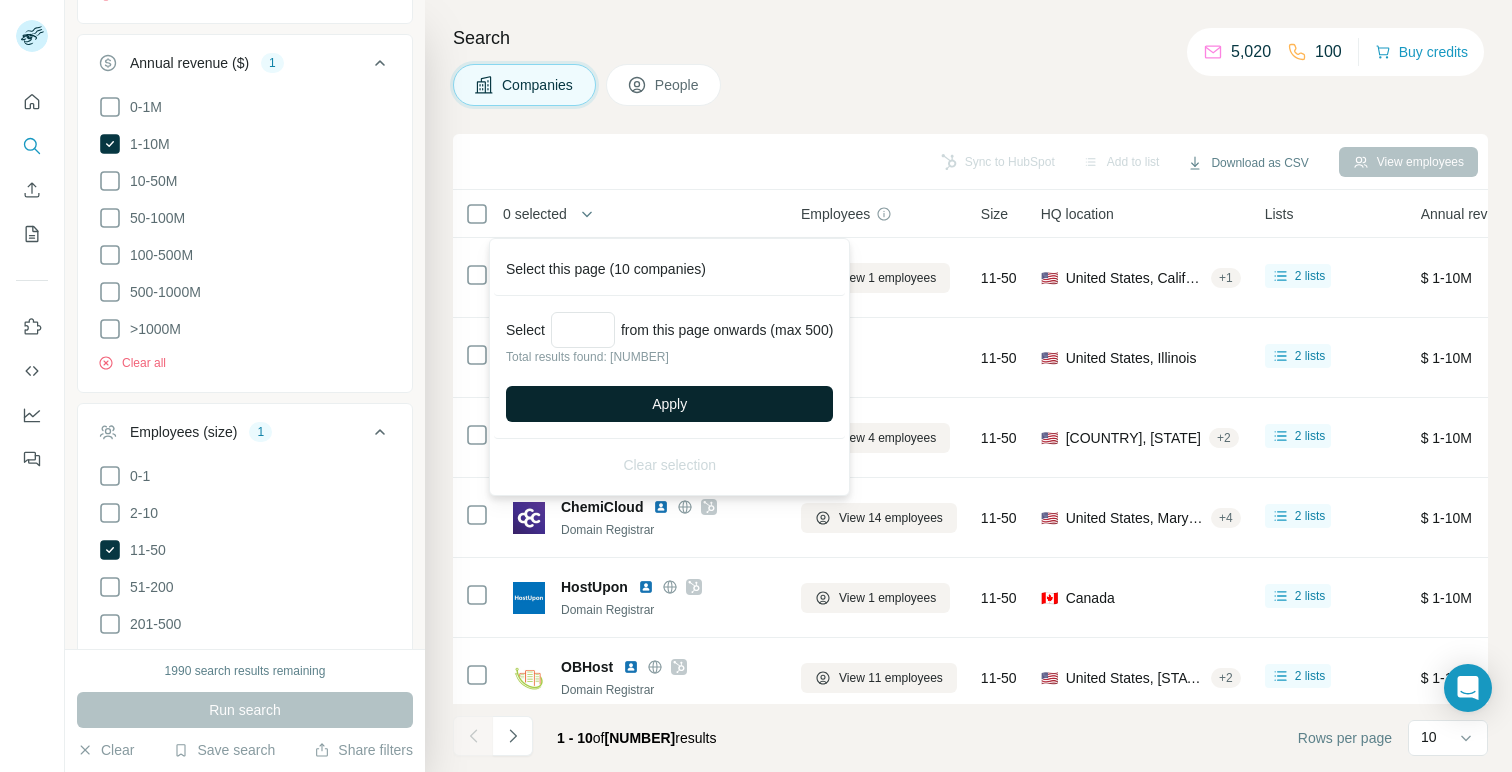 click on "Apply" at bounding box center (669, 404) 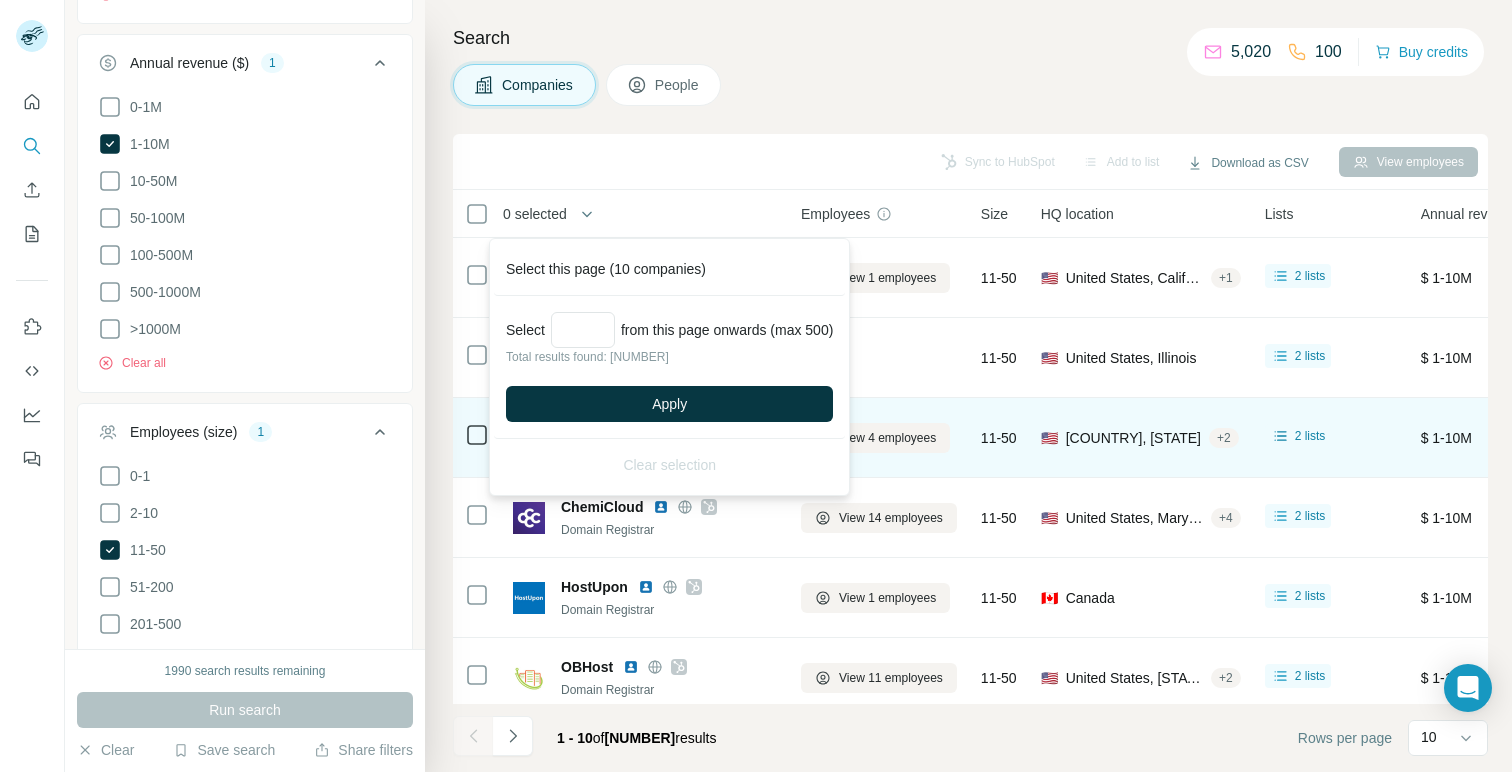 type 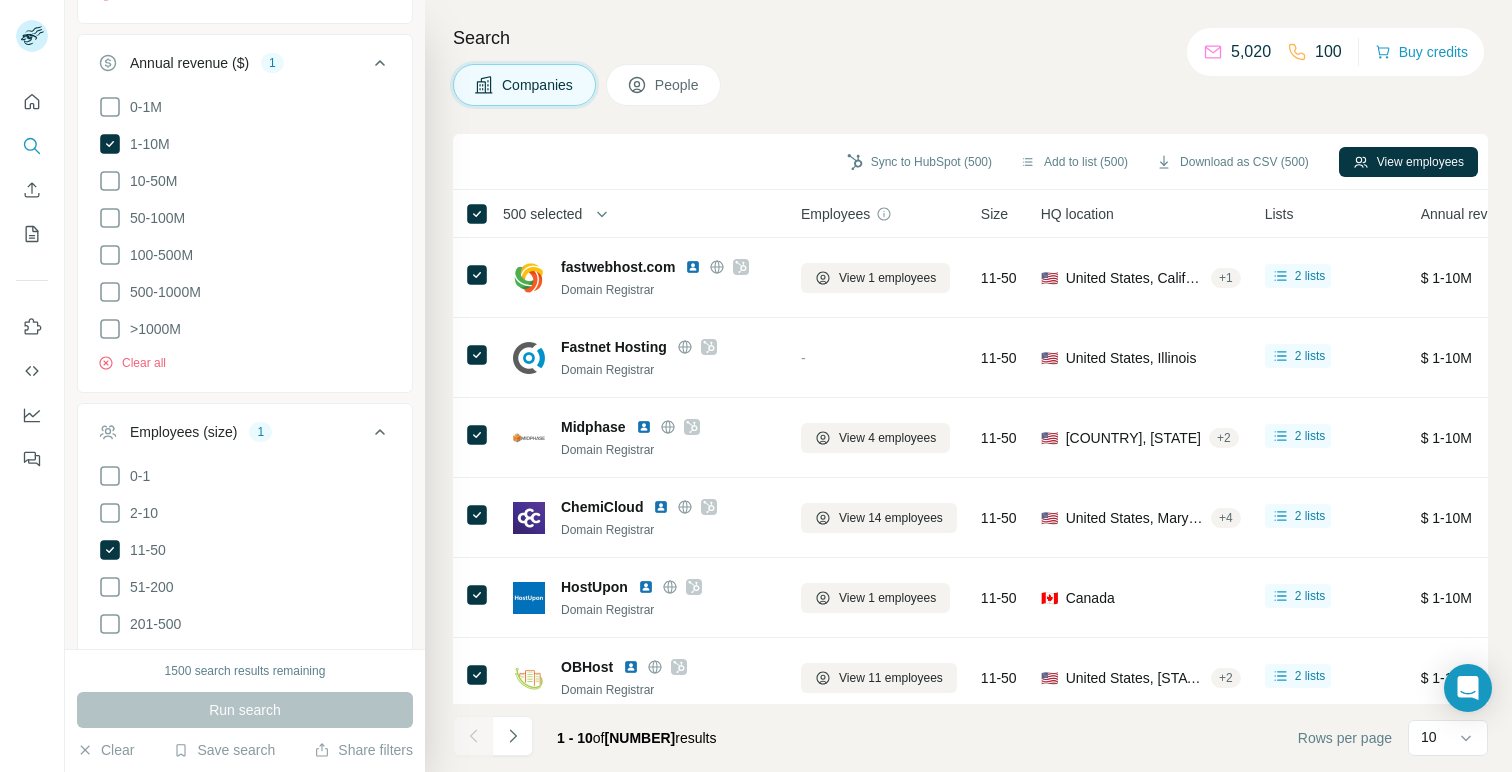 scroll, scrollTop: 0, scrollLeft: 0, axis: both 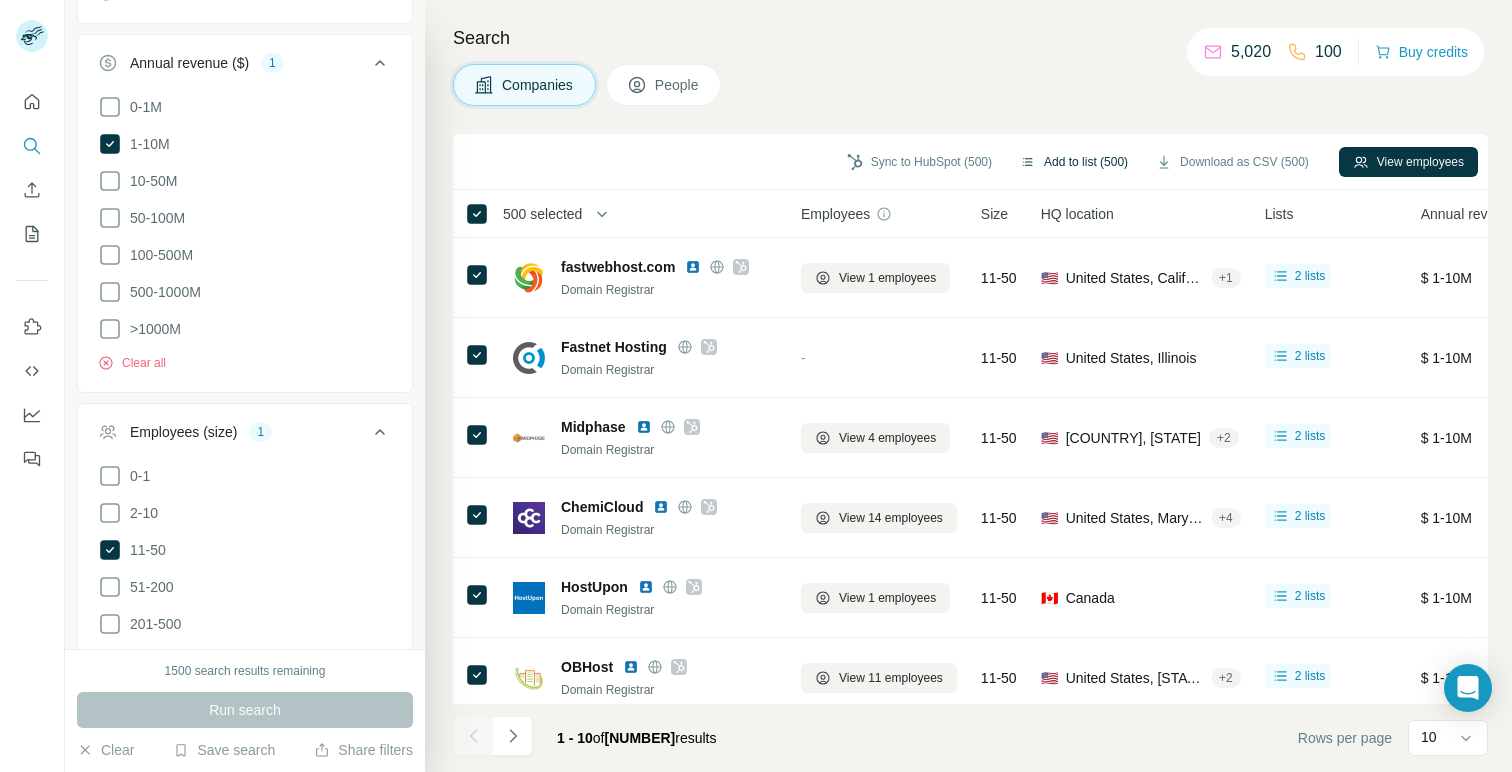 click on "Add to list (500)" at bounding box center [1074, 162] 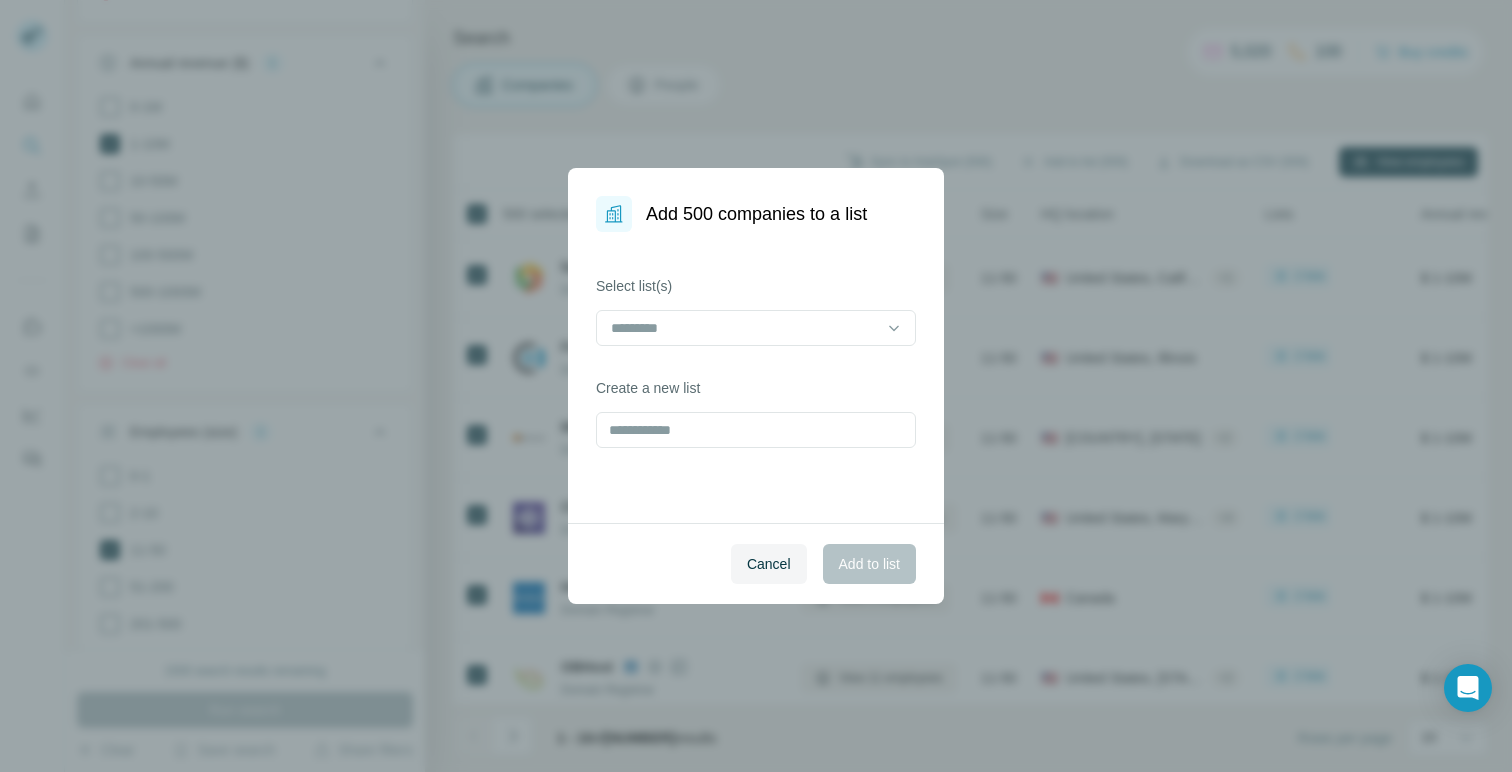 click on "Add 500 companies to a list Select list(s) Create a new list Cancel Add to list" at bounding box center [756, 386] 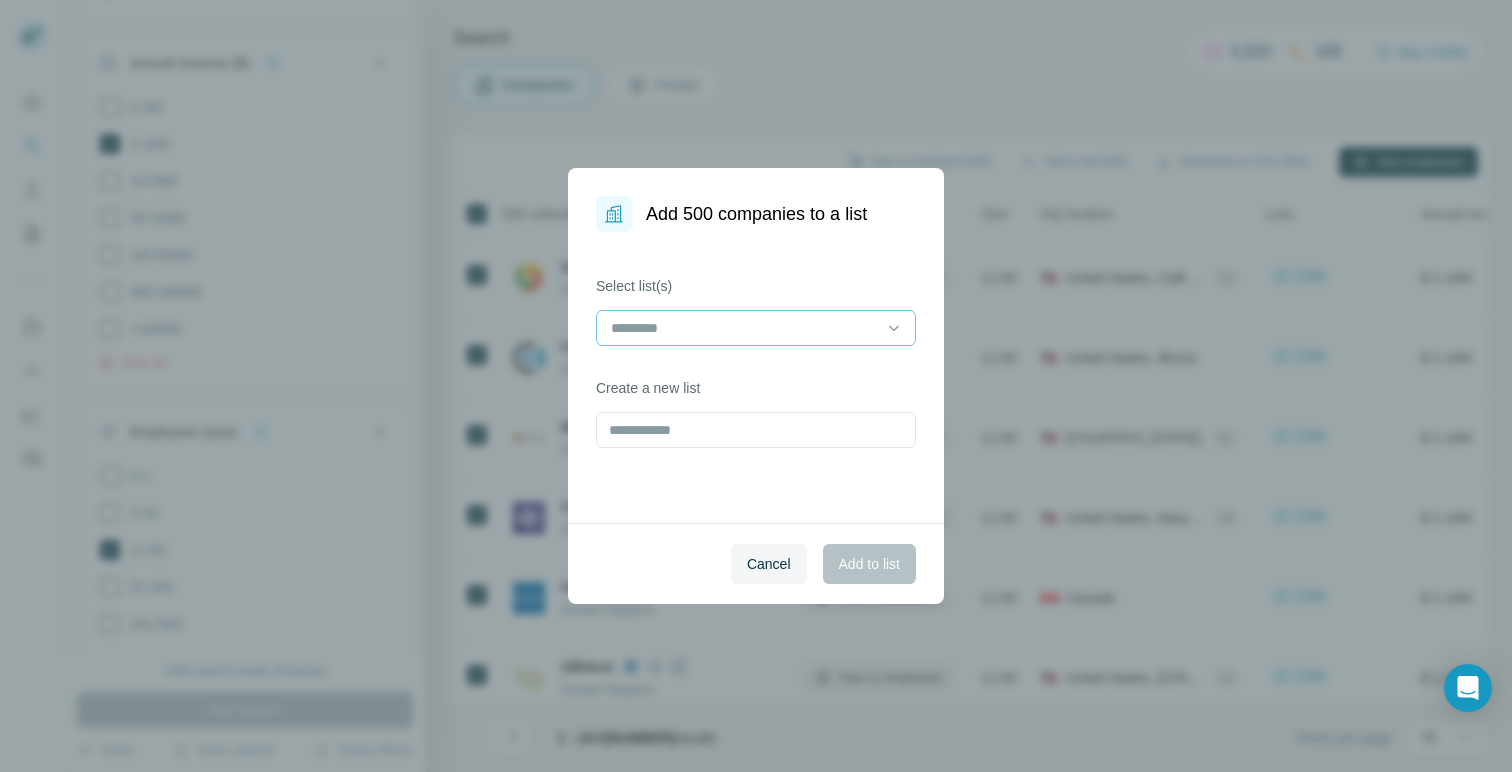 click at bounding box center (744, 328) 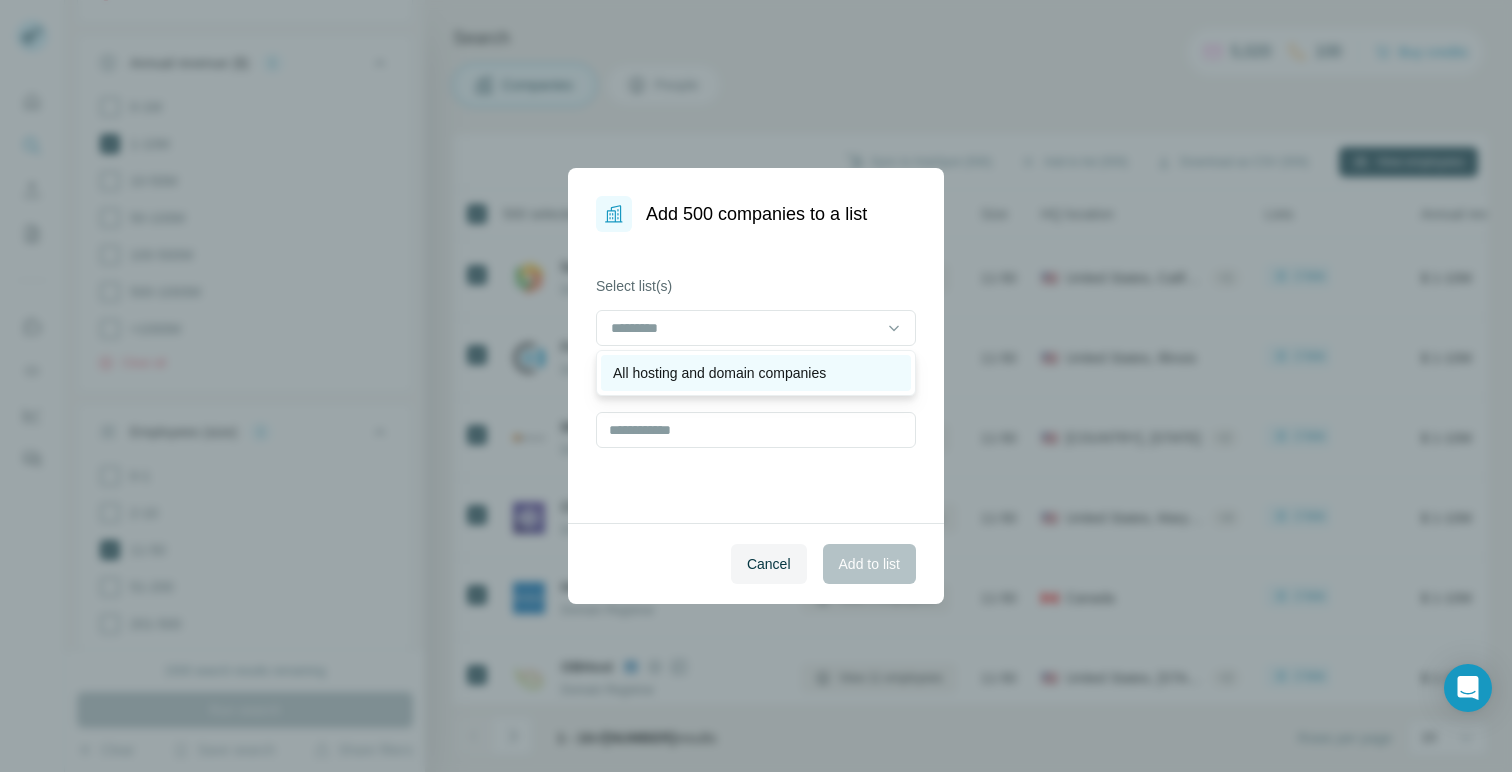 click on "All hosting and domain companies" at bounding box center [756, 373] 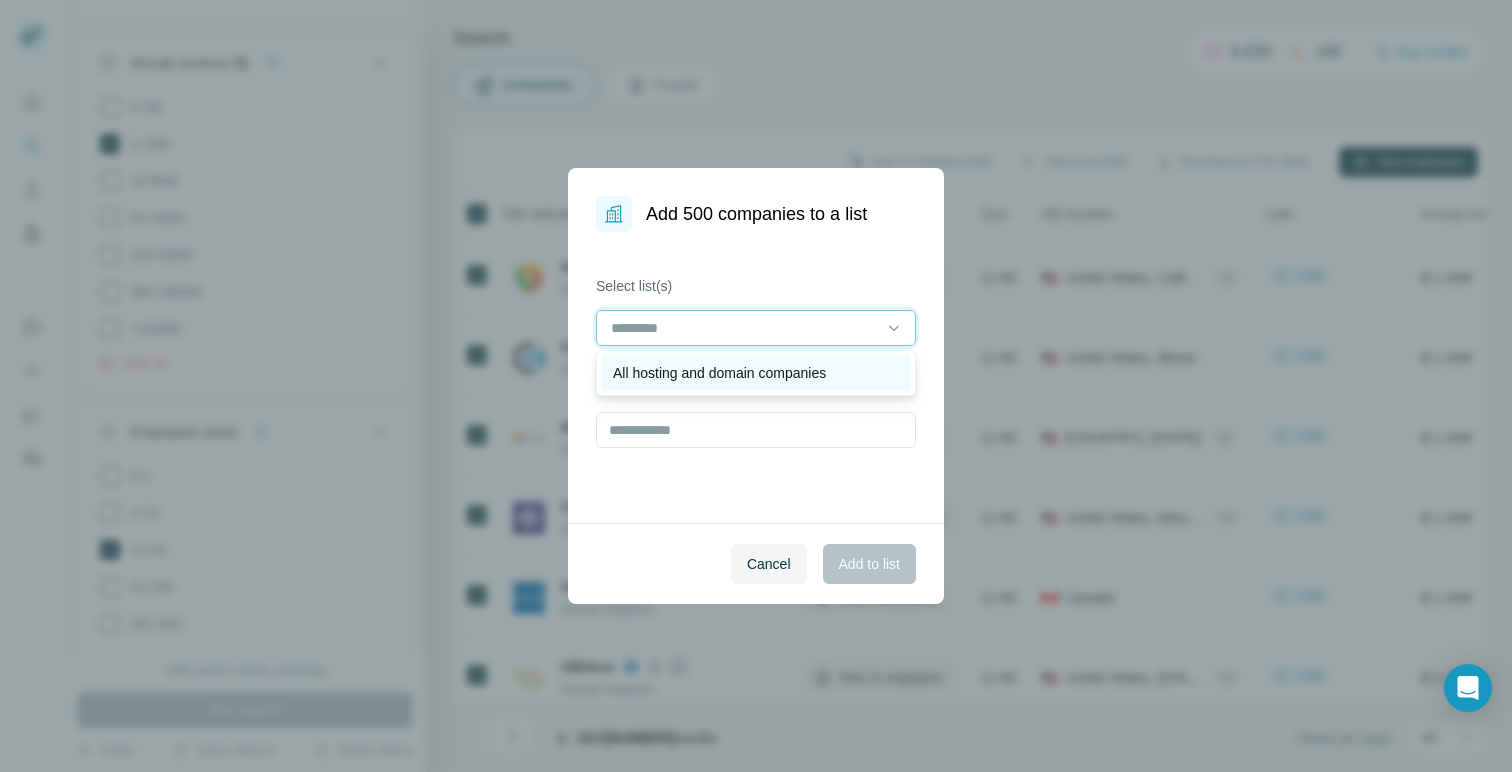 scroll, scrollTop: 2, scrollLeft: 0, axis: vertical 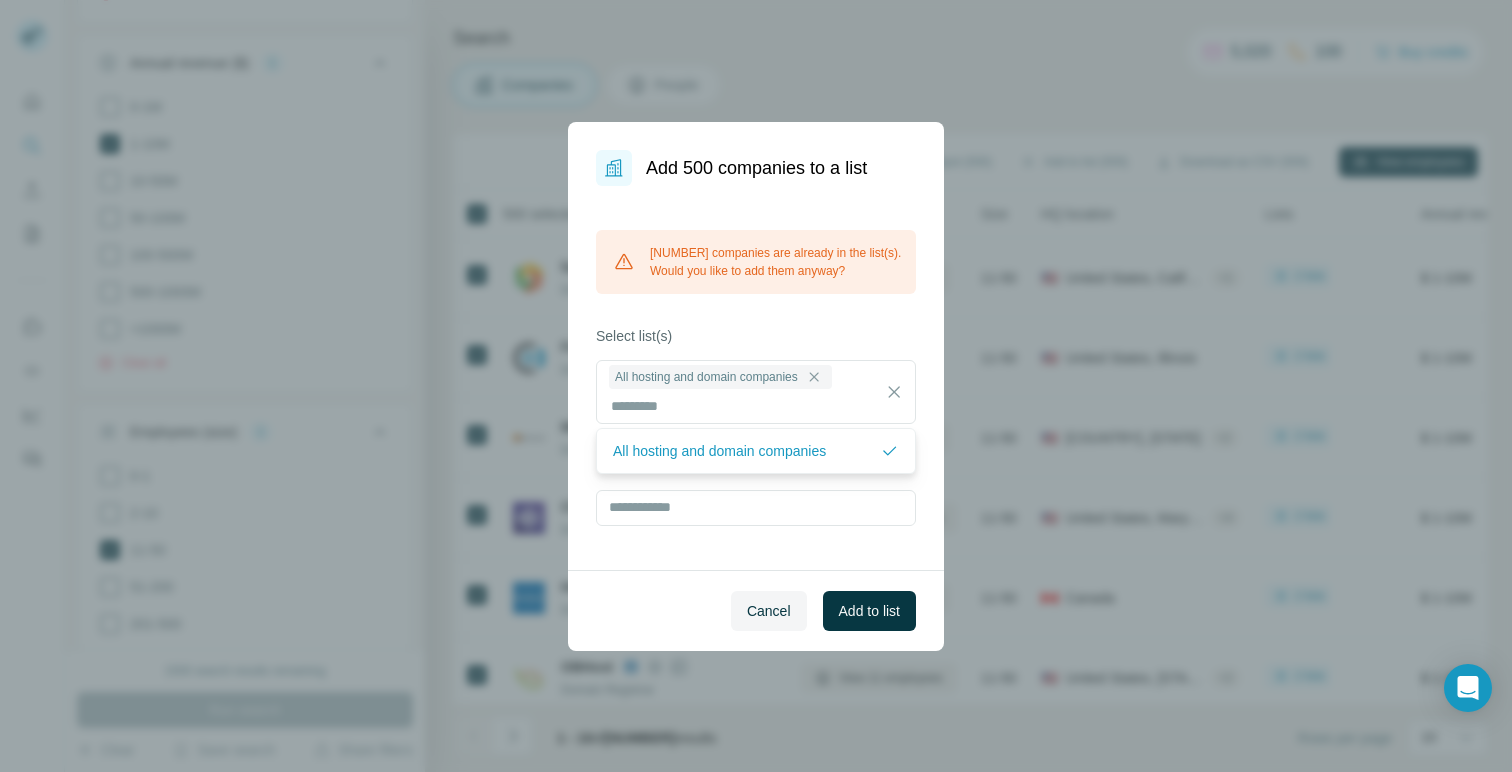 click on "301 companies are already in the list(s).
Would you like to add them anyway? Select list(s) All hosting and domain companies Create a new list" at bounding box center [756, 378] 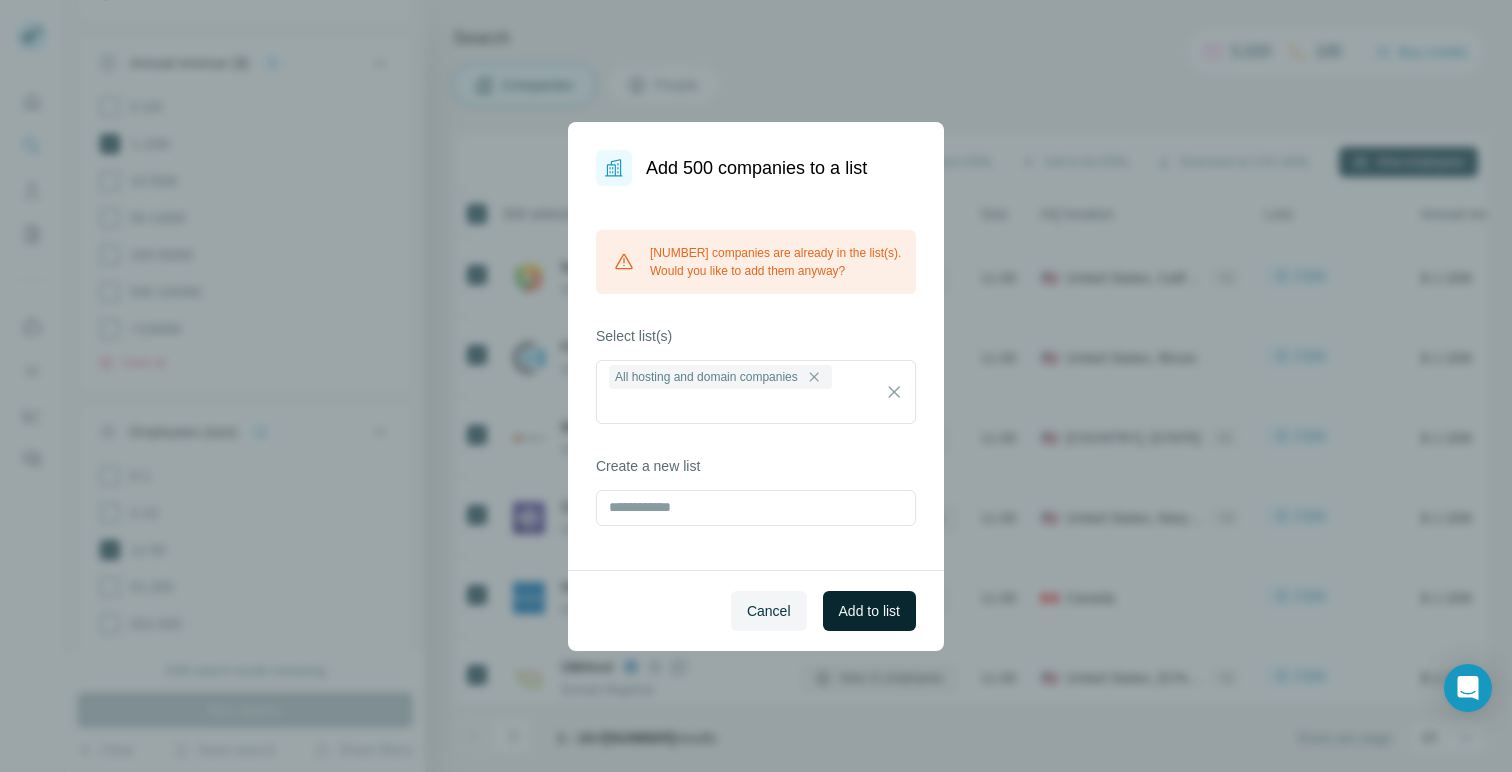 click on "Add to list" at bounding box center (869, 611) 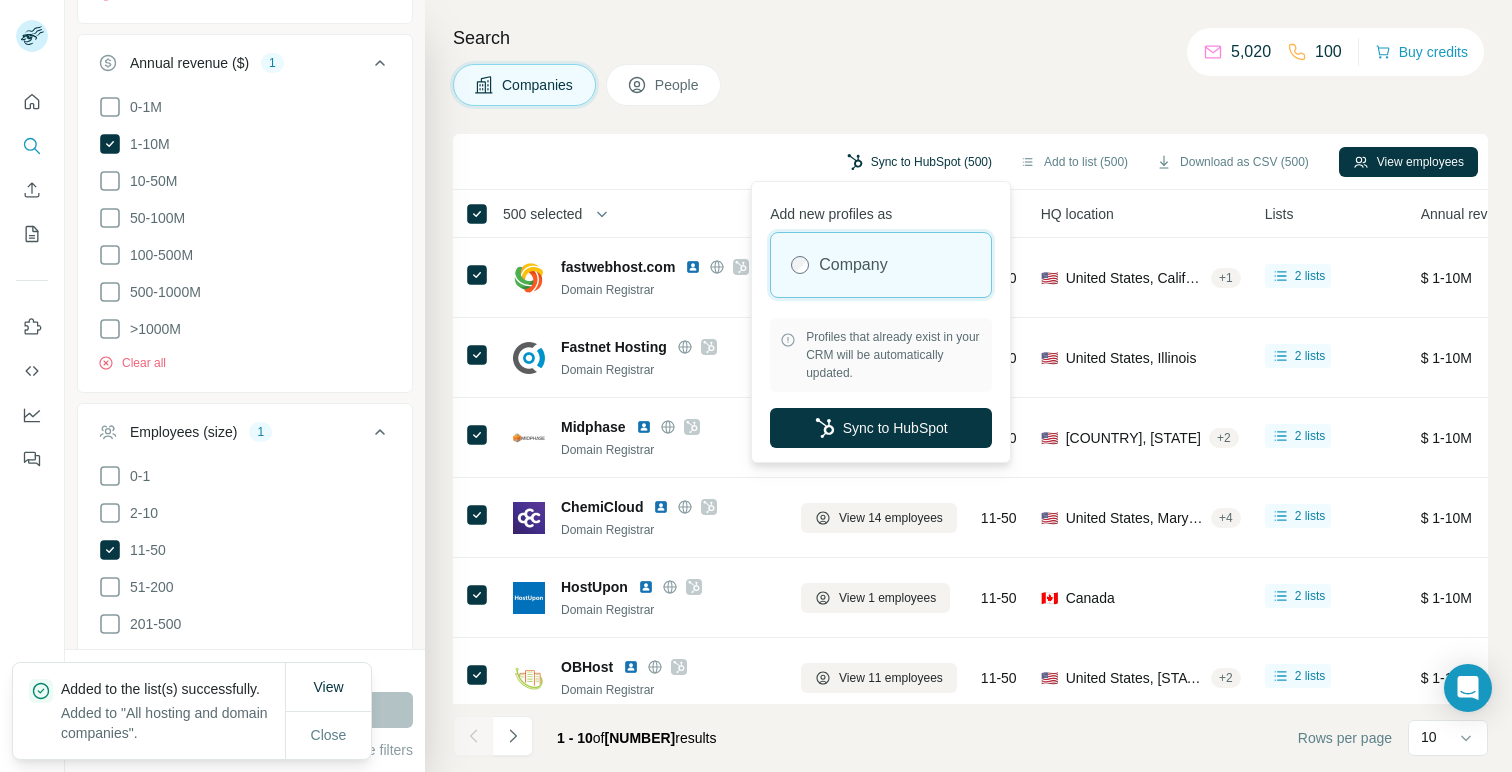 click on "Sync to HubSpot (500)" at bounding box center (919, 162) 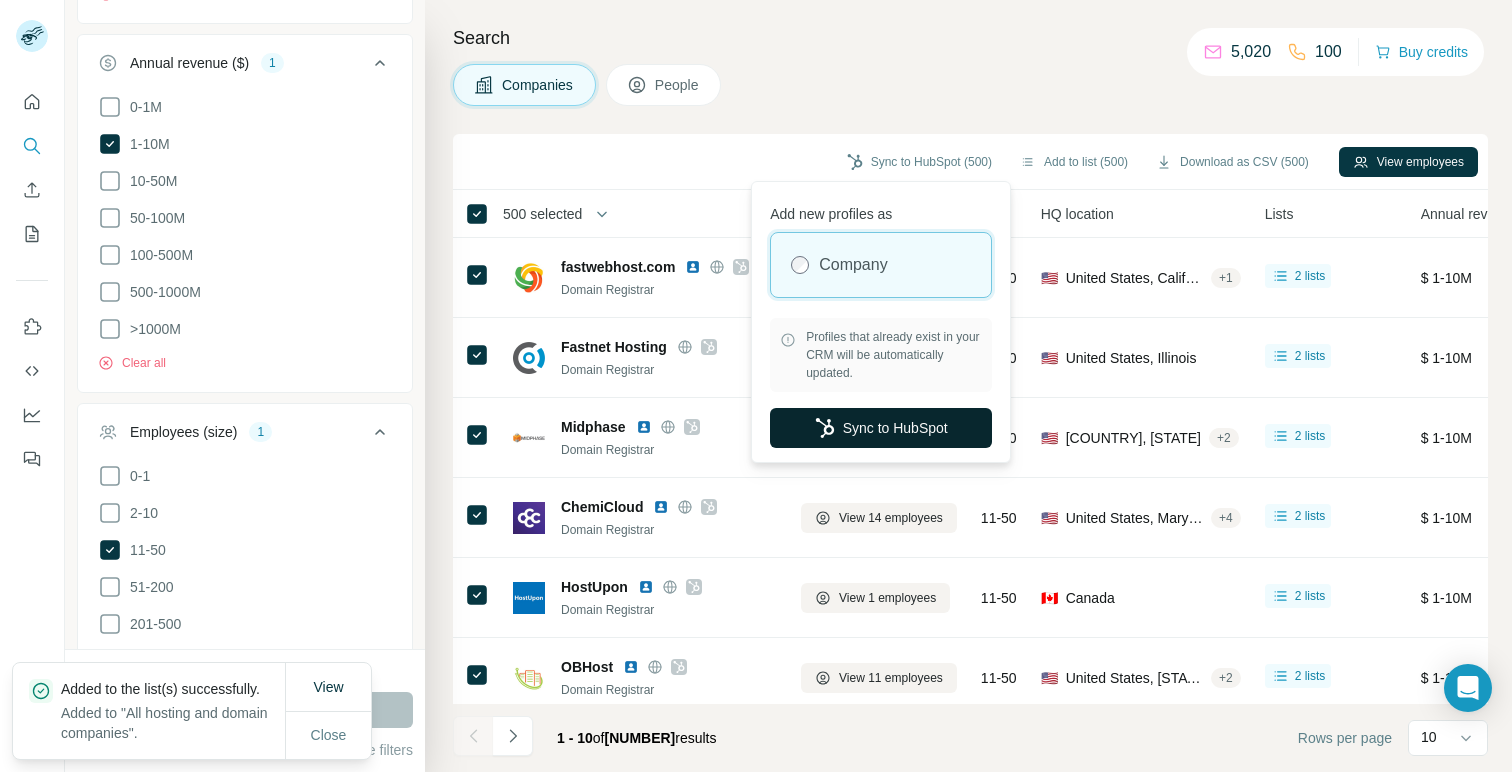 click on "Sync to HubSpot" at bounding box center [881, 428] 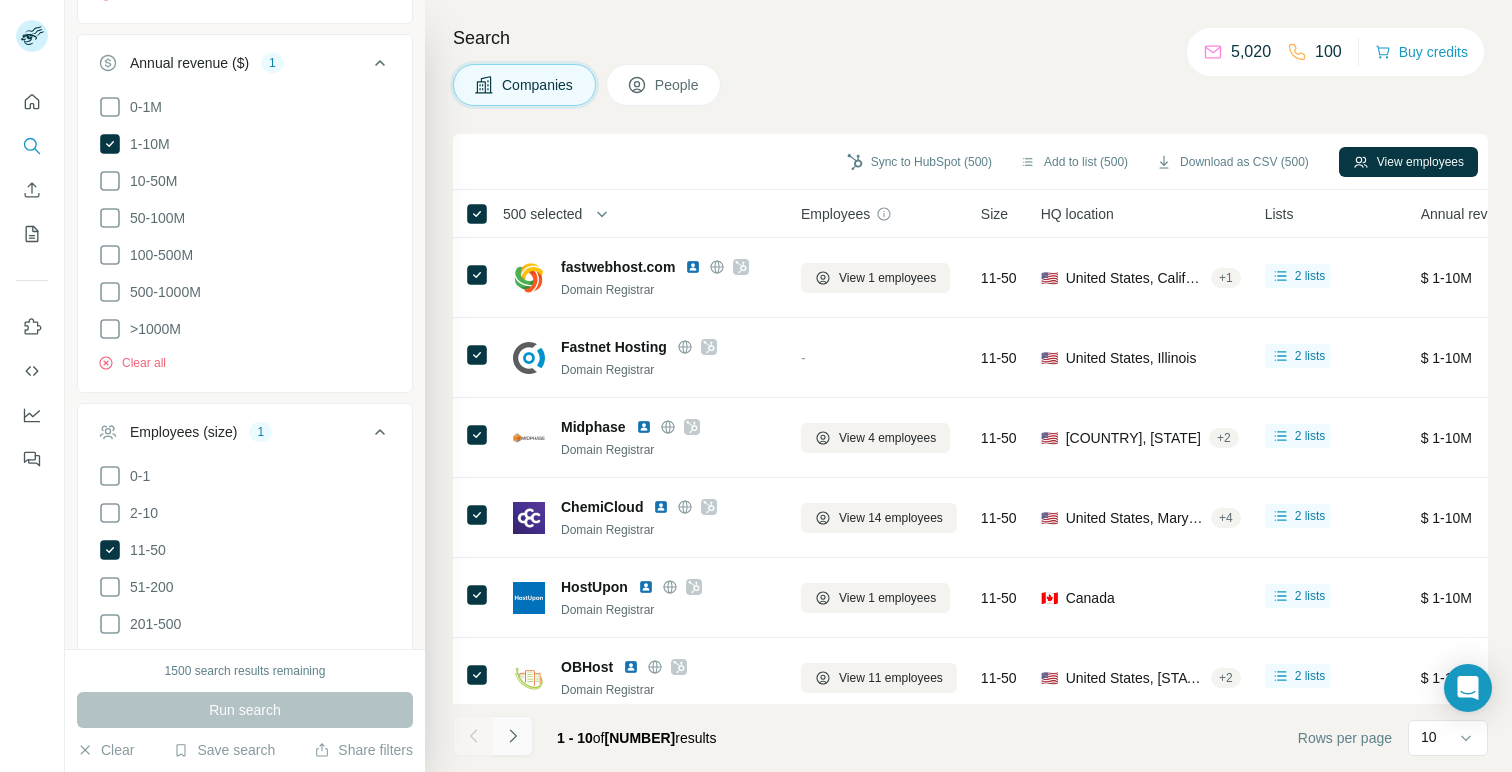 click 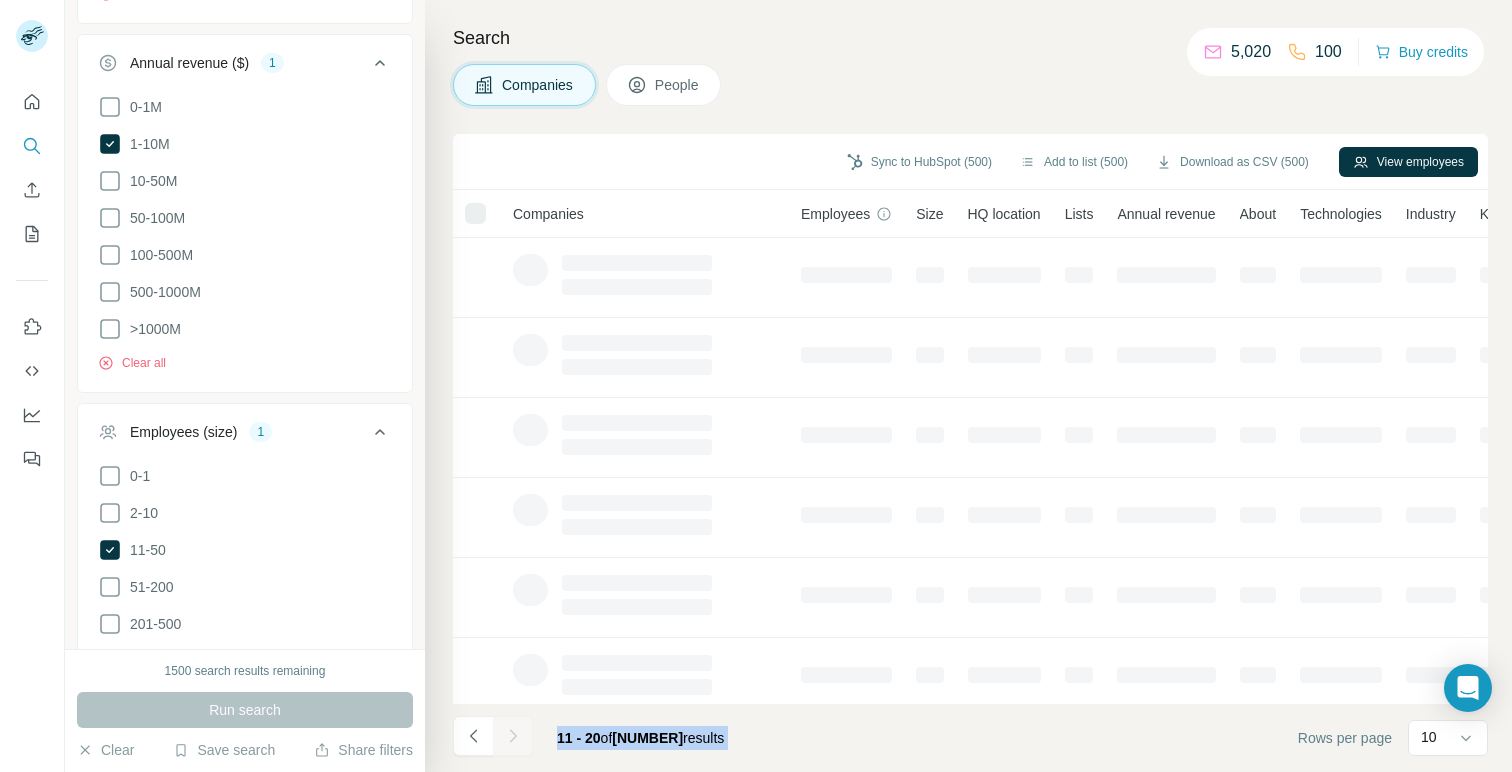 click 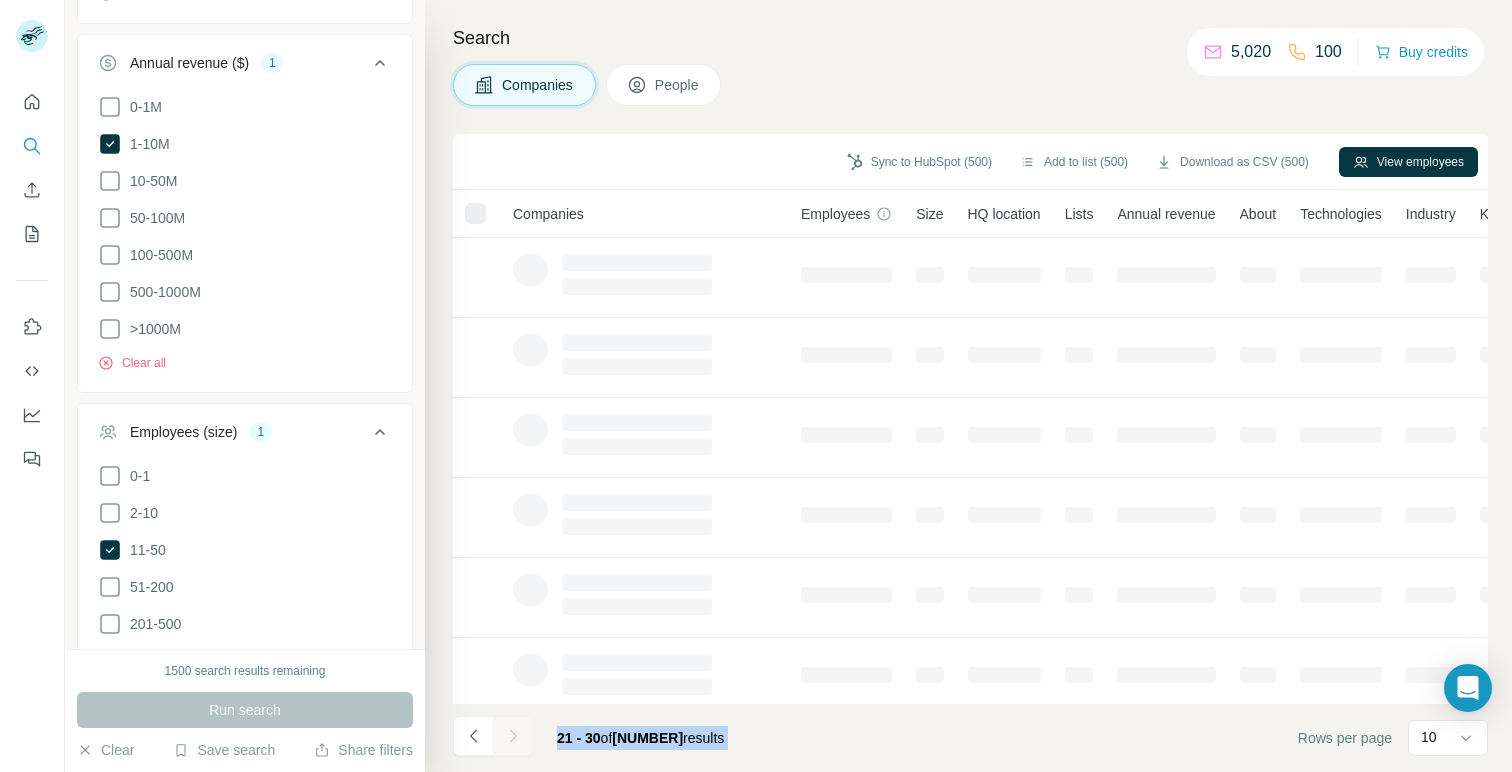 click at bounding box center (513, 736) 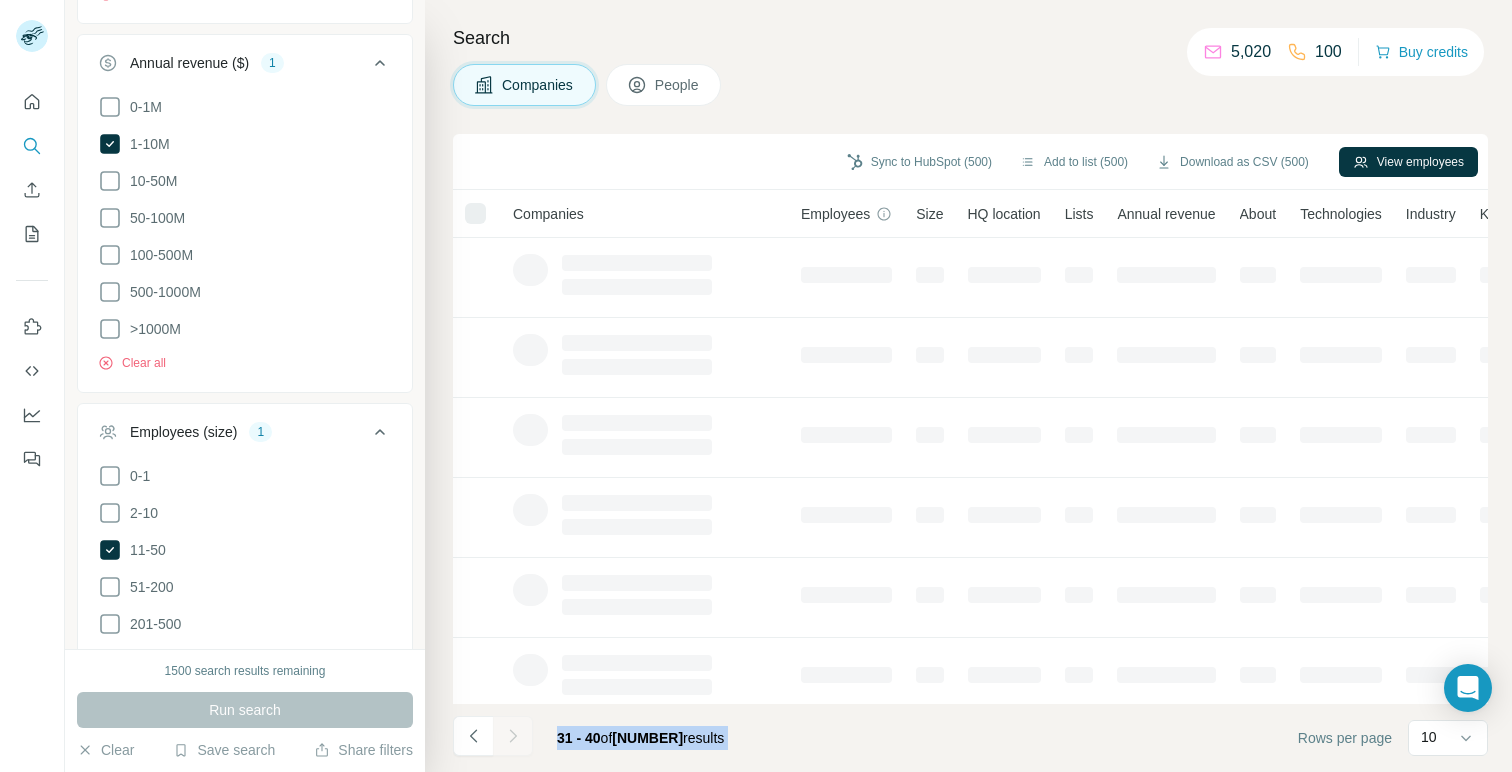 click at bounding box center (513, 736) 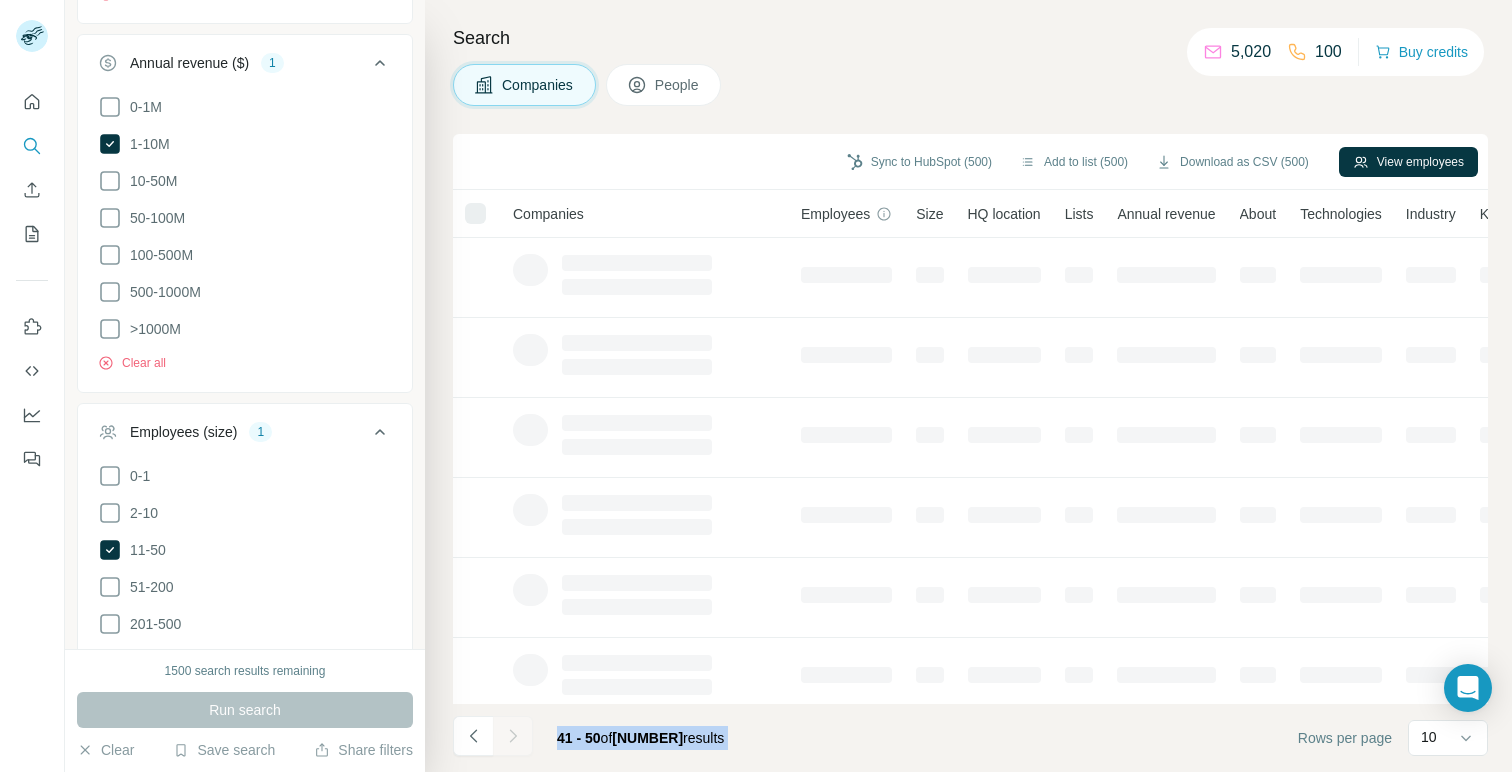 click at bounding box center [513, 736] 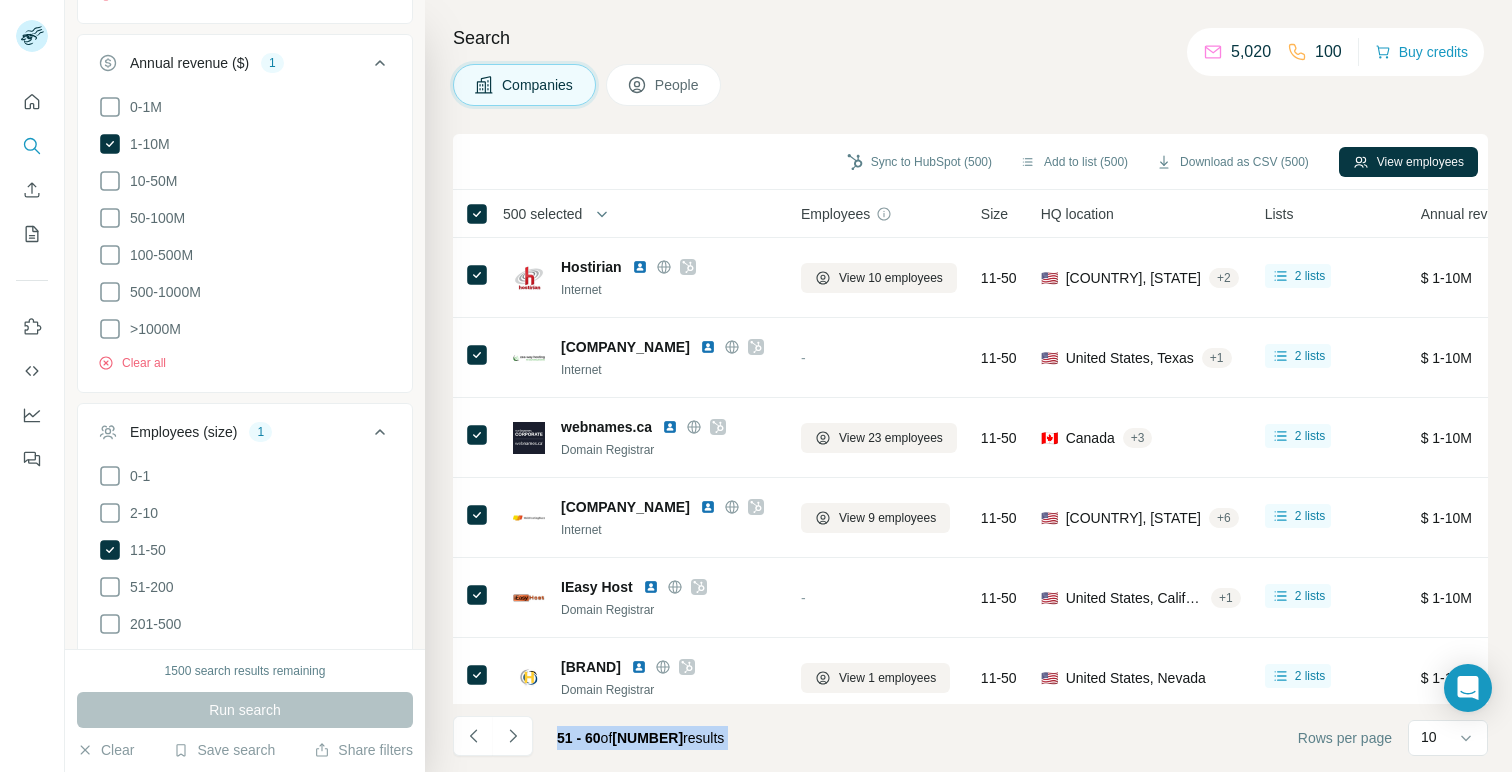 click 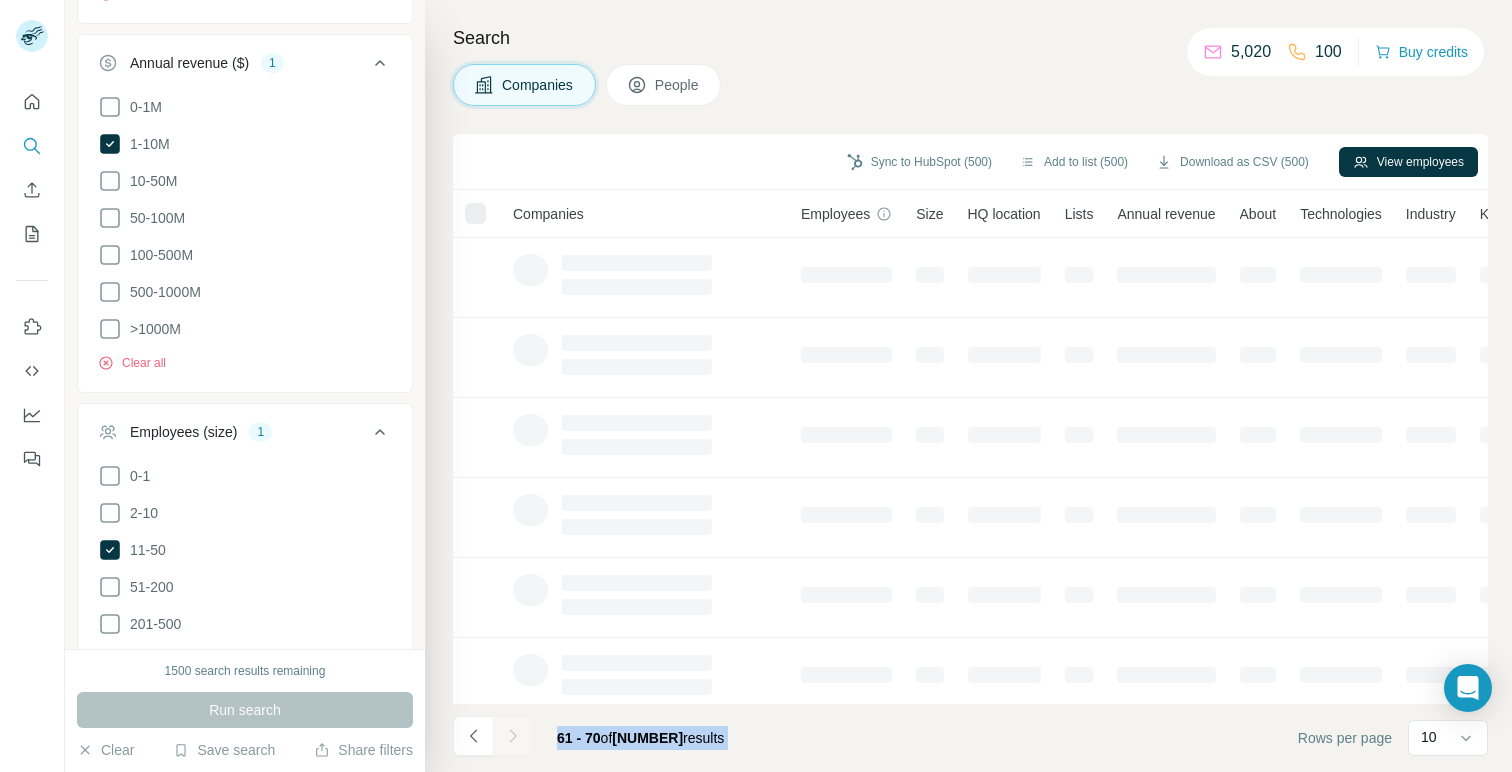 click 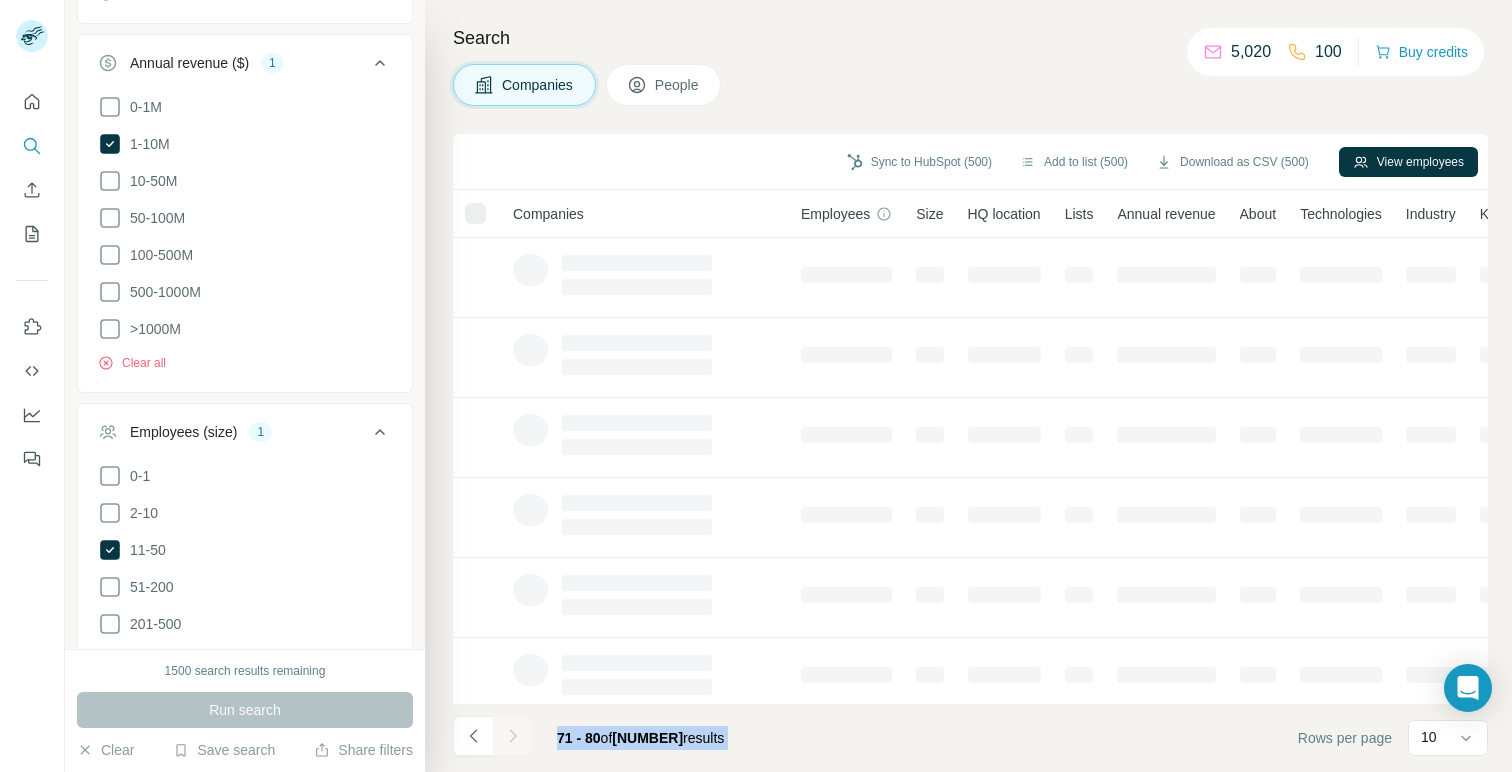 click at bounding box center (513, 736) 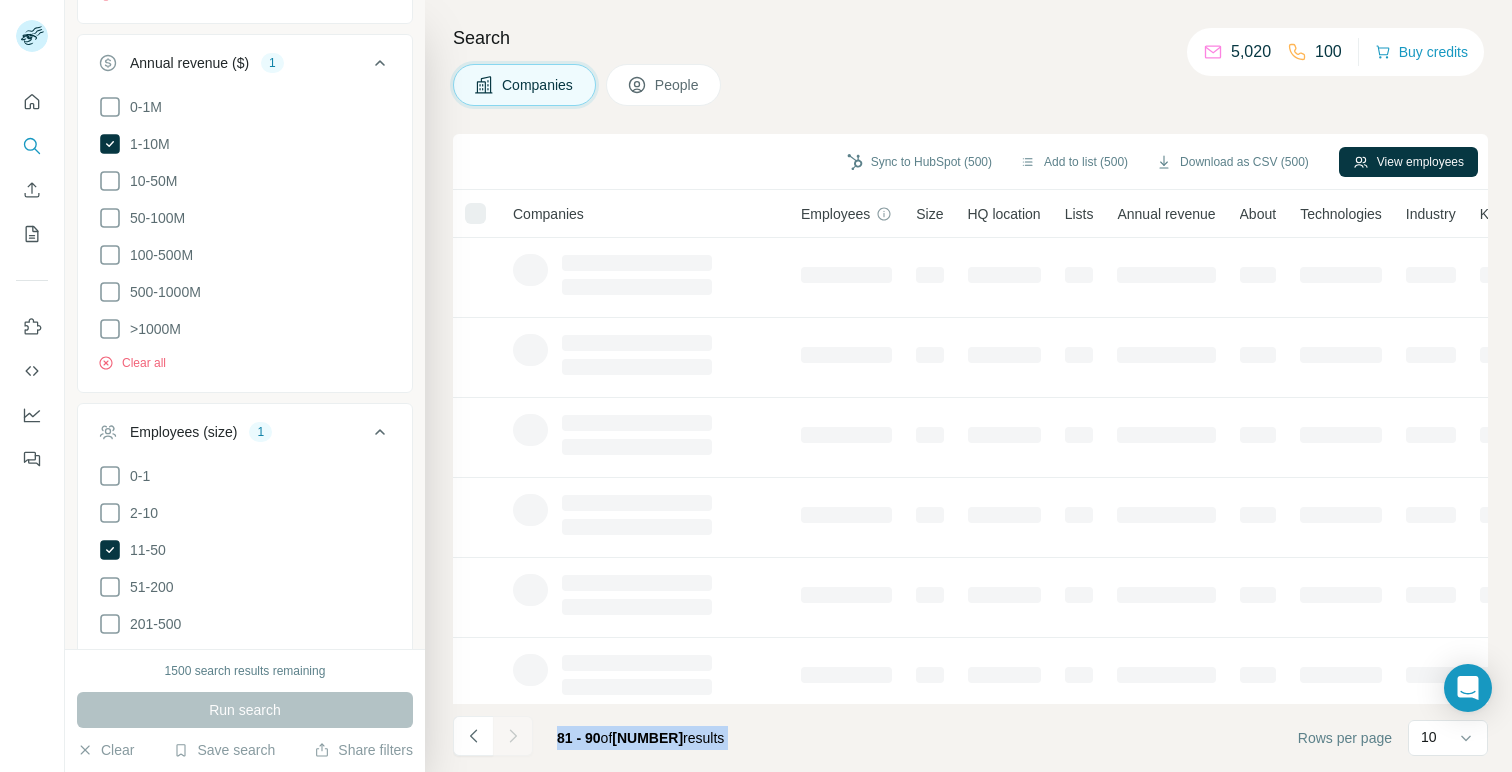 click at bounding box center [513, 736] 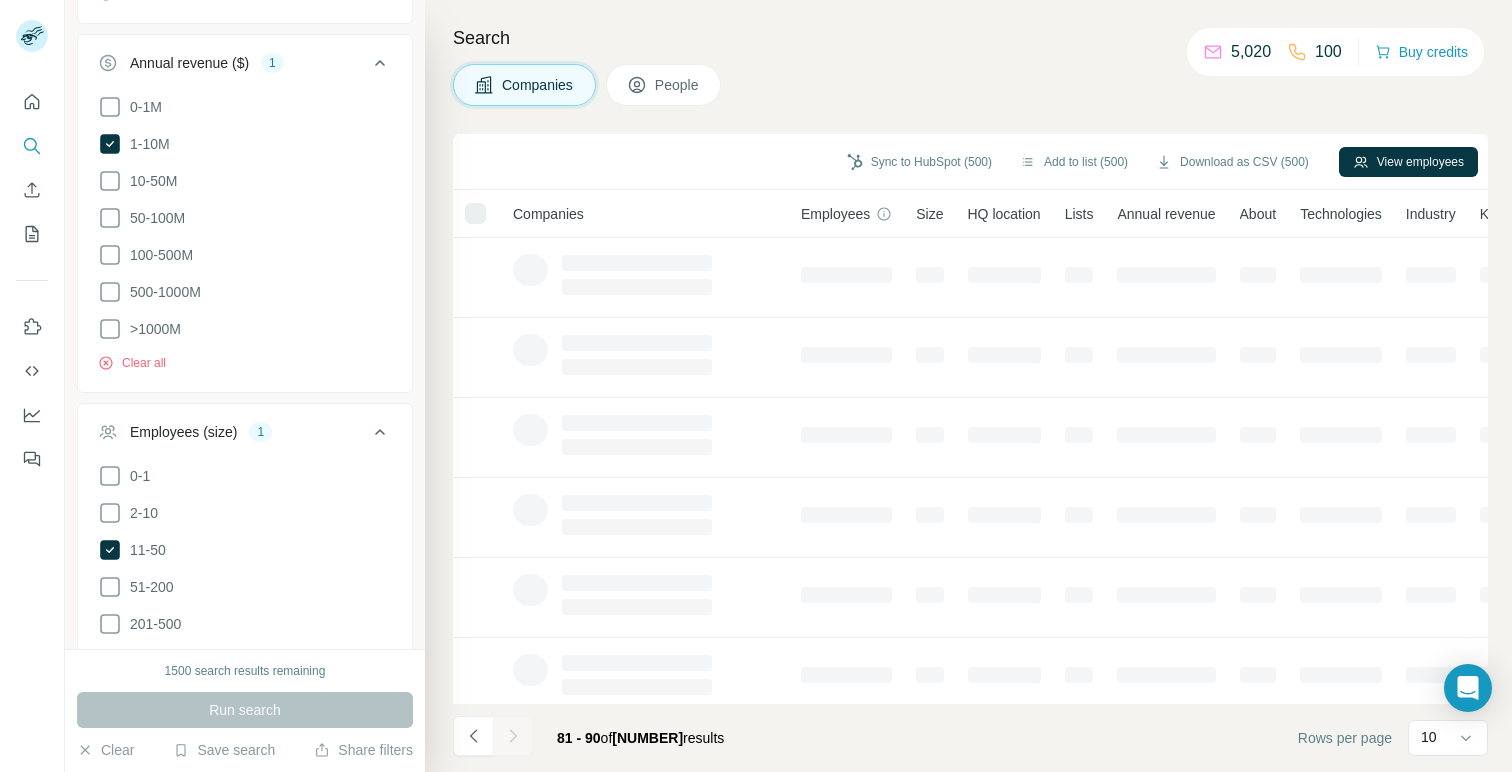 click 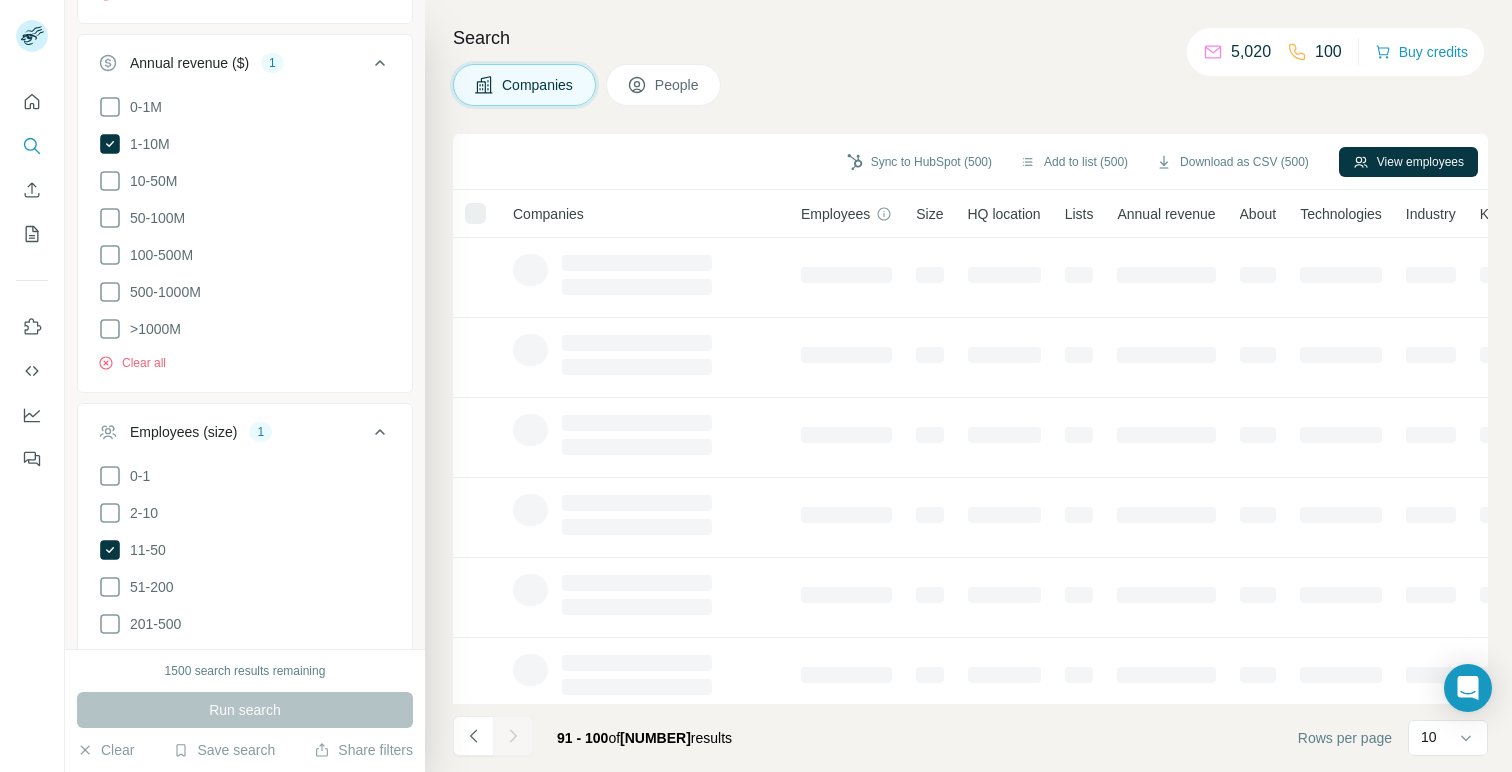 click 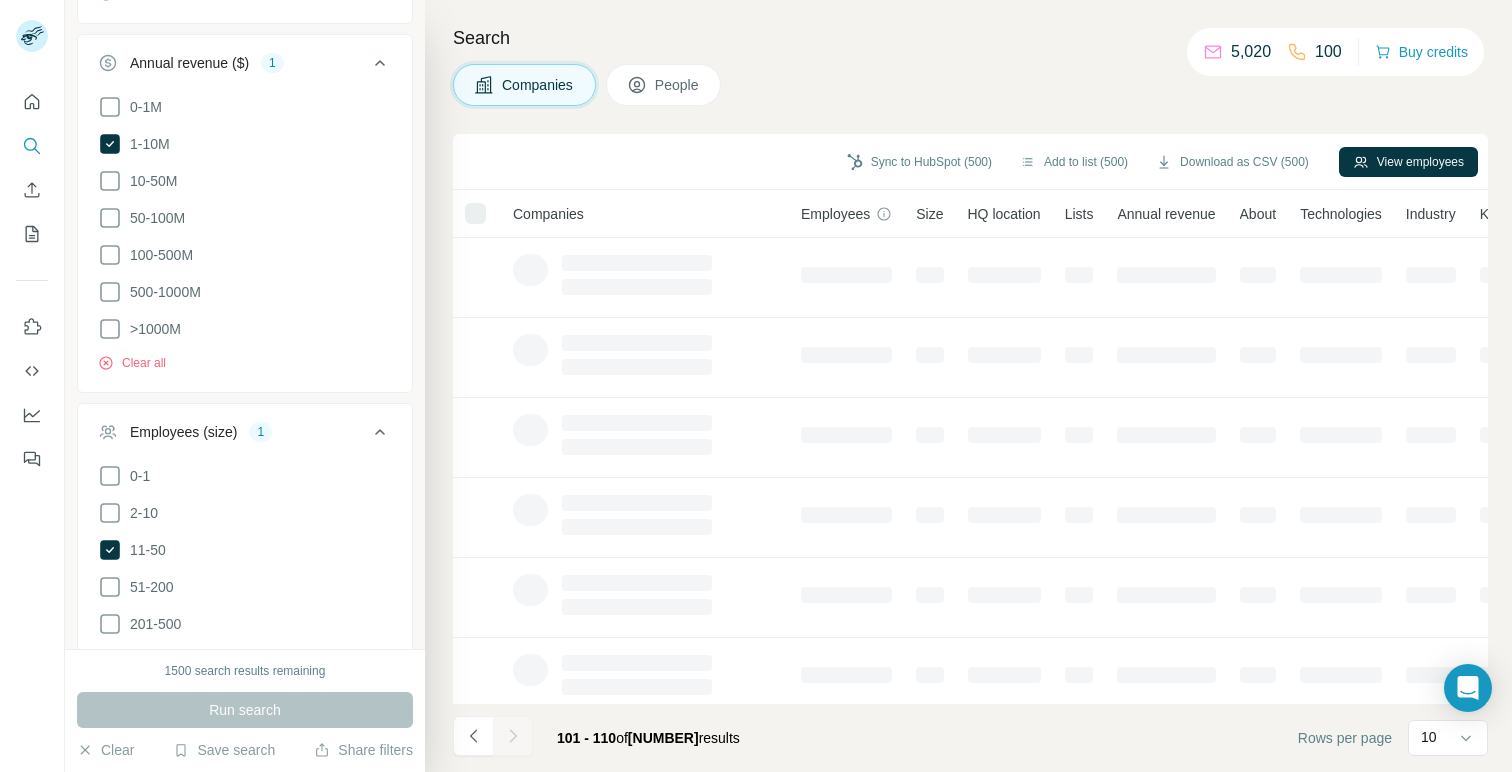 click at bounding box center (513, 736) 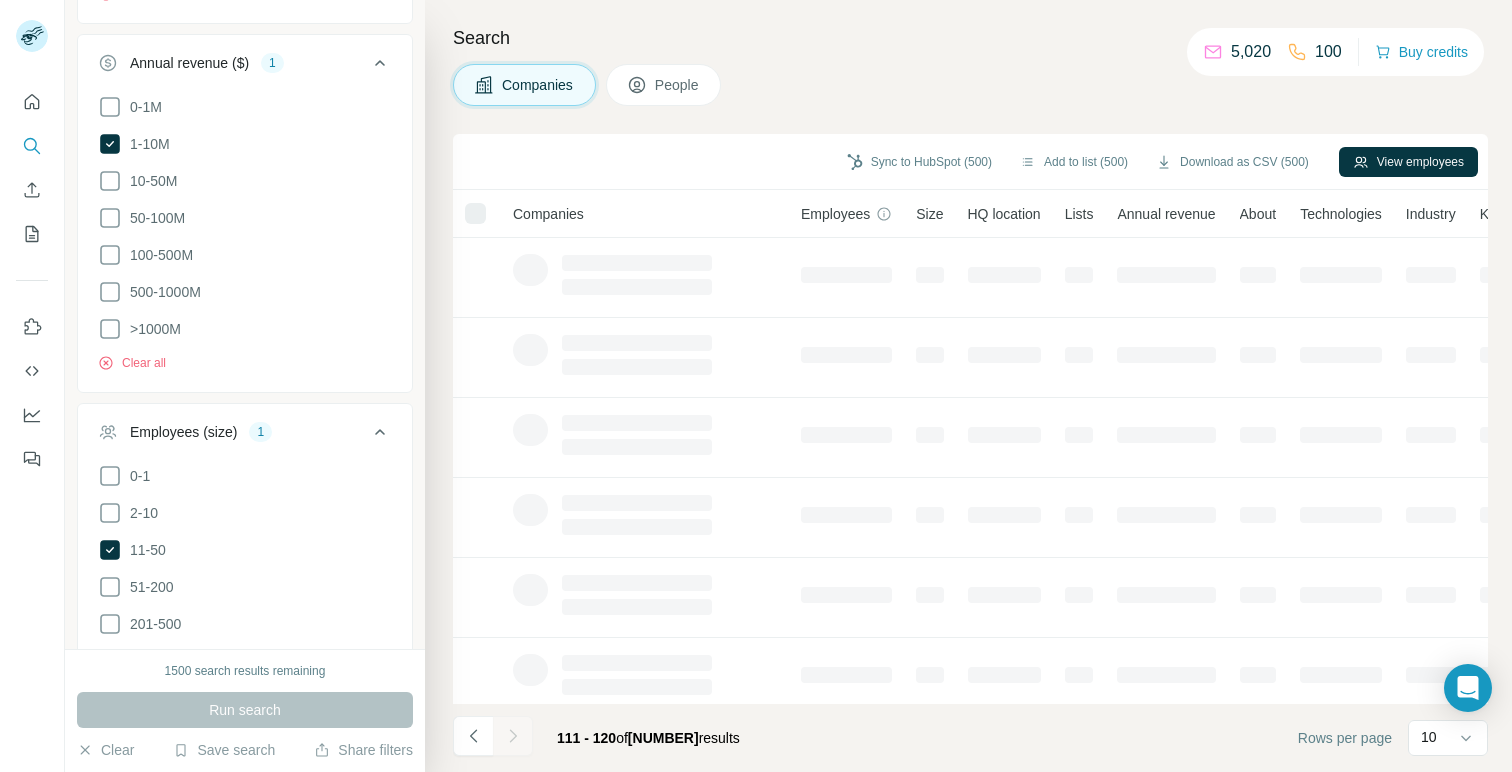 click 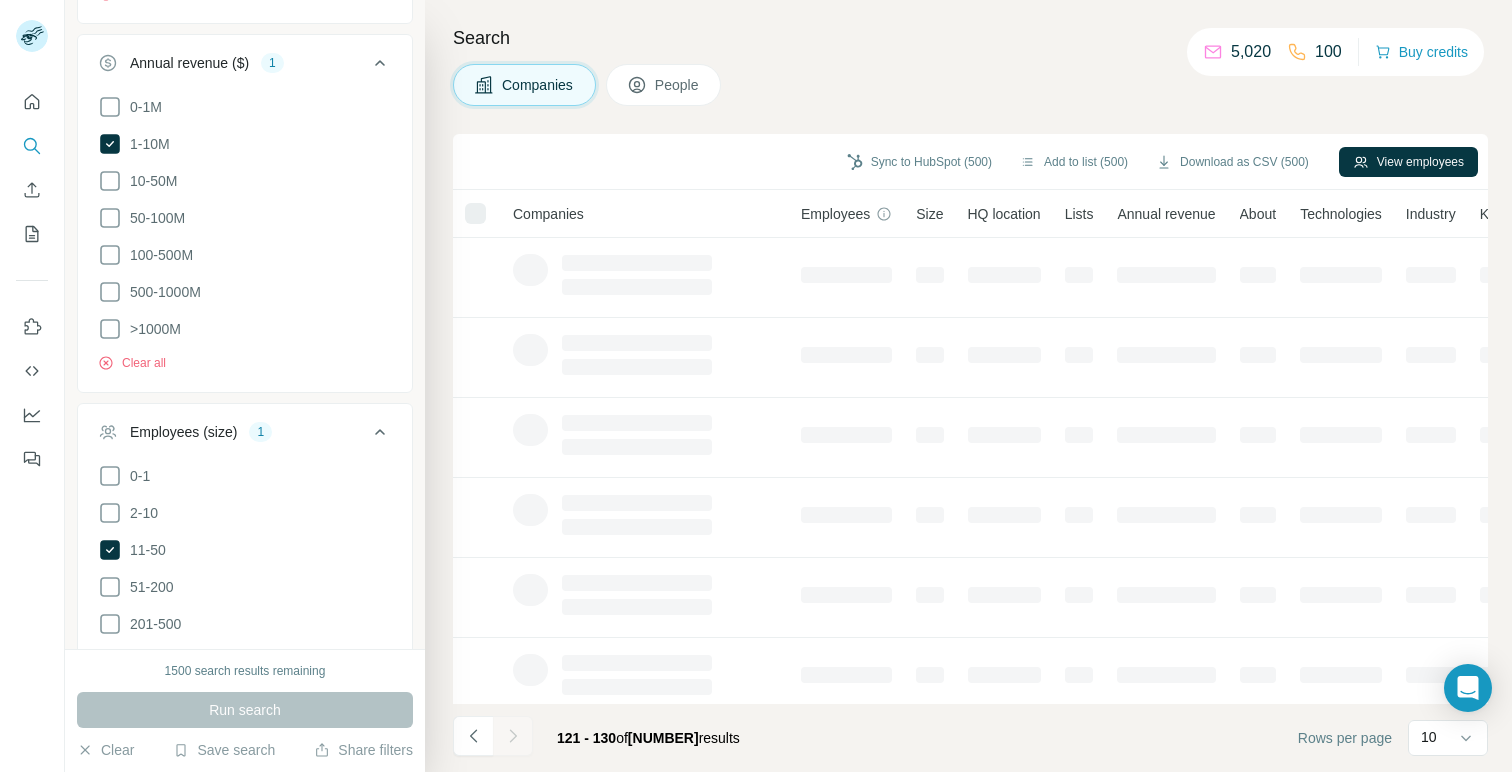 click at bounding box center (513, 736) 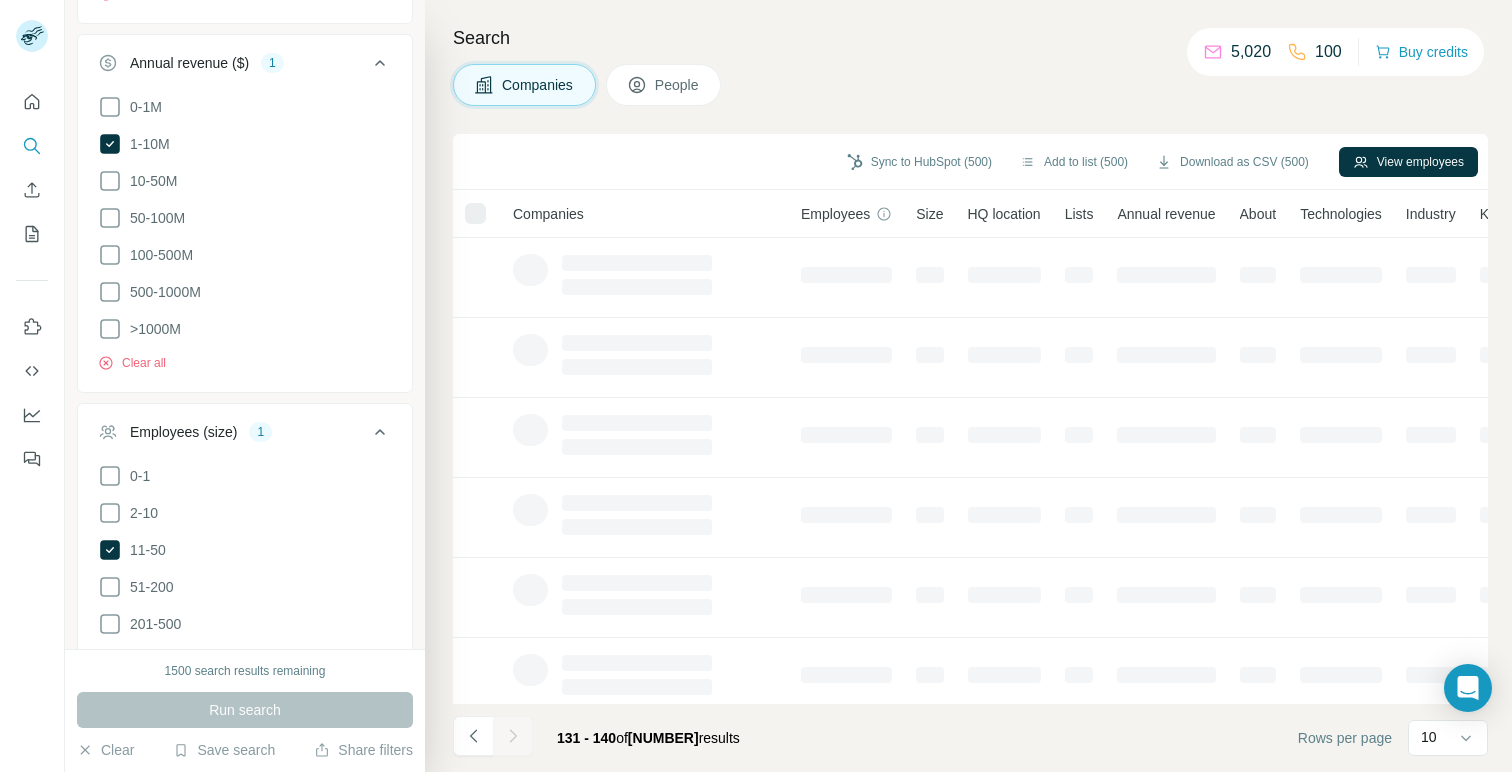 click at bounding box center (513, 736) 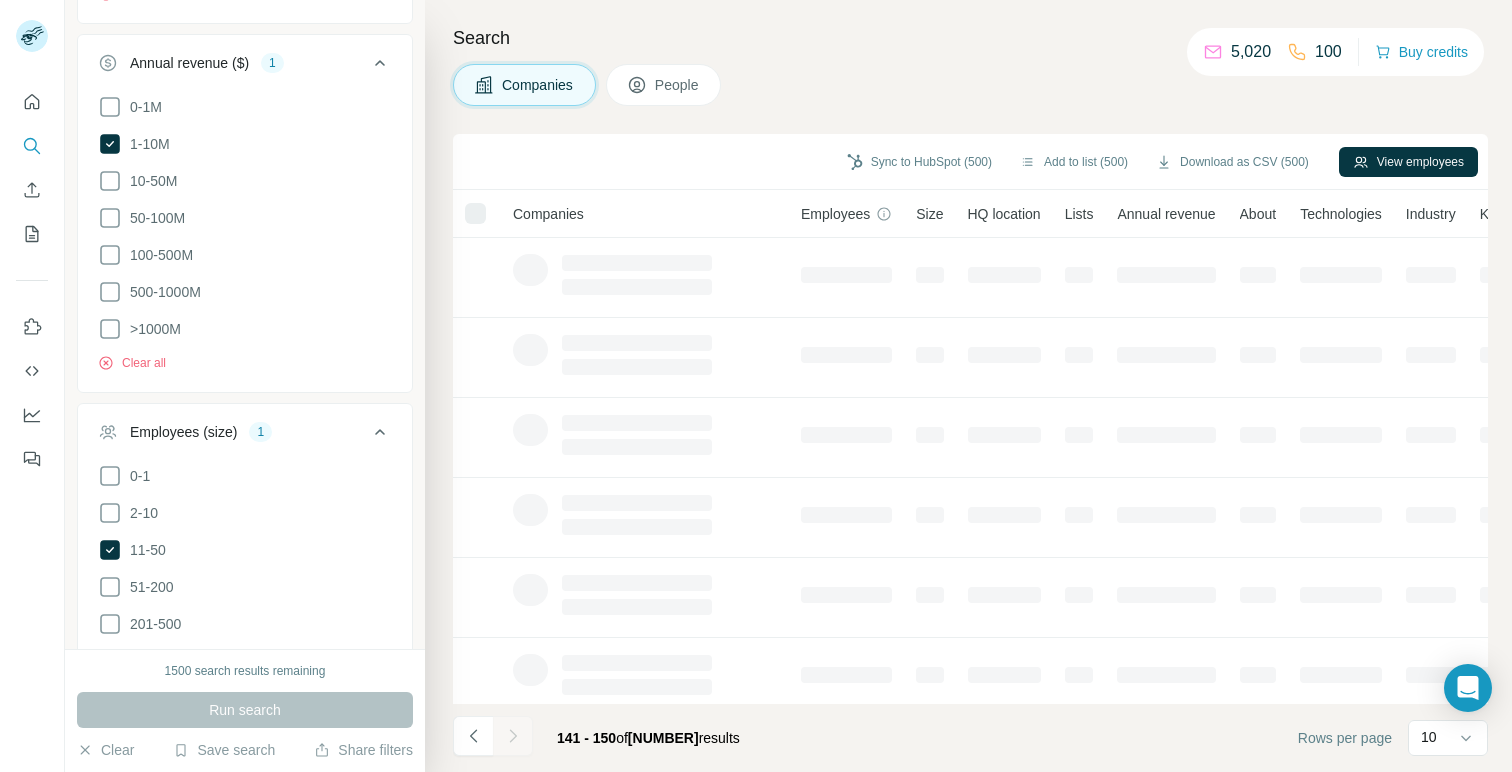 click at bounding box center (513, 736) 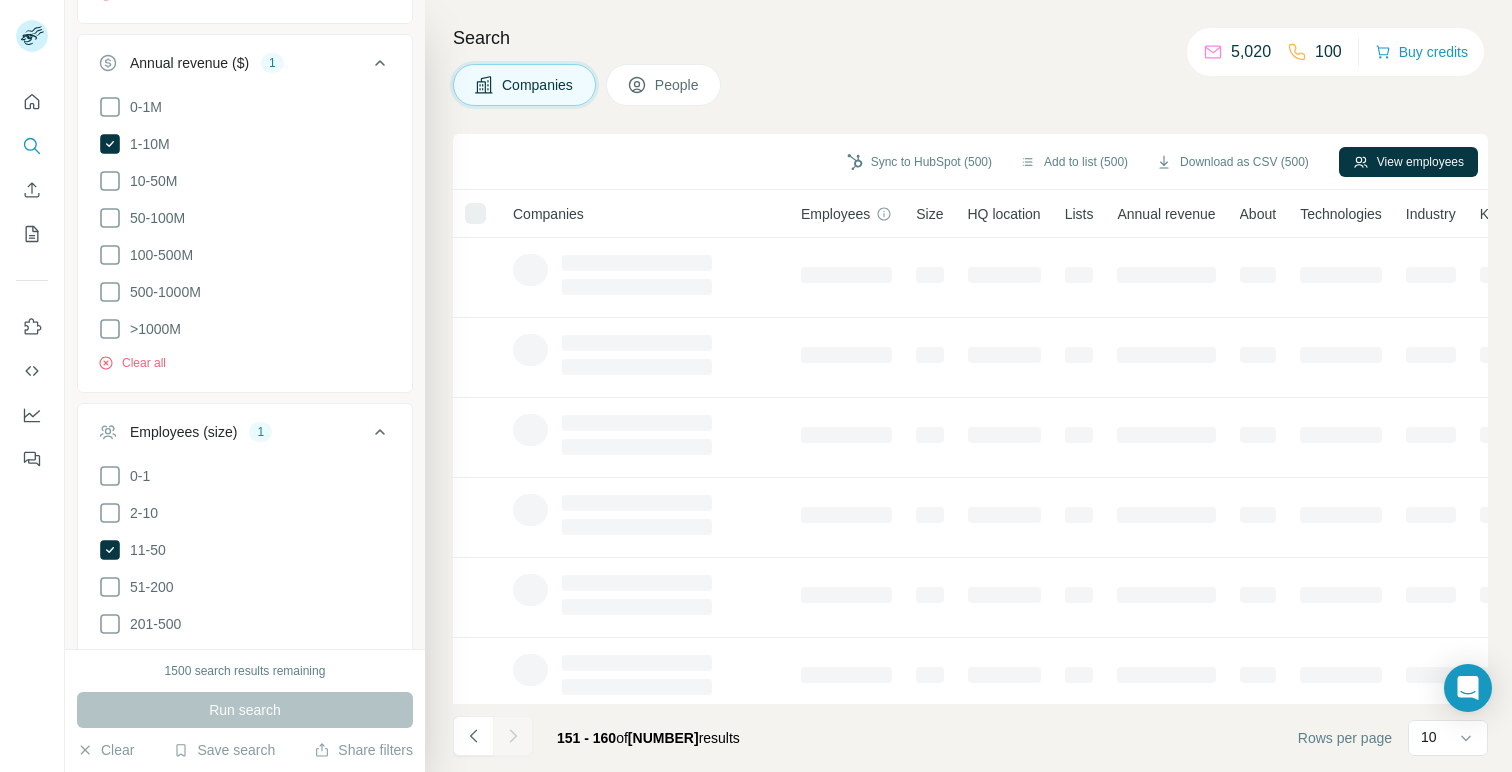 click at bounding box center (513, 736) 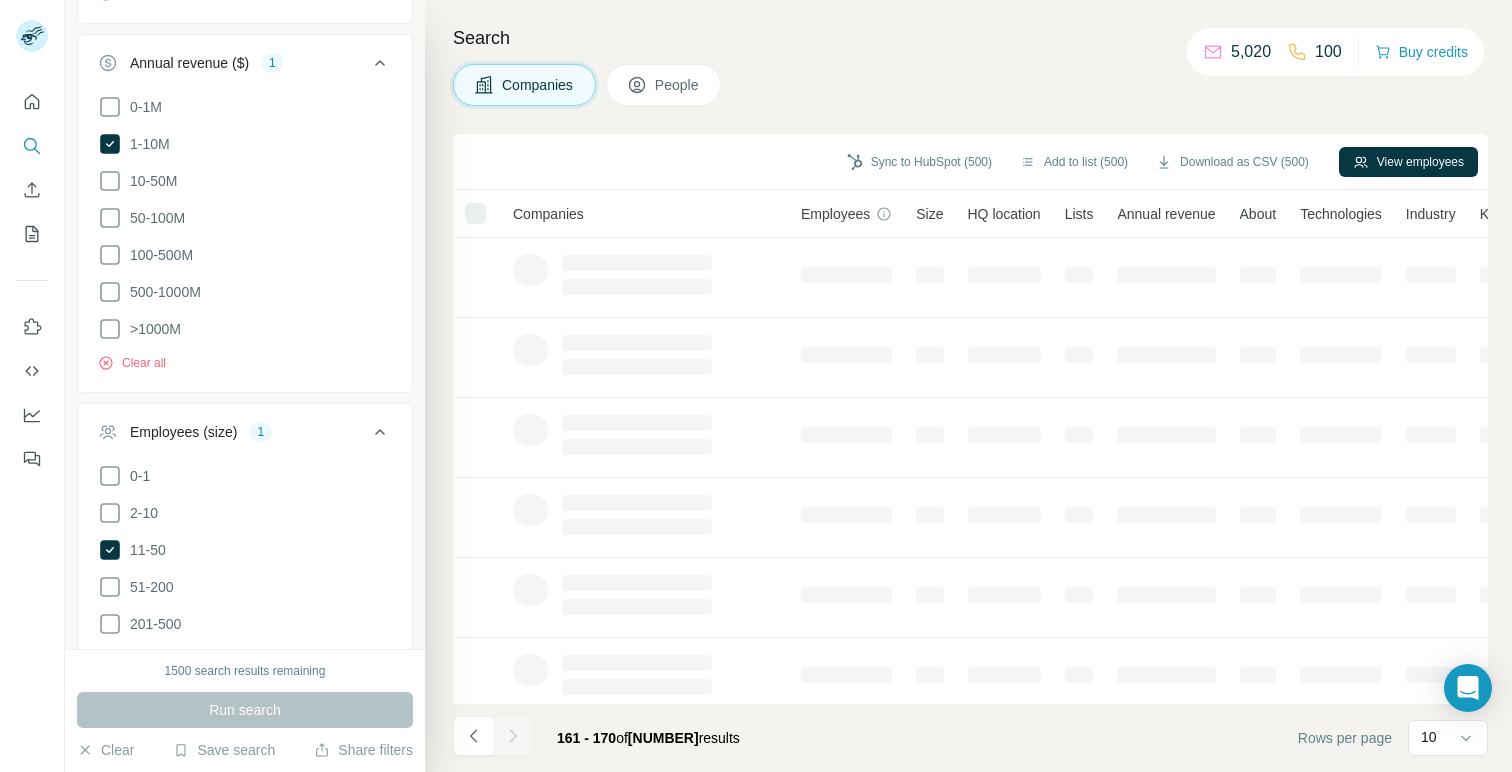 click at bounding box center (513, 736) 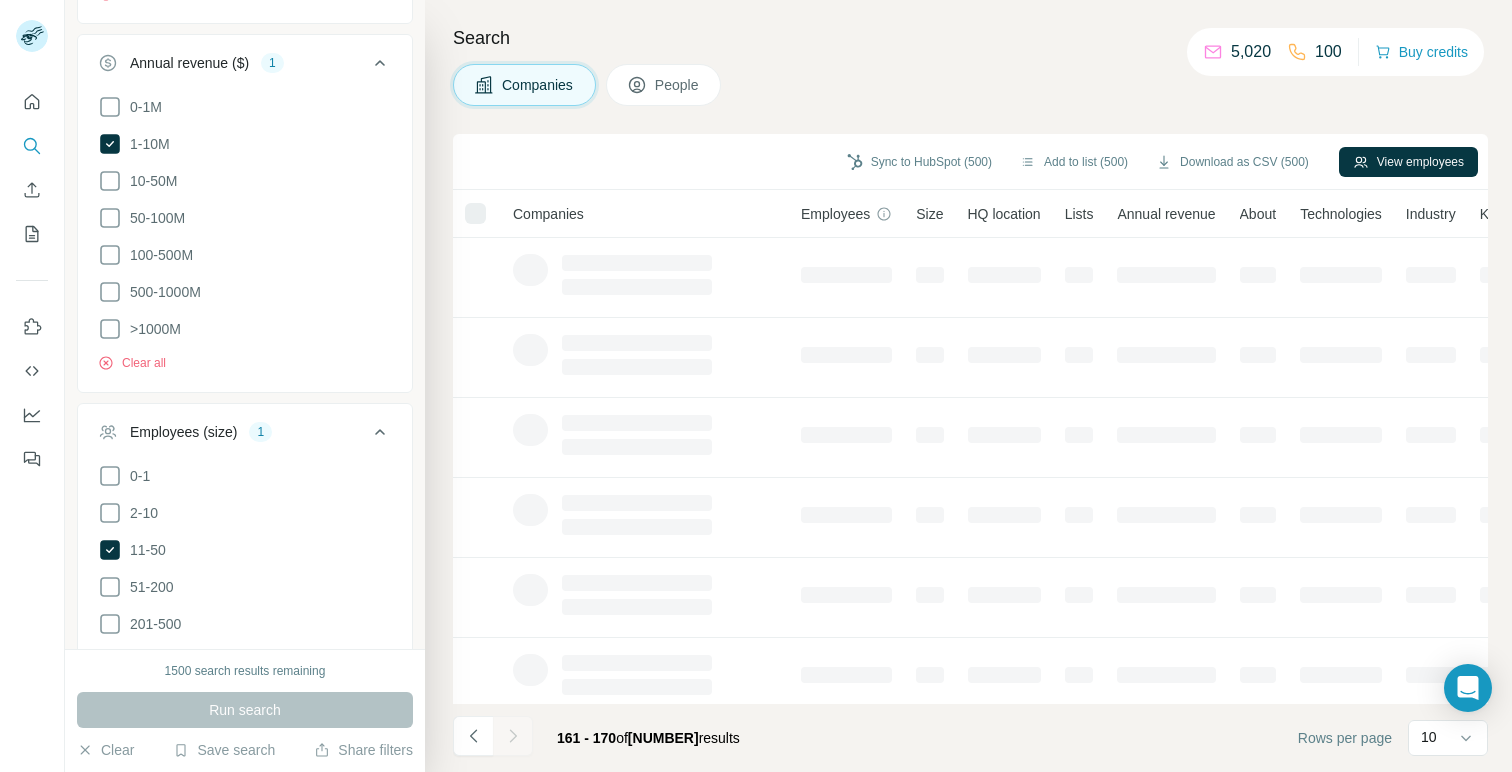 click 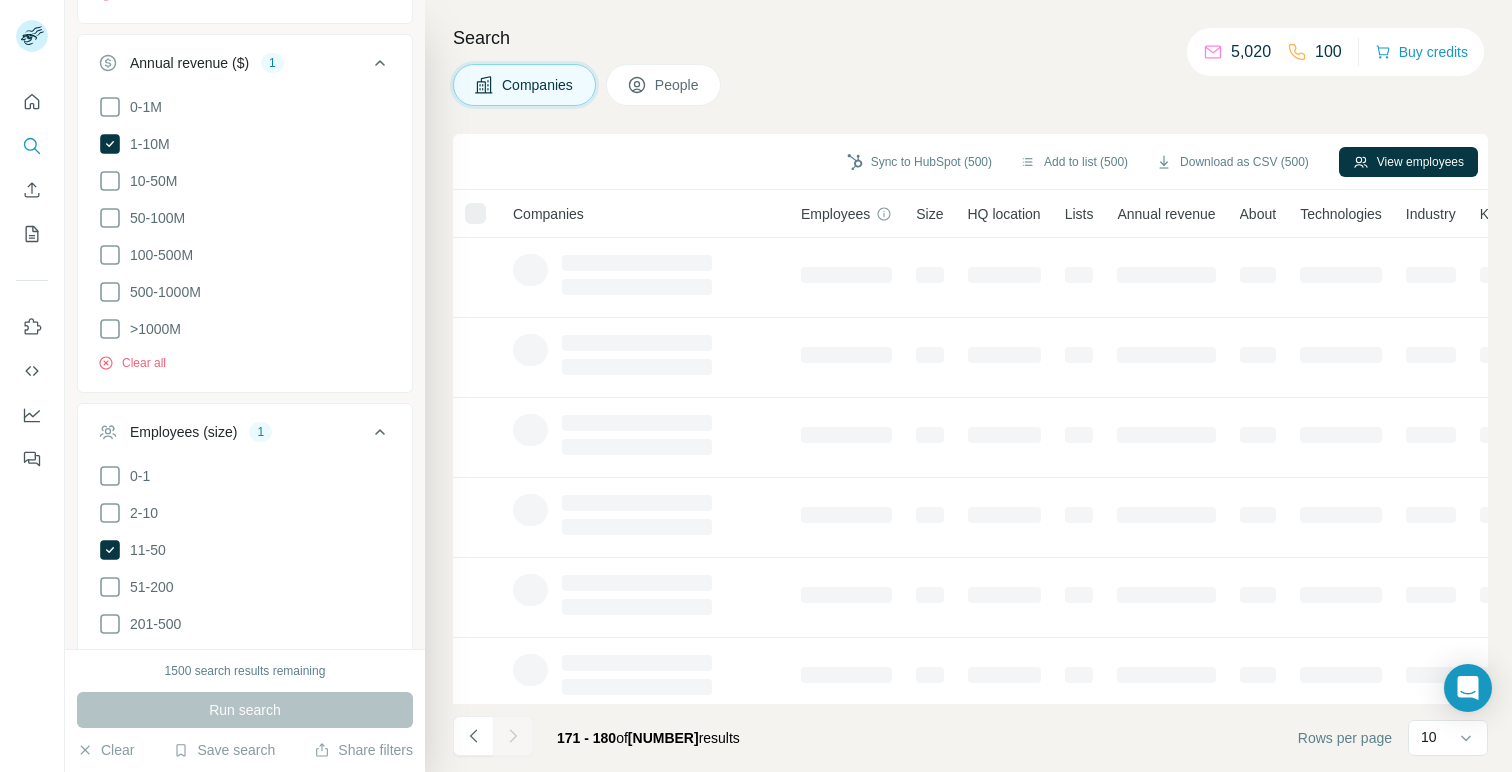 click at bounding box center [513, 736] 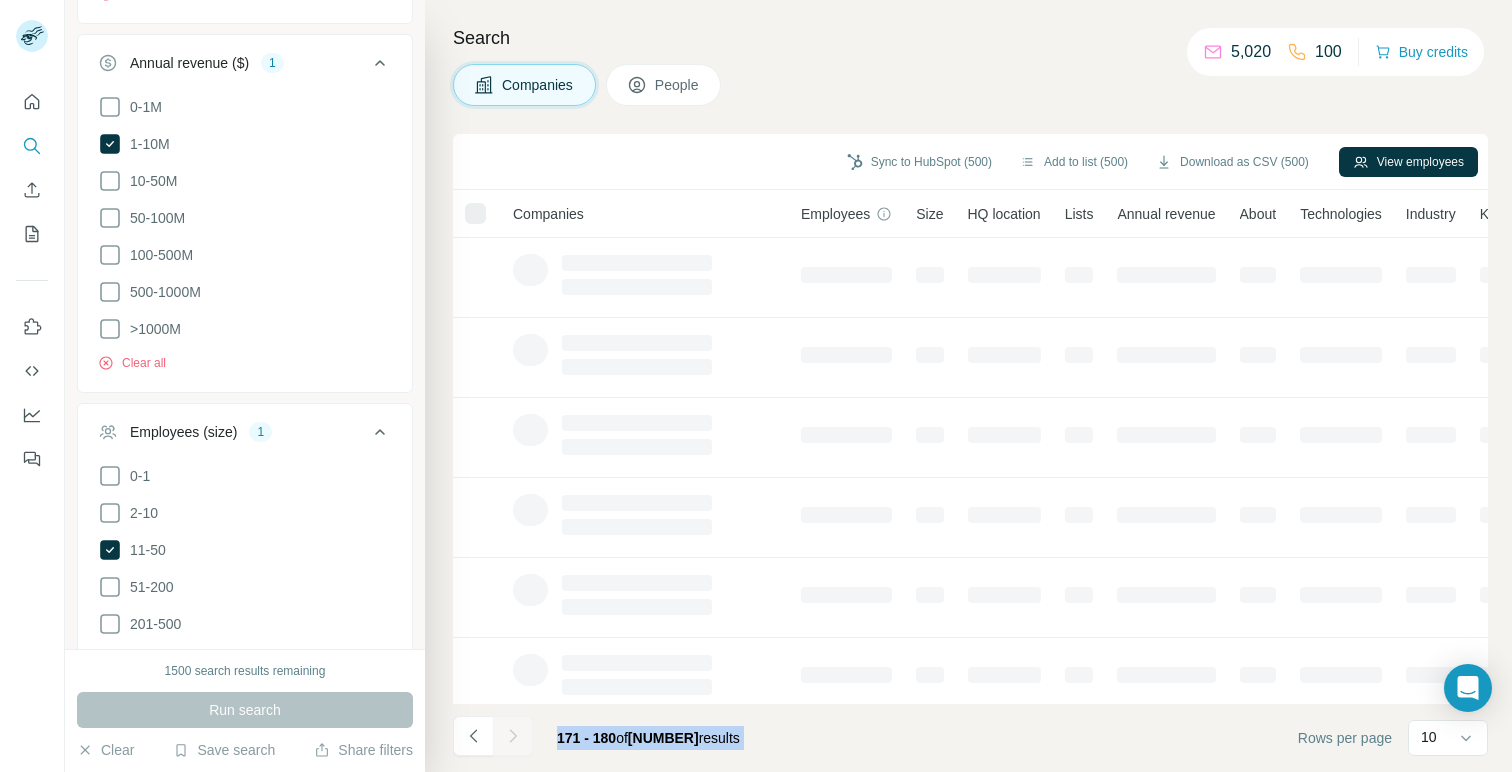 click 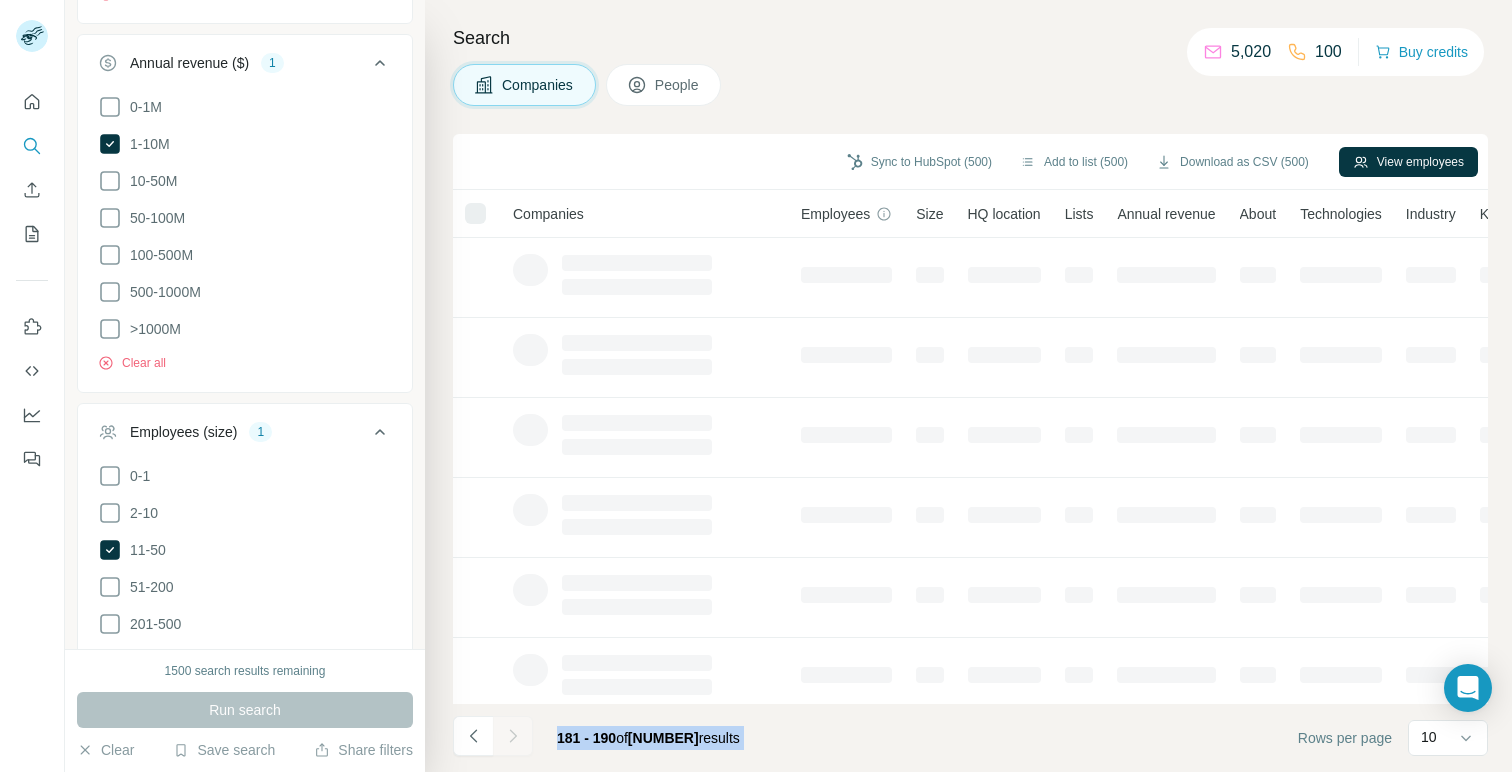 click at bounding box center (513, 736) 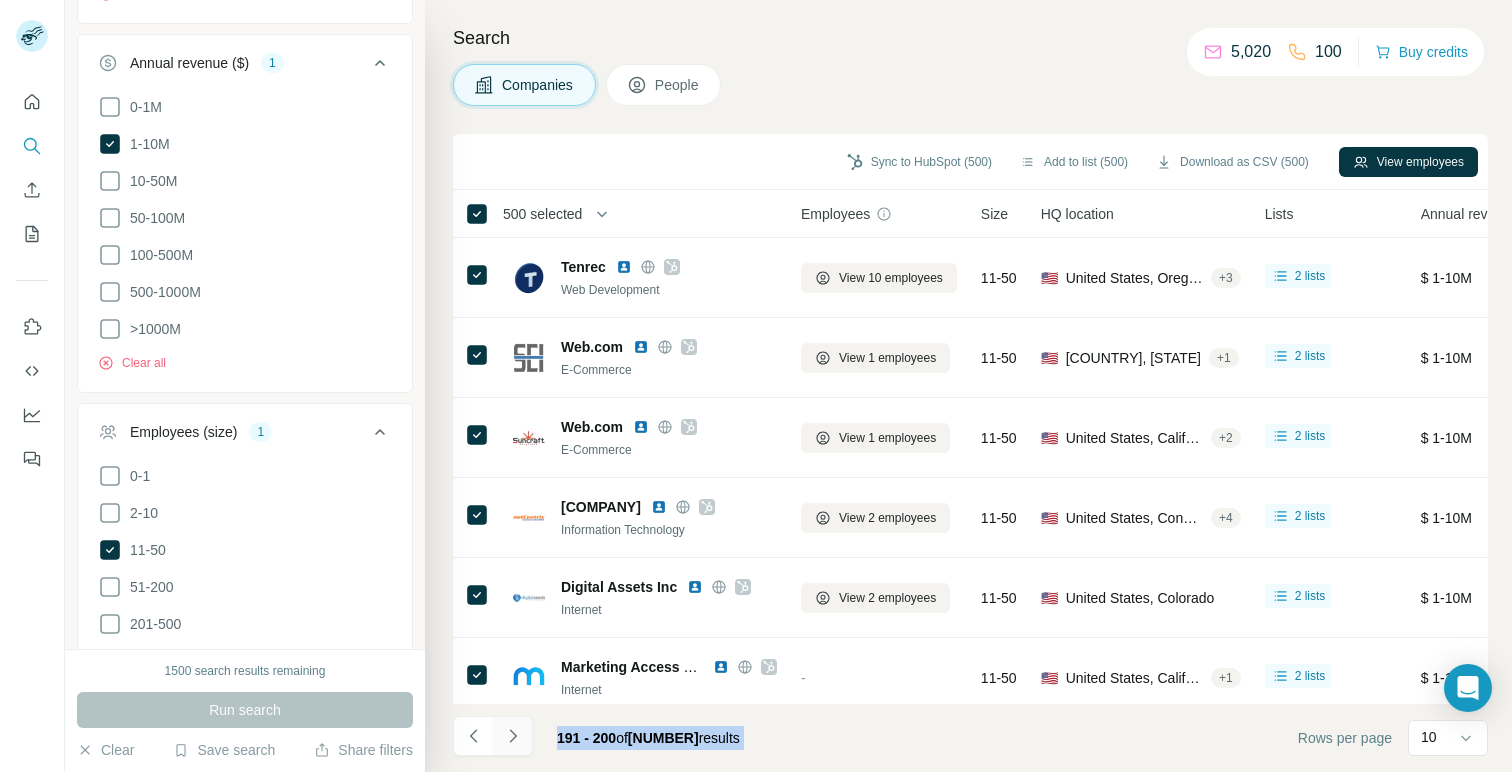 click 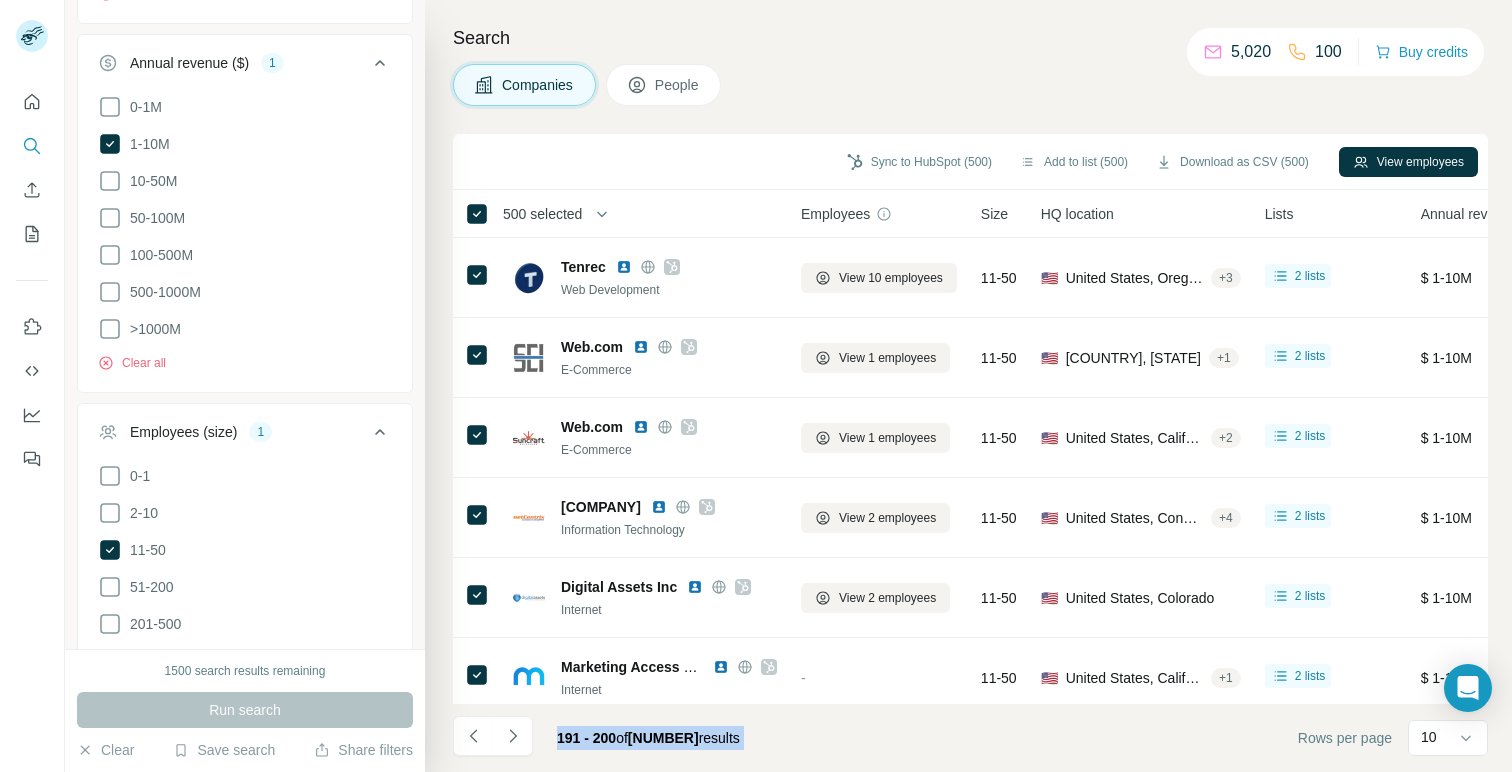 click at bounding box center [513, 736] 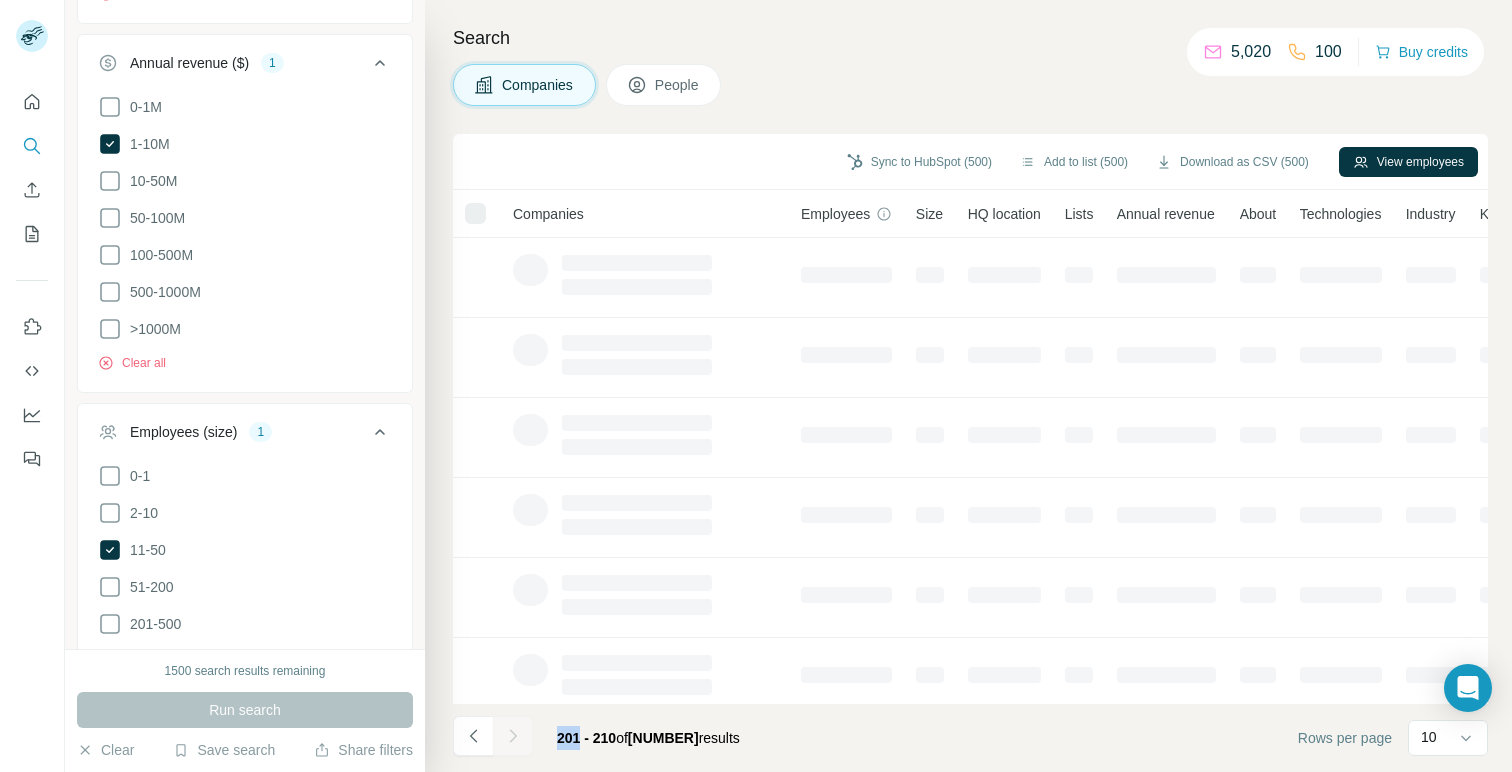 click at bounding box center (513, 736) 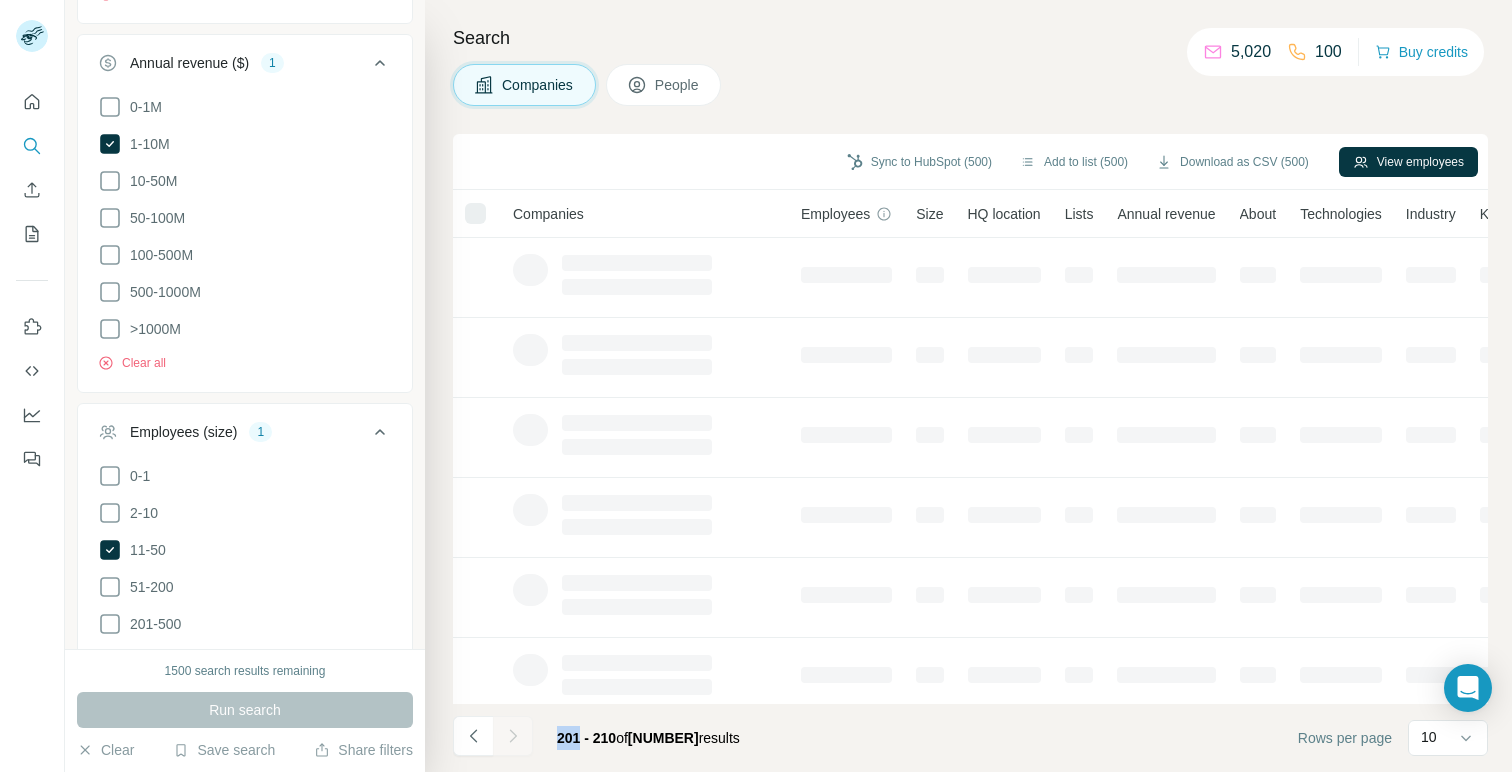 click 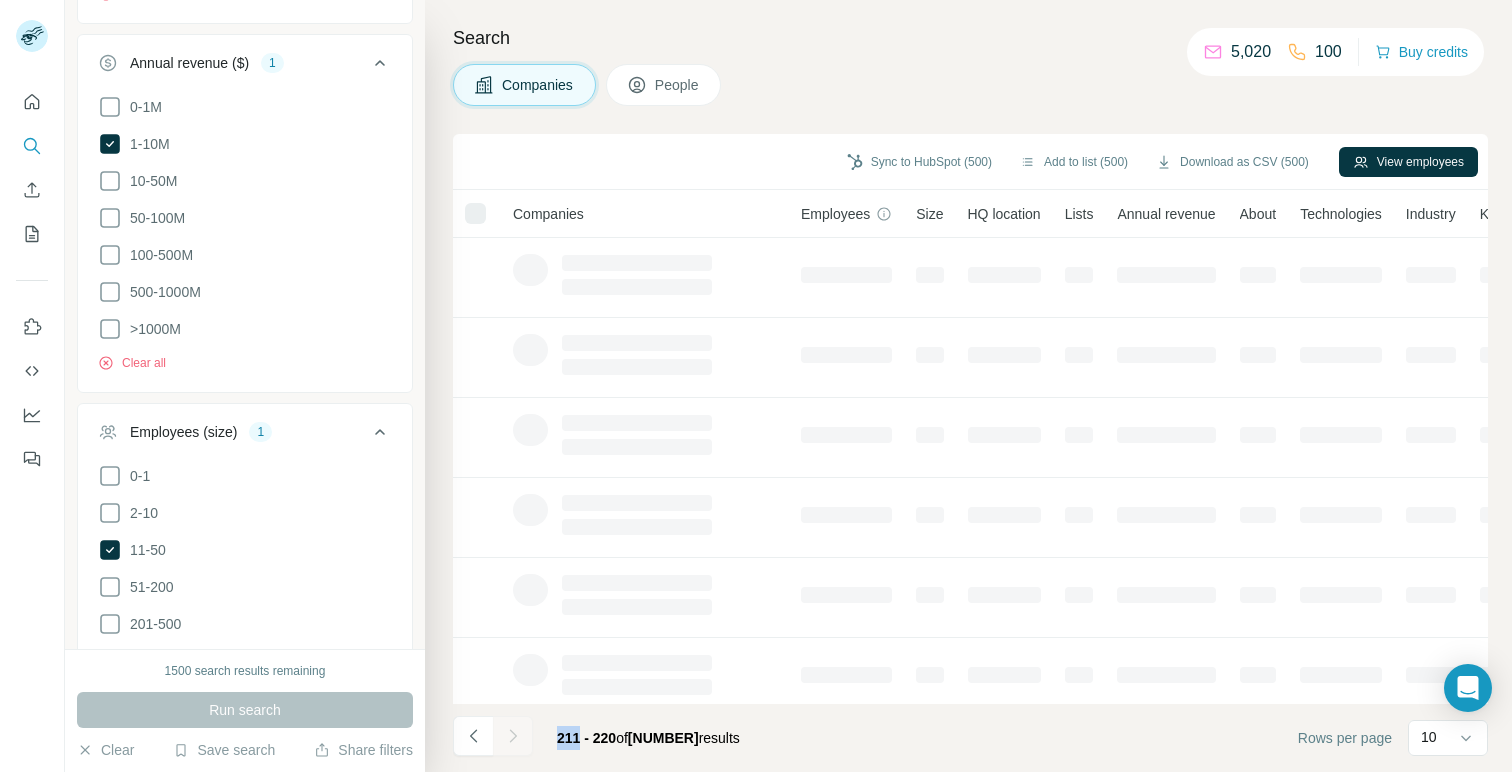 click at bounding box center [513, 736] 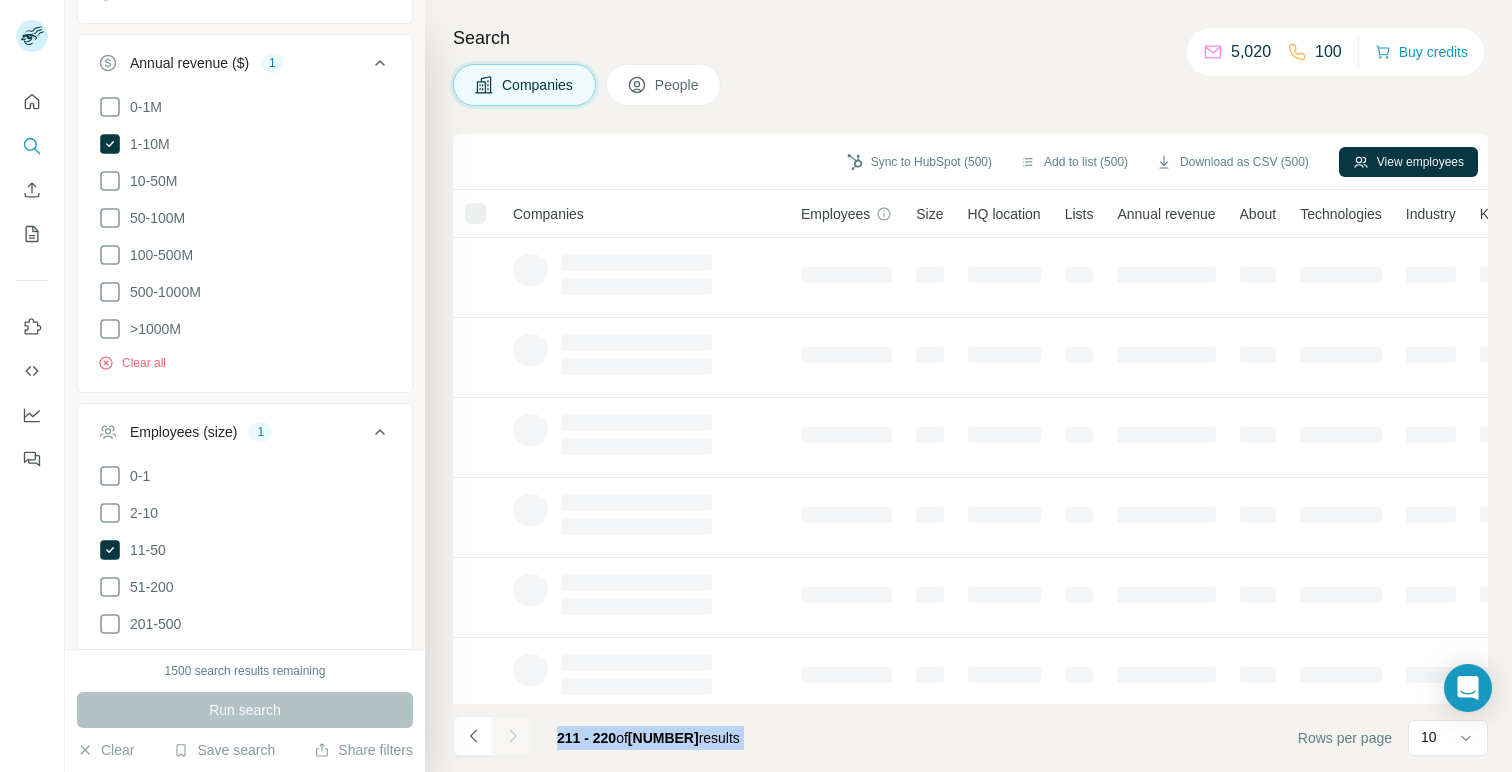 click 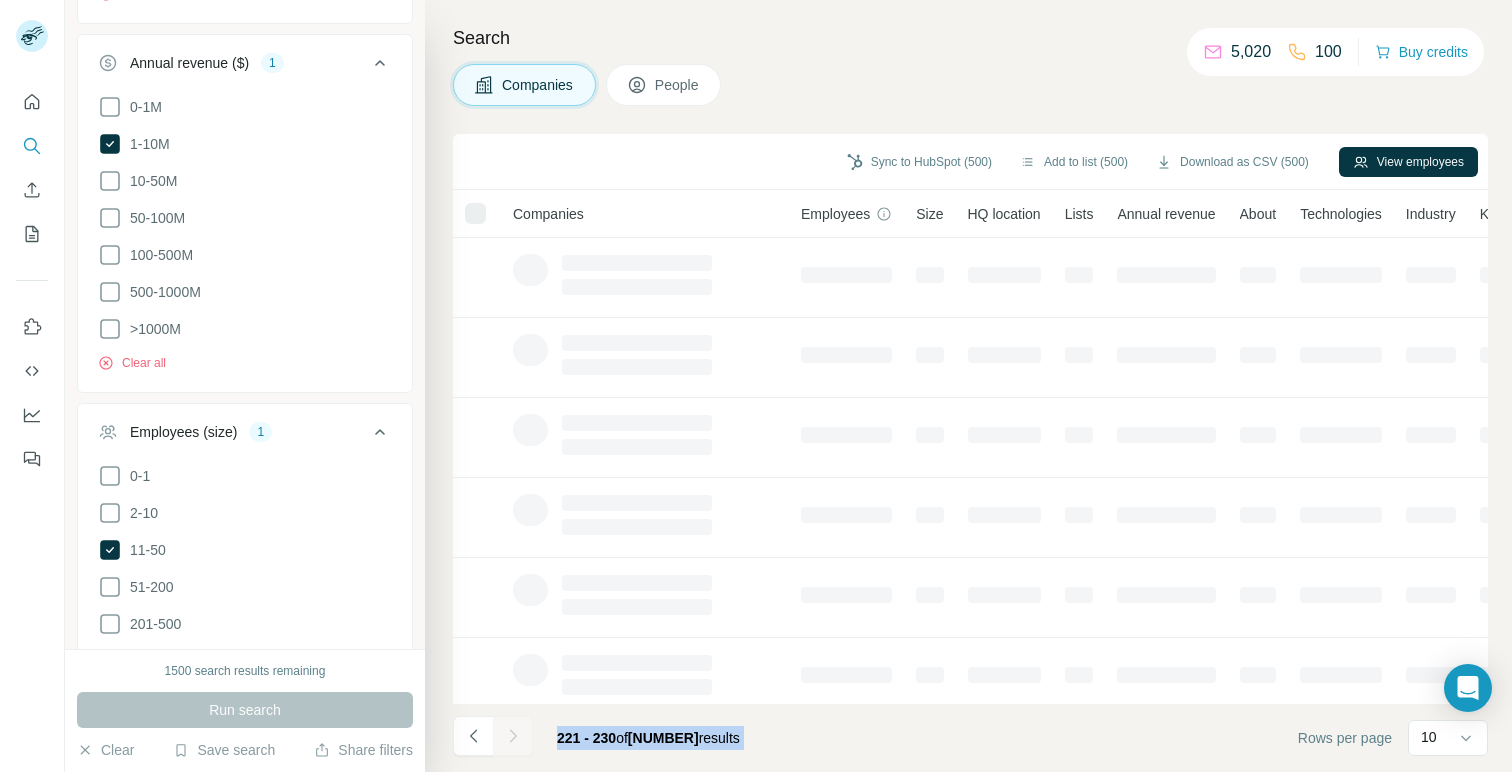 click at bounding box center (513, 736) 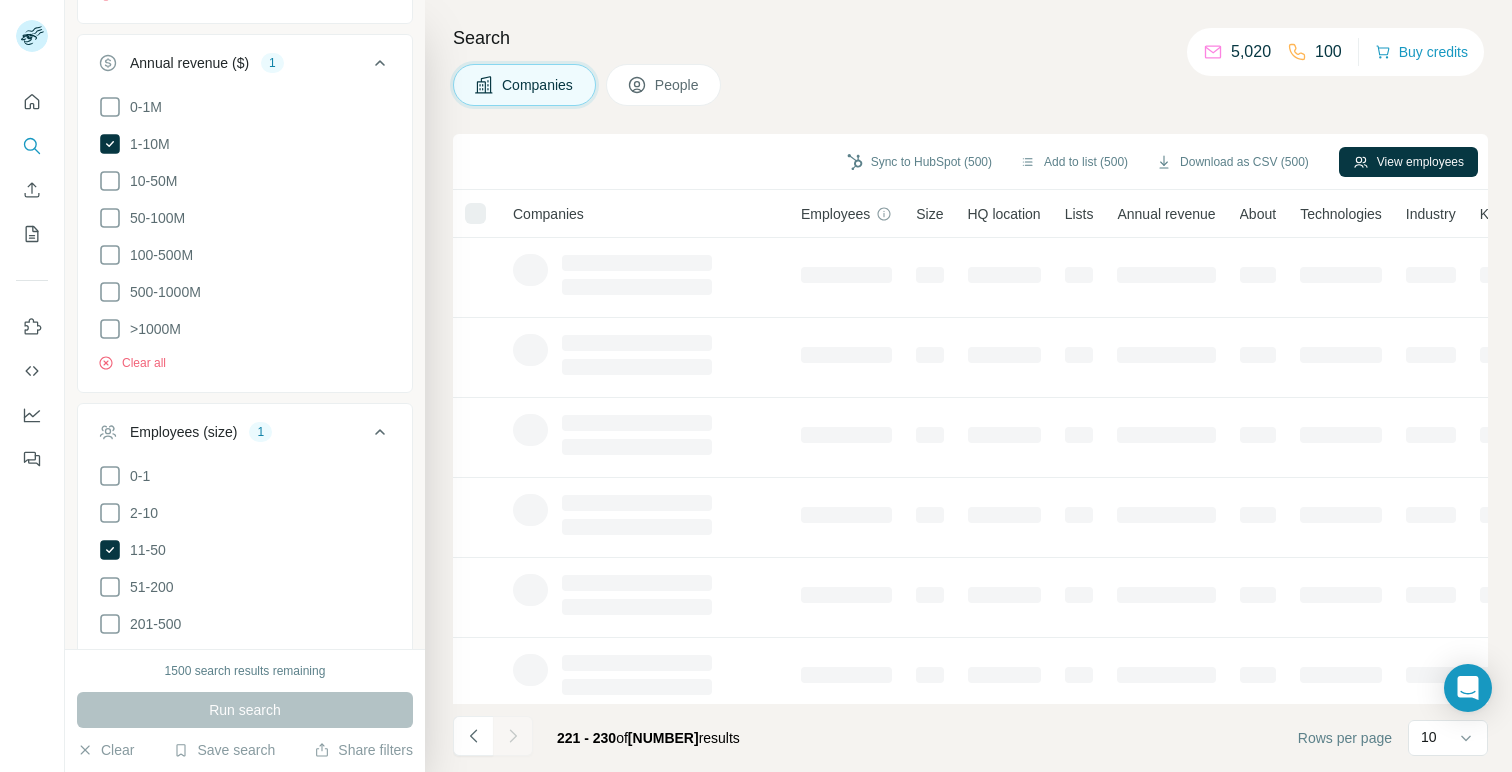 click 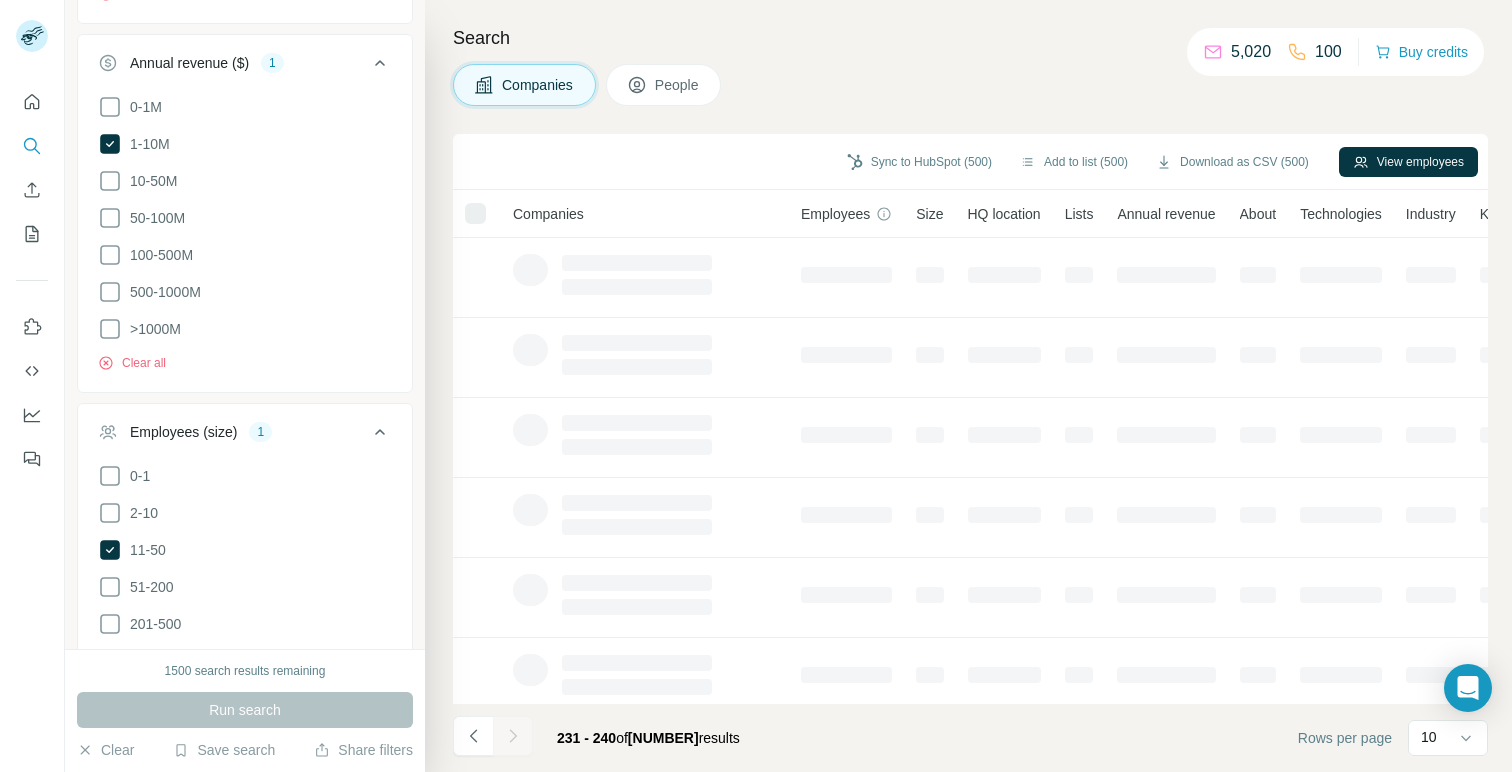 click at bounding box center [513, 736] 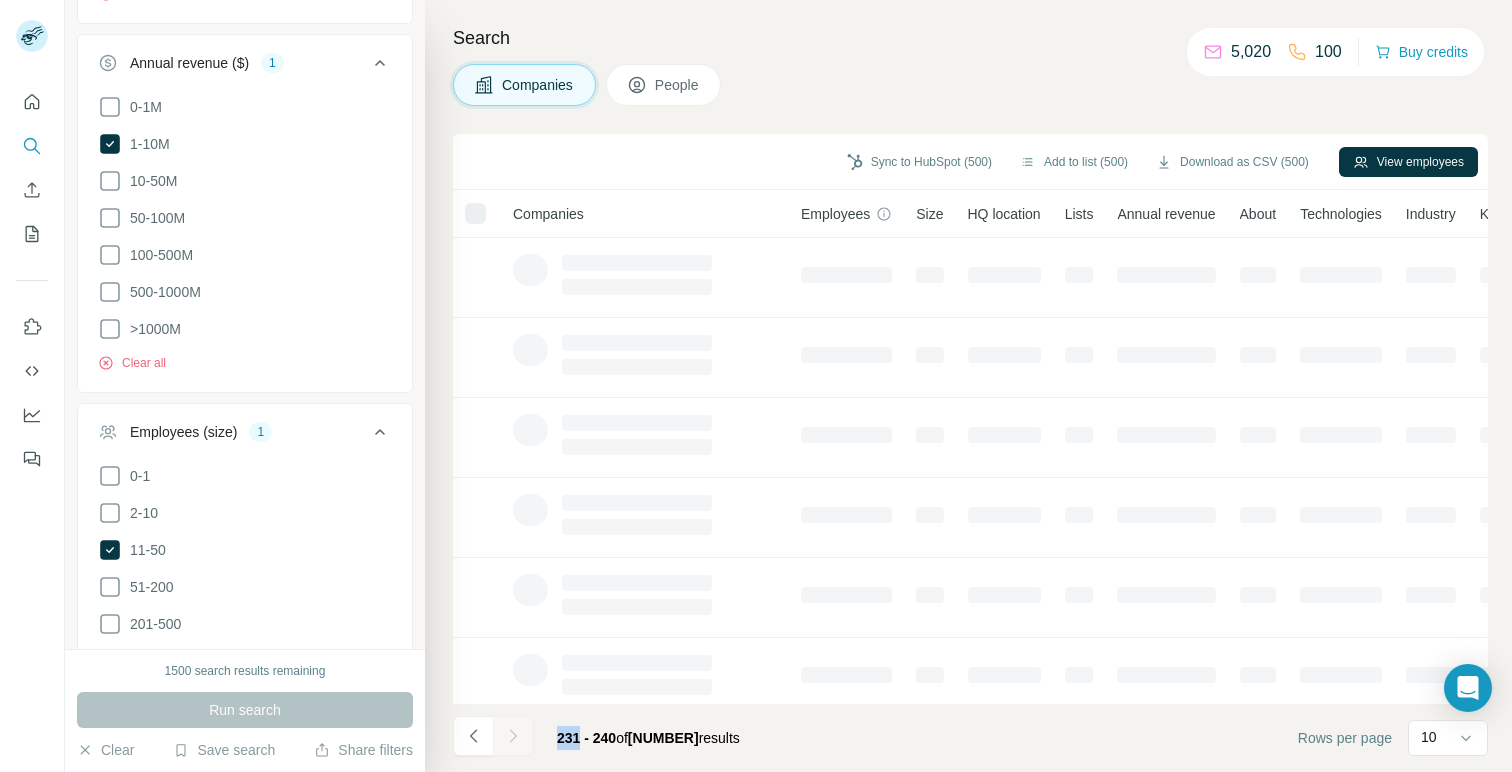 click at bounding box center (513, 736) 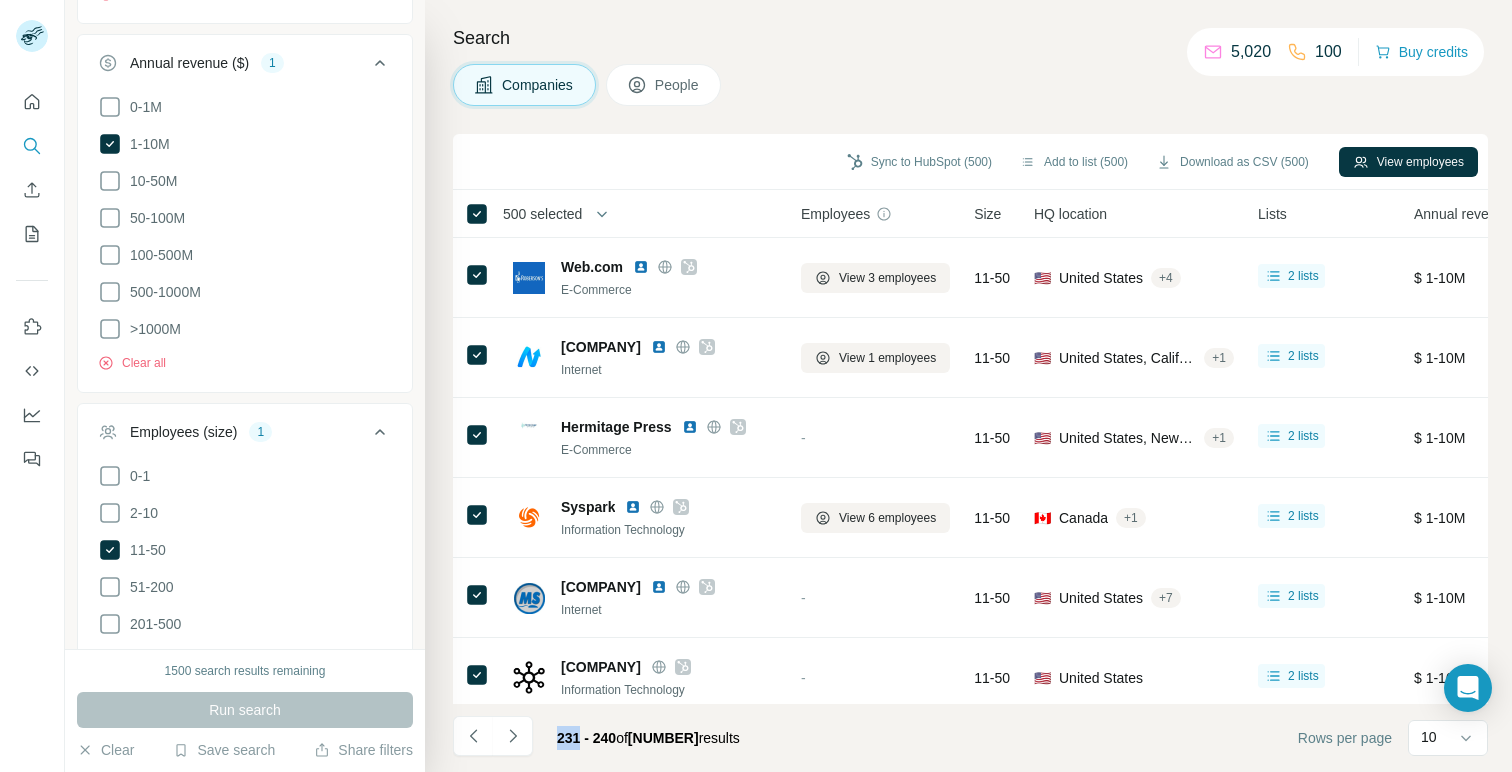 click 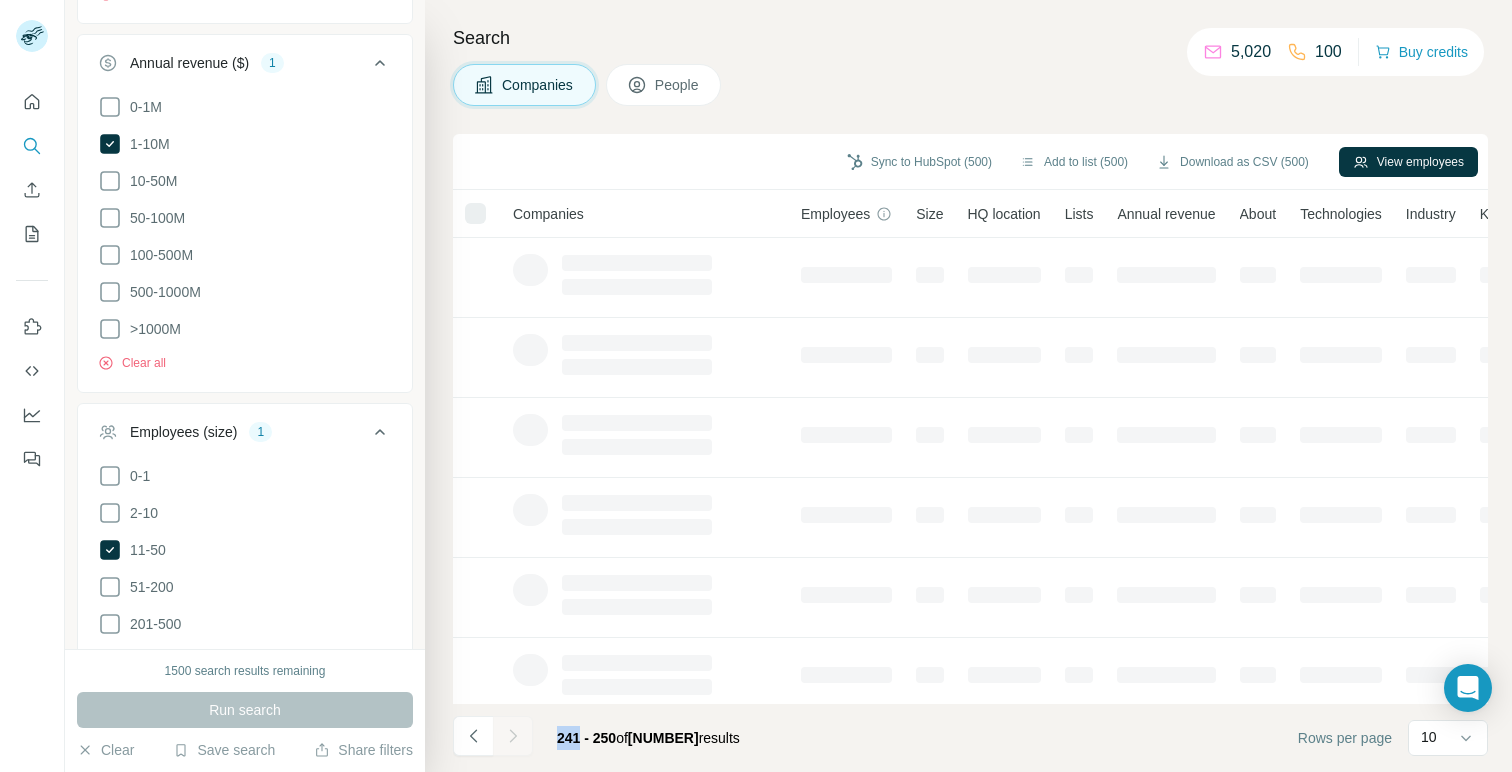 click 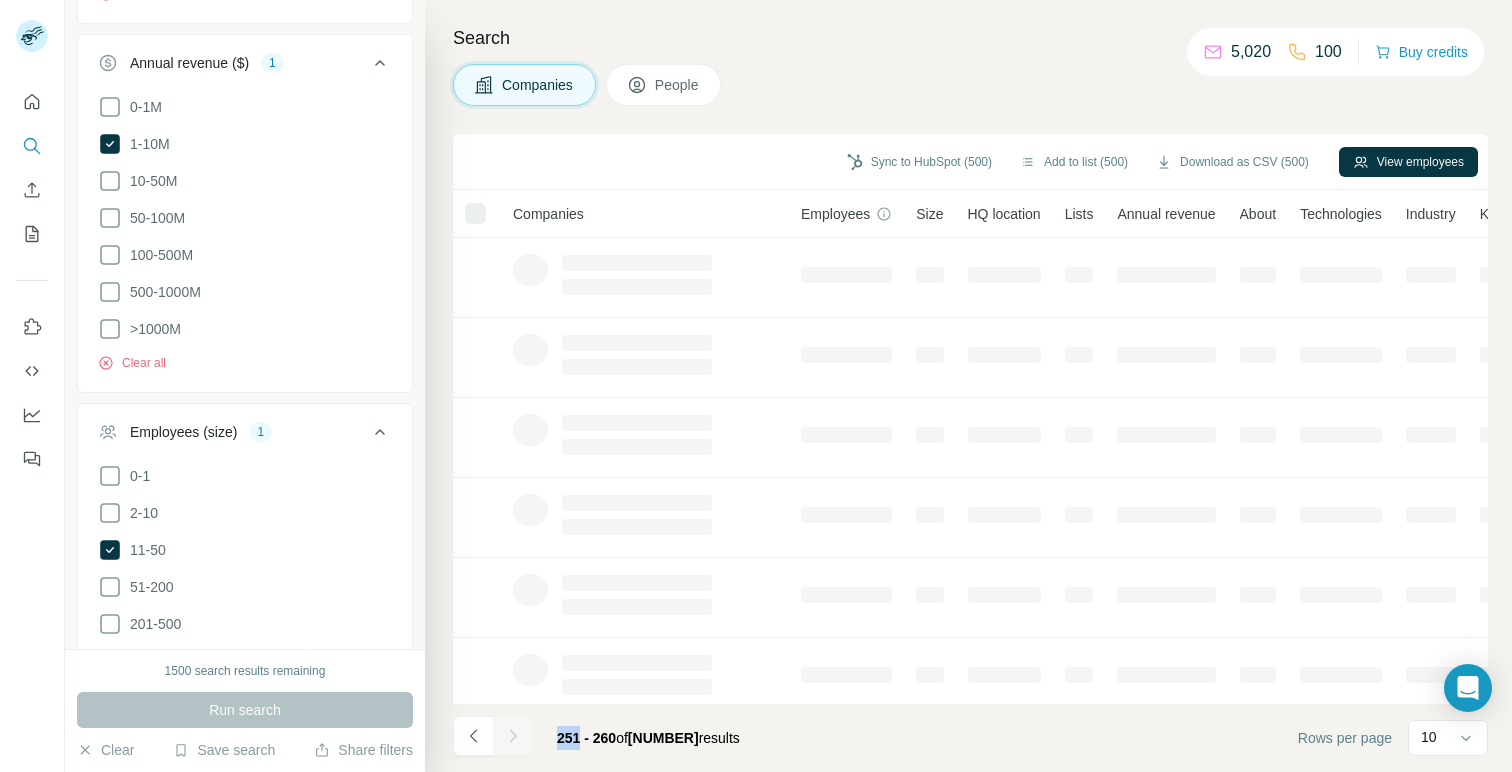 click at bounding box center (513, 736) 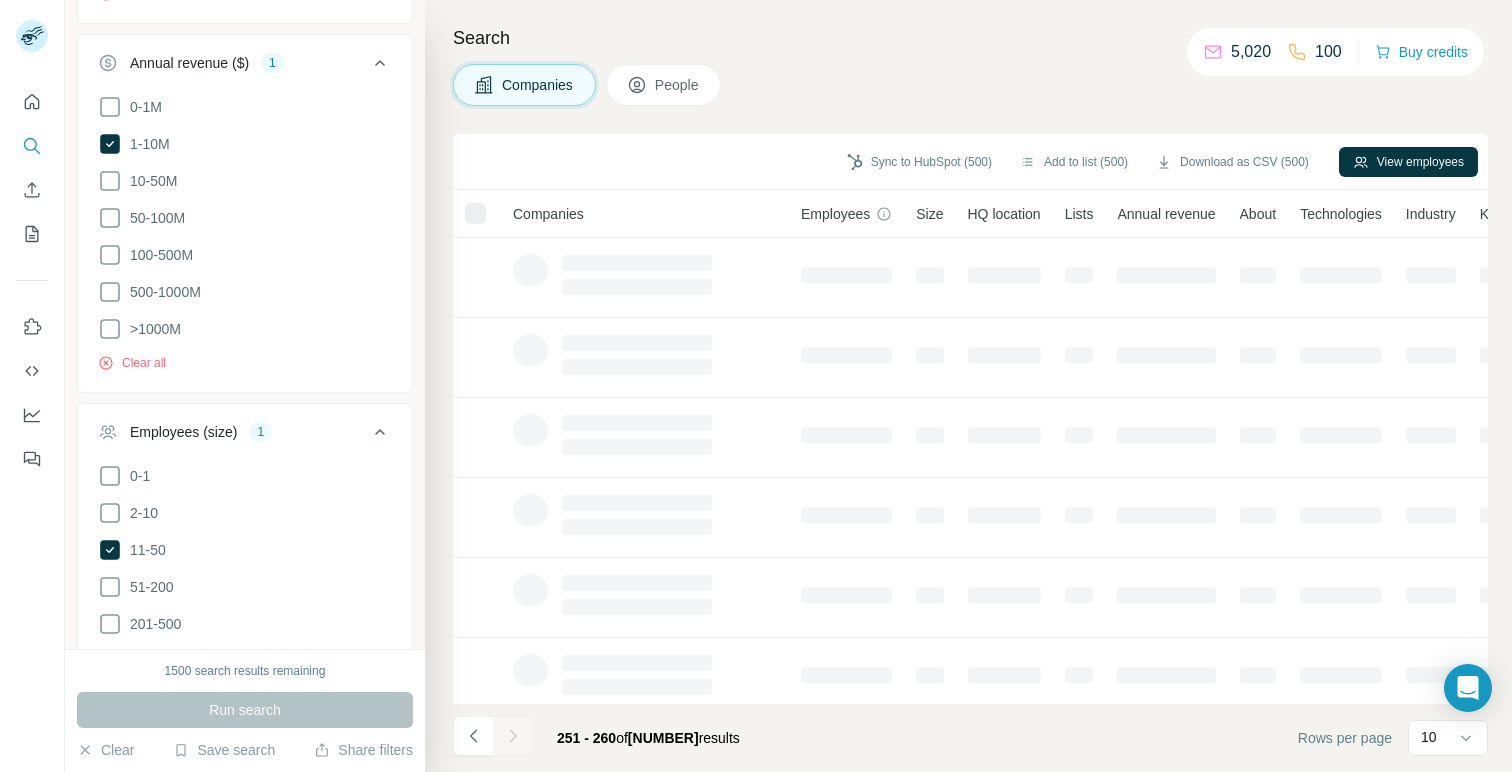 click at bounding box center [513, 736] 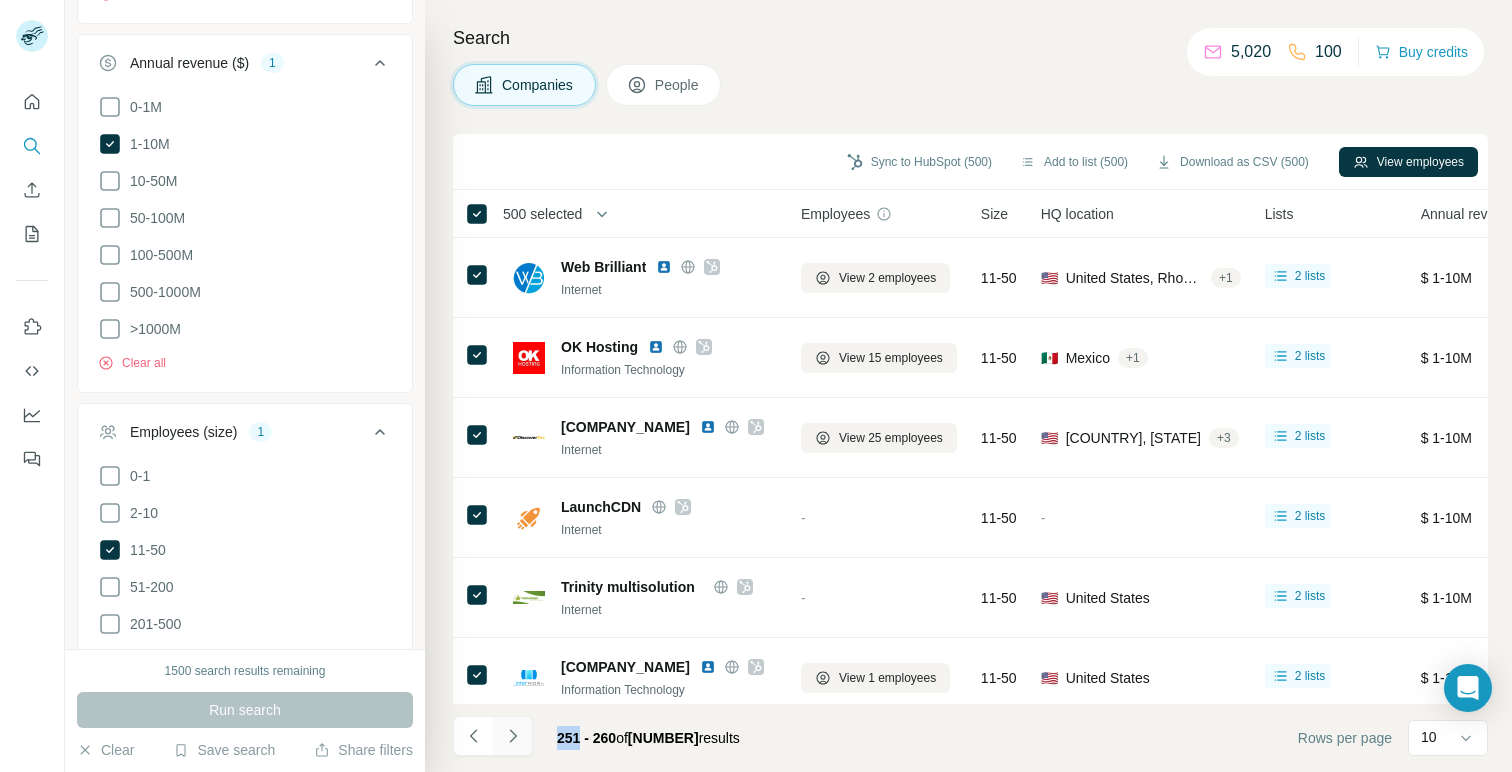 click 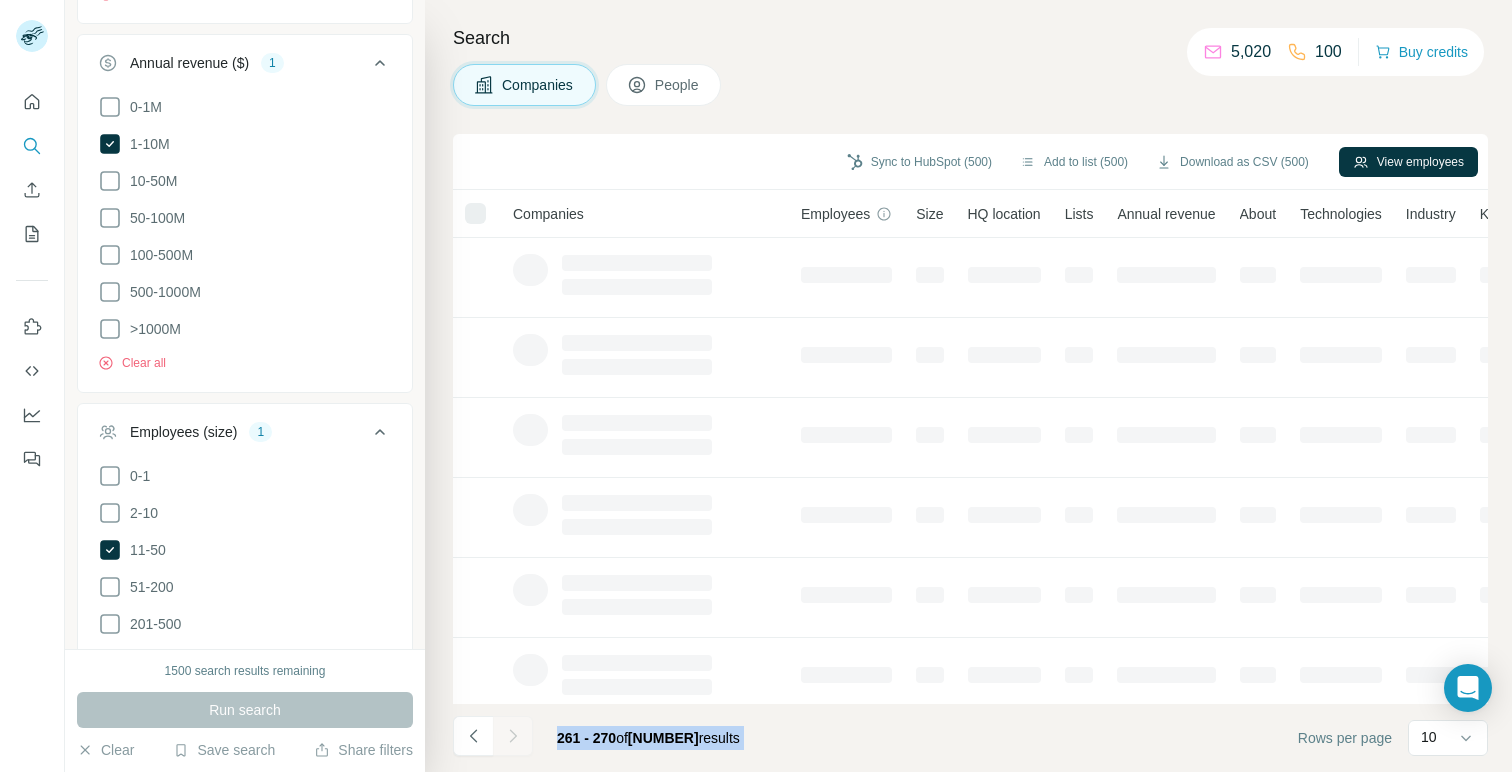 click at bounding box center (513, 736) 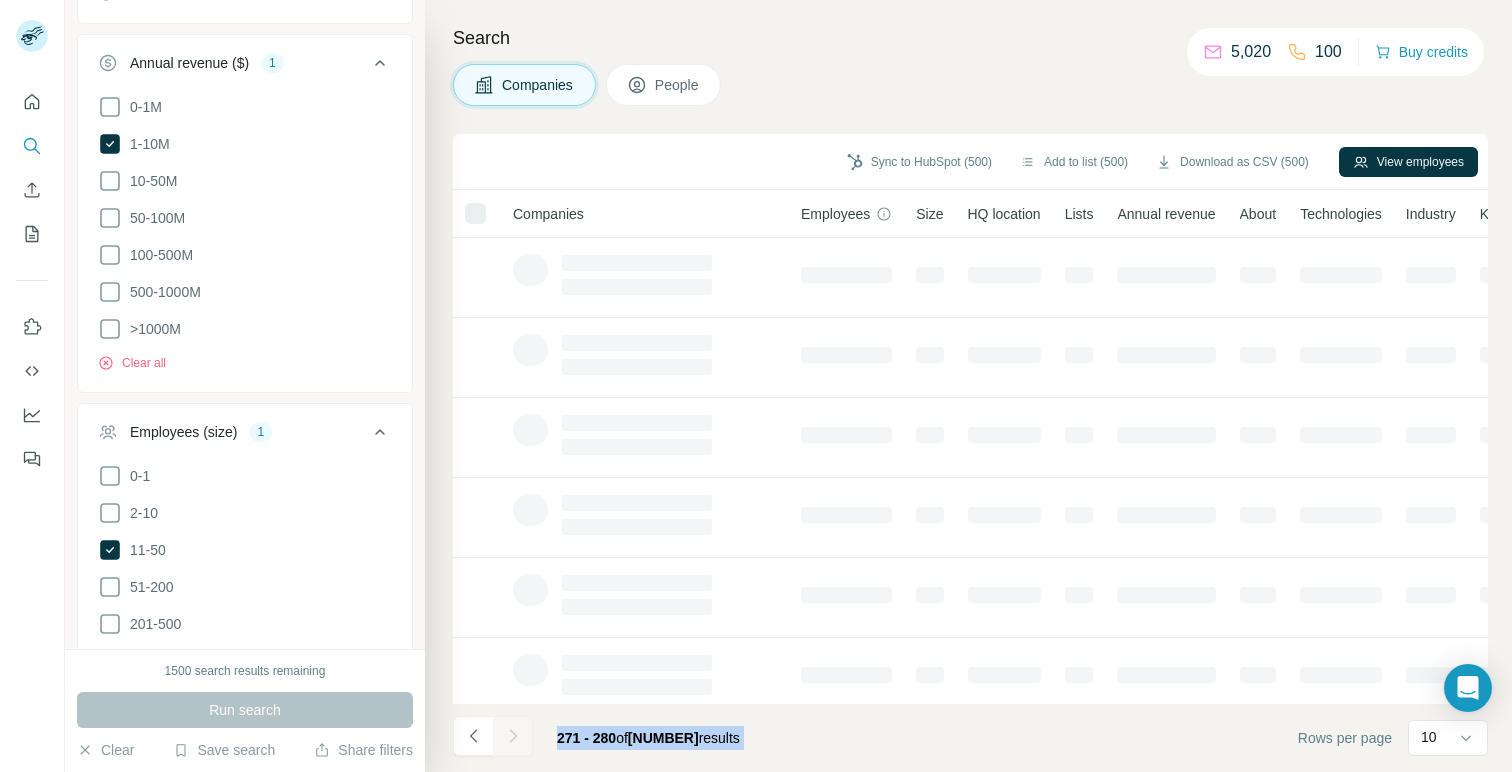 click at bounding box center (513, 736) 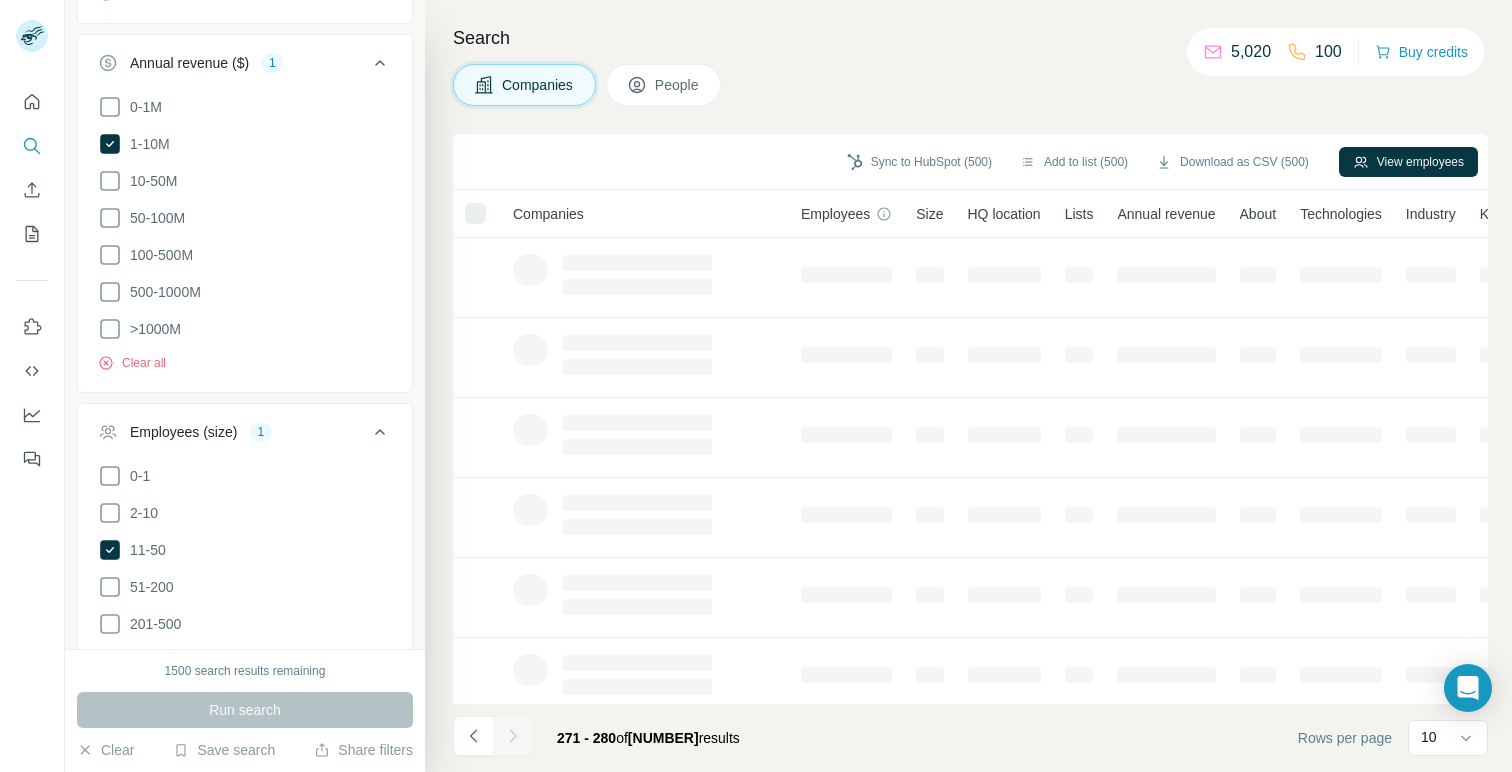 click 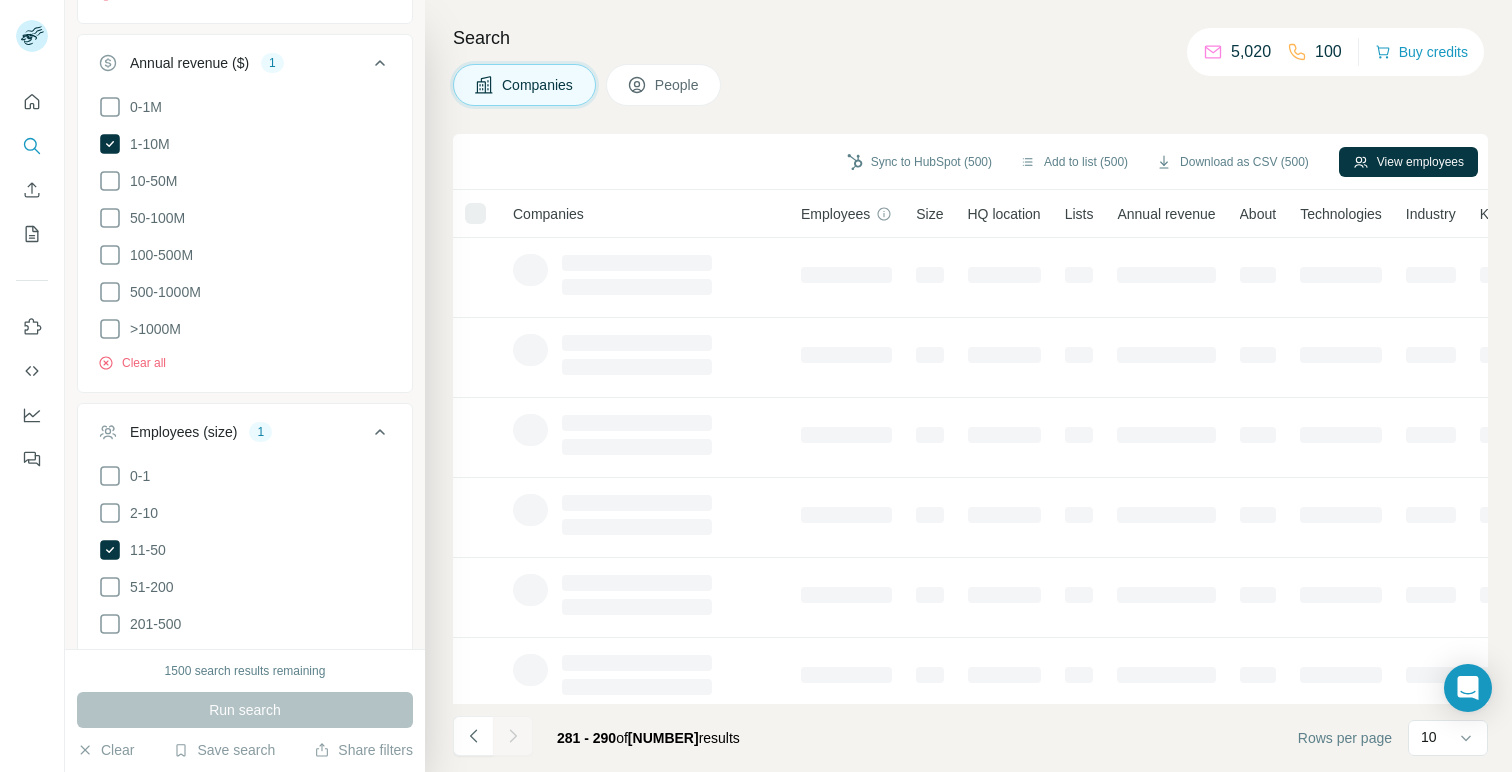 click at bounding box center [513, 736] 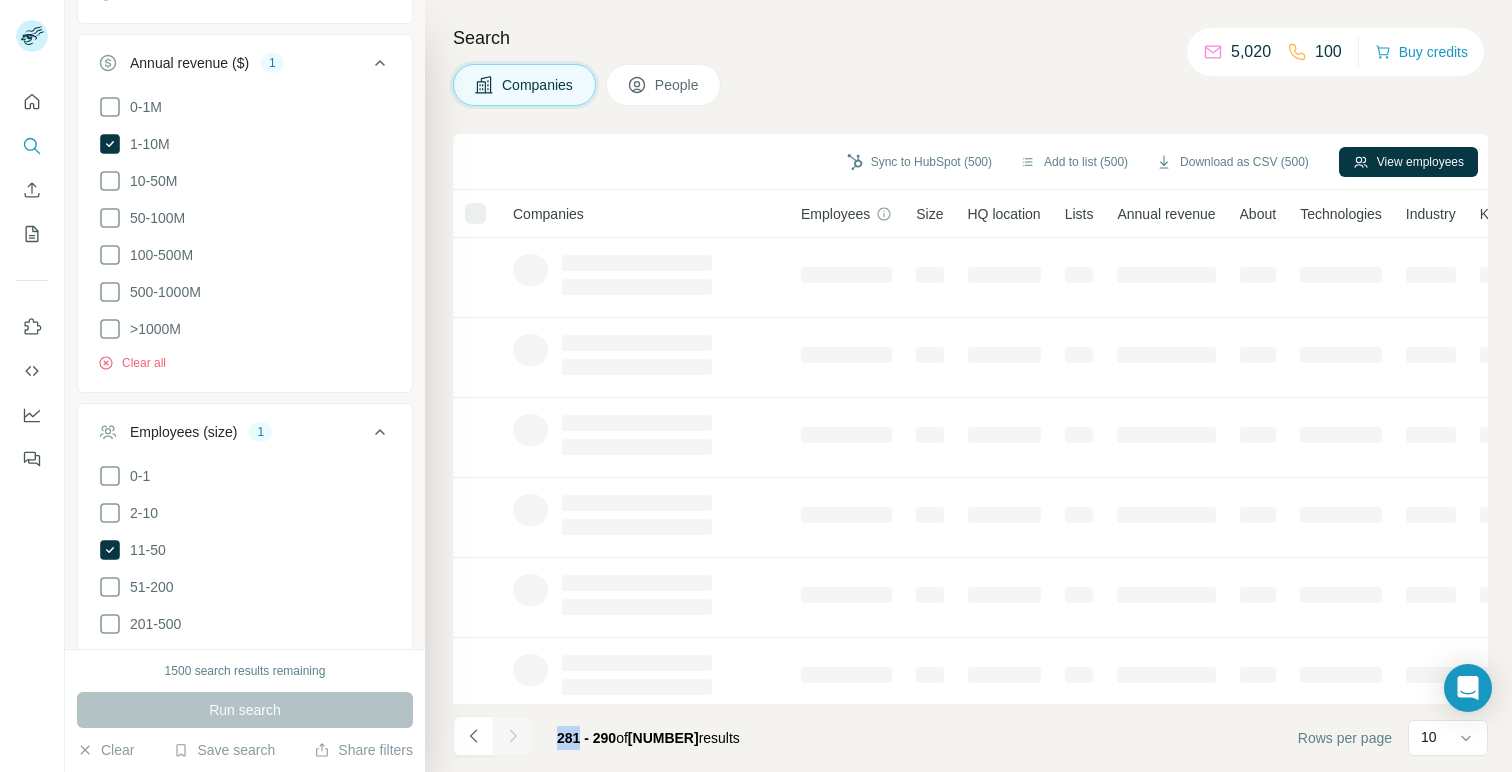 click at bounding box center [513, 736] 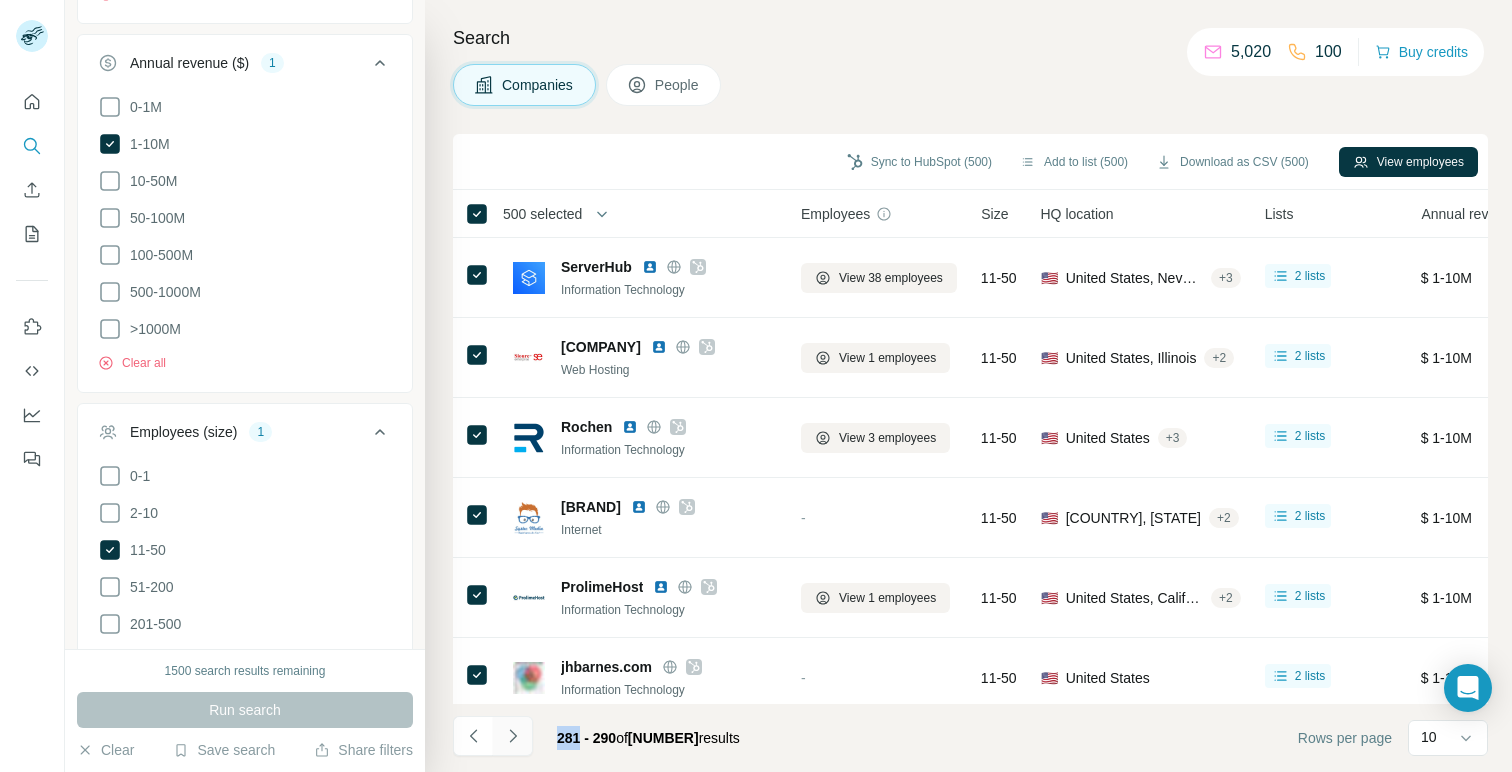 click 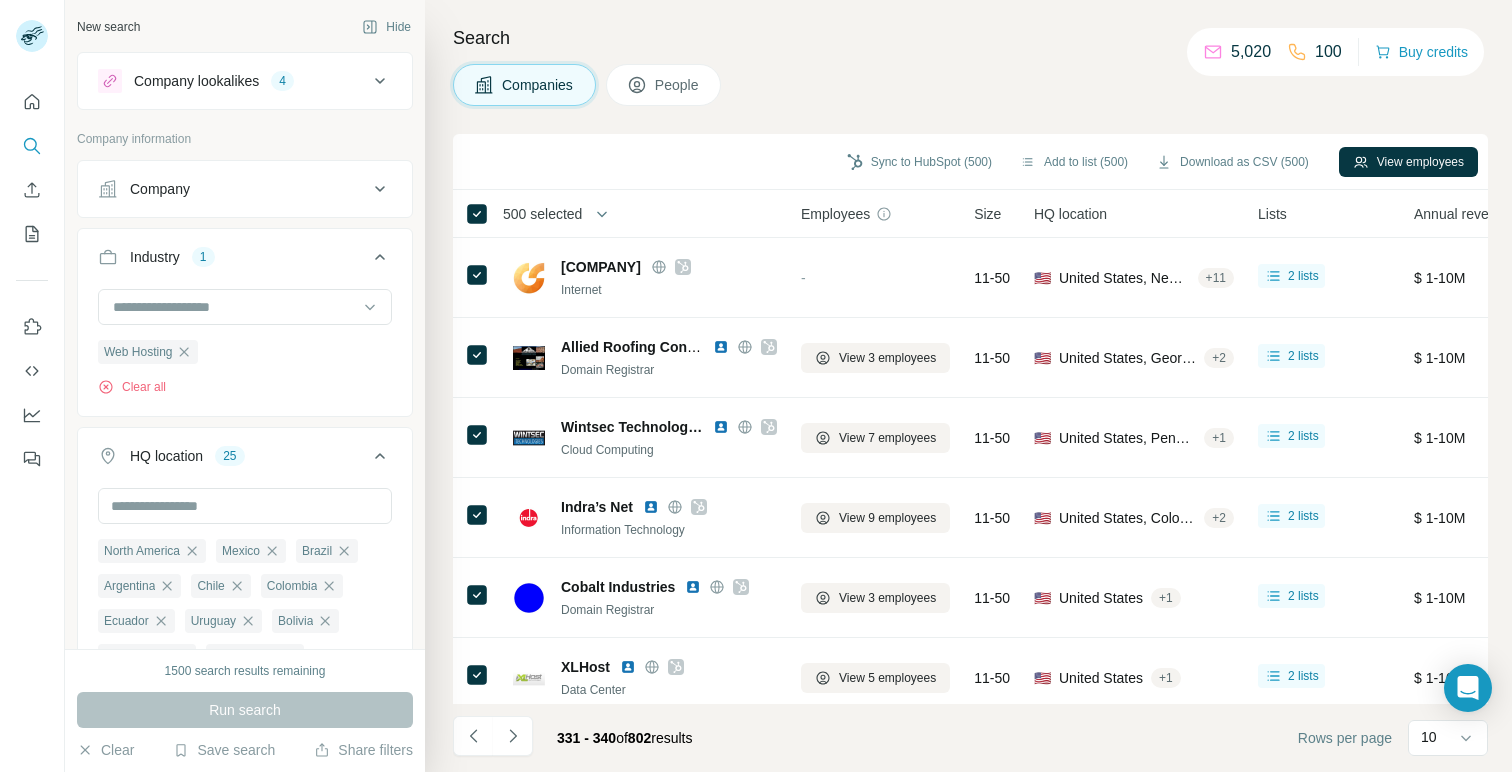 scroll, scrollTop: 0, scrollLeft: 0, axis: both 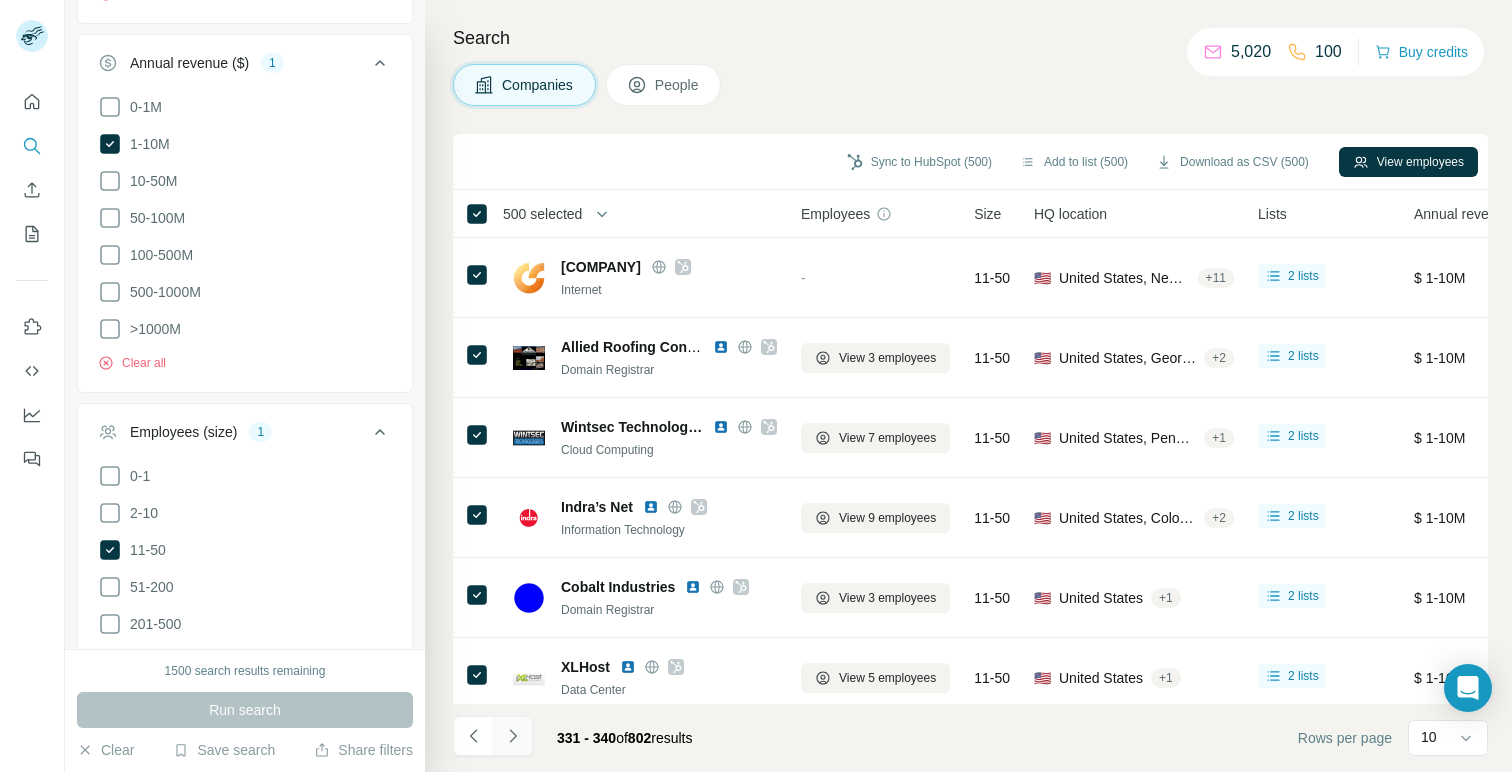 click 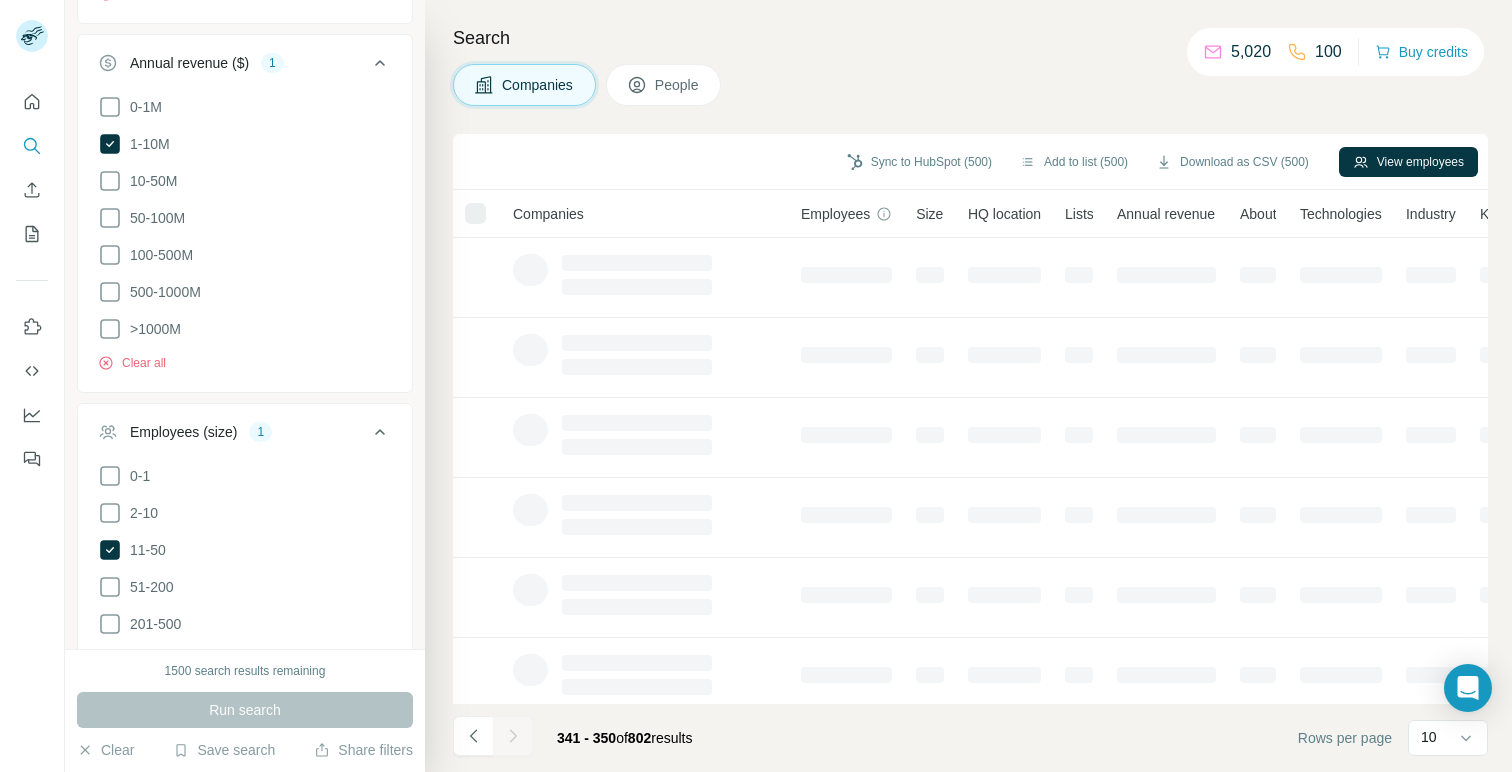 click at bounding box center [513, 736] 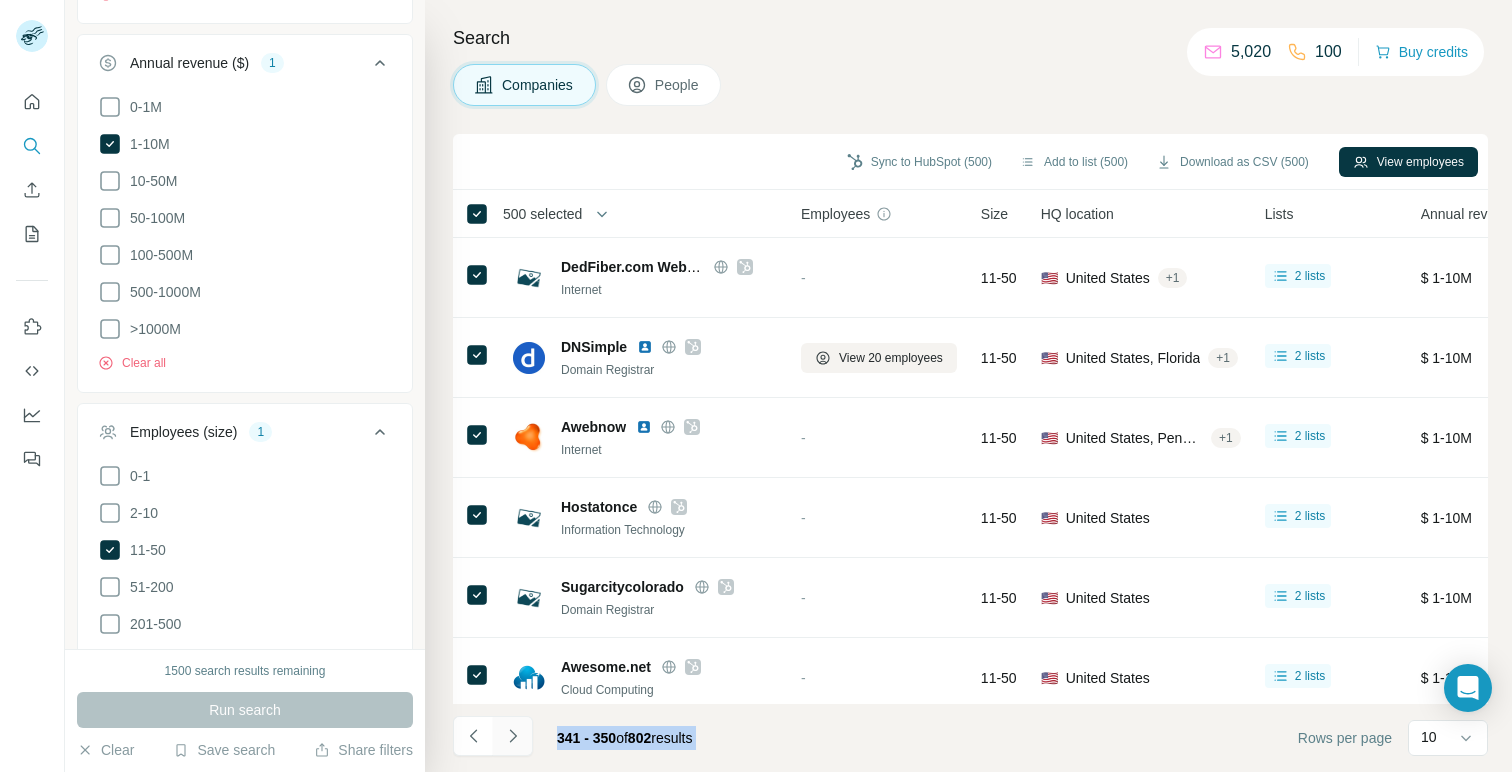 click 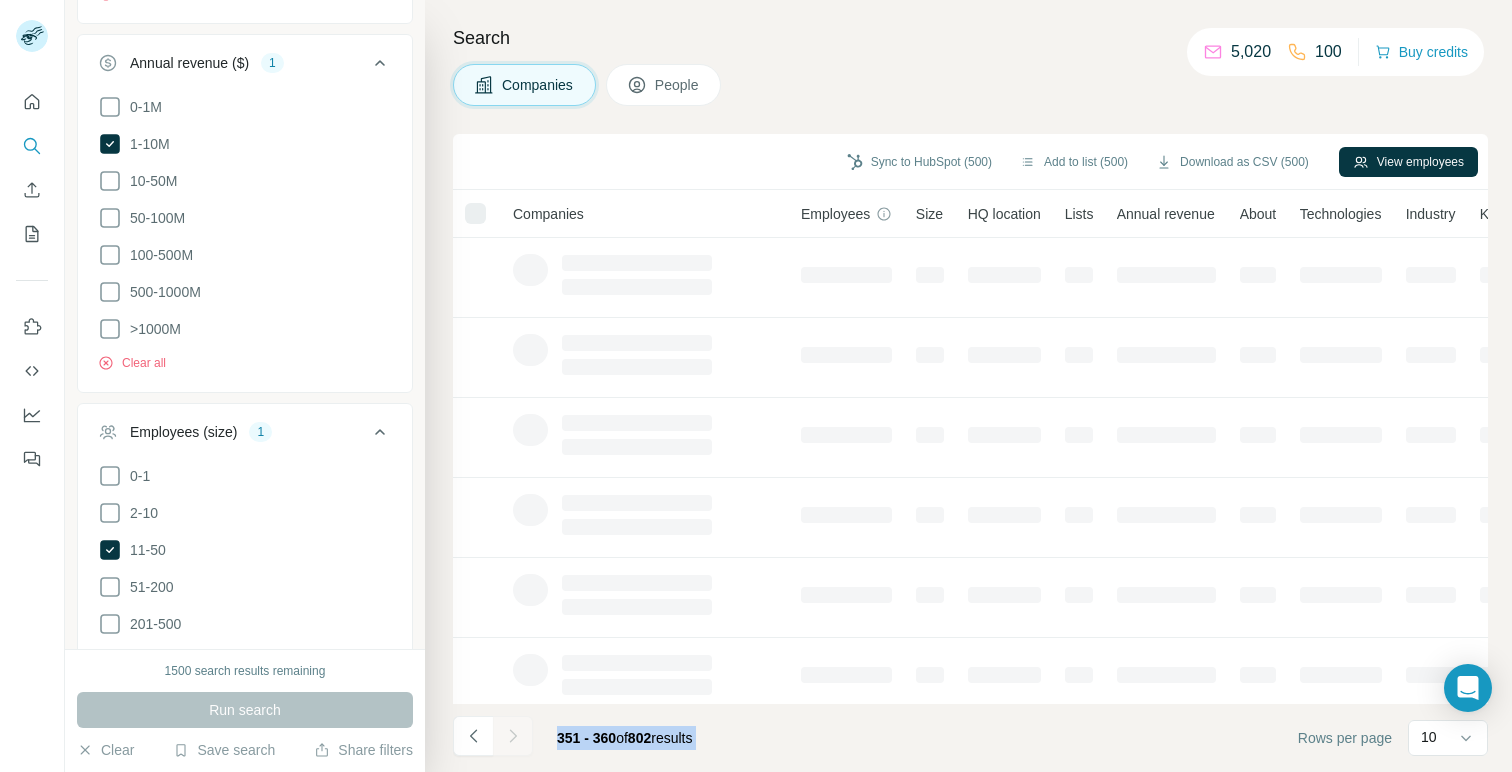 click at bounding box center (513, 736) 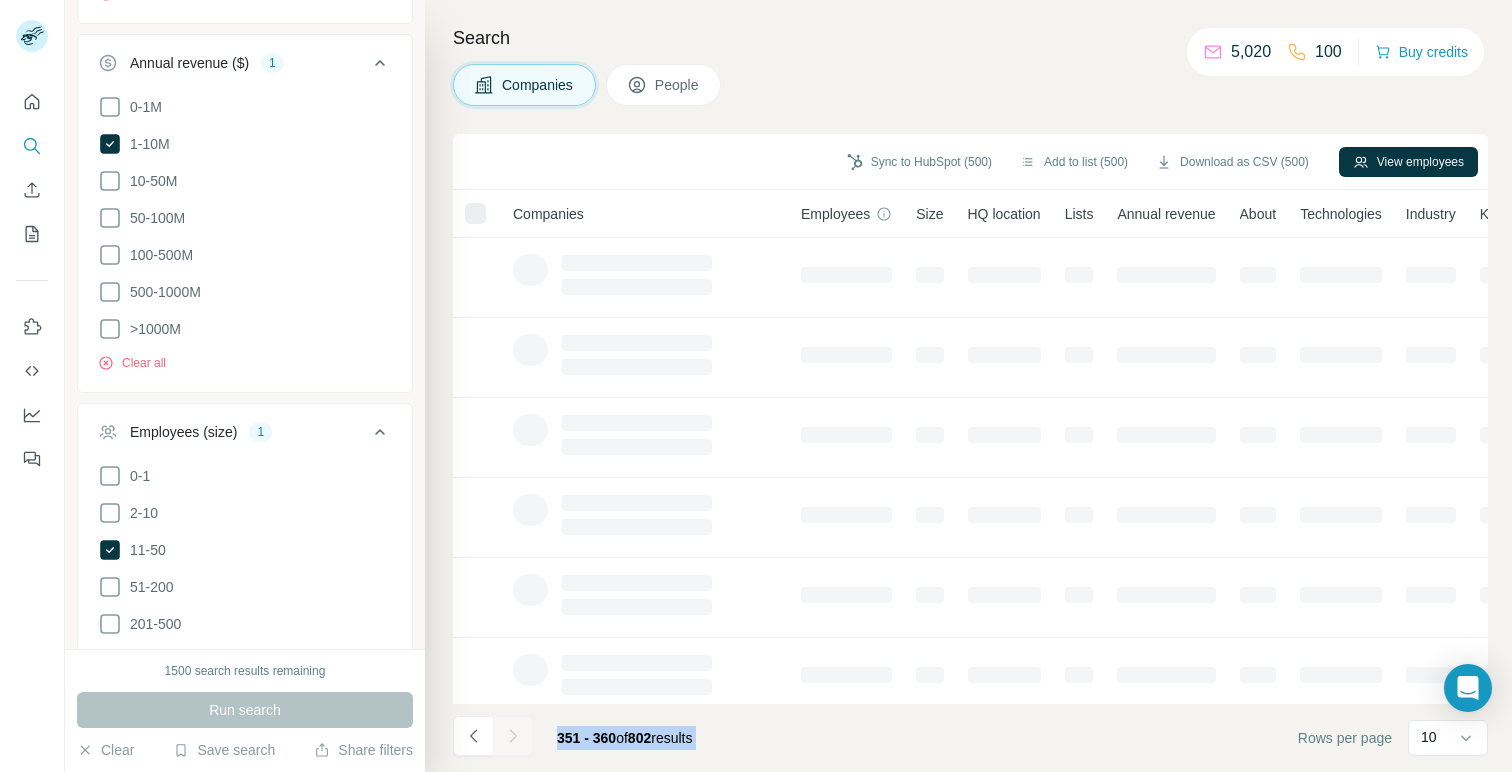 click at bounding box center (513, 736) 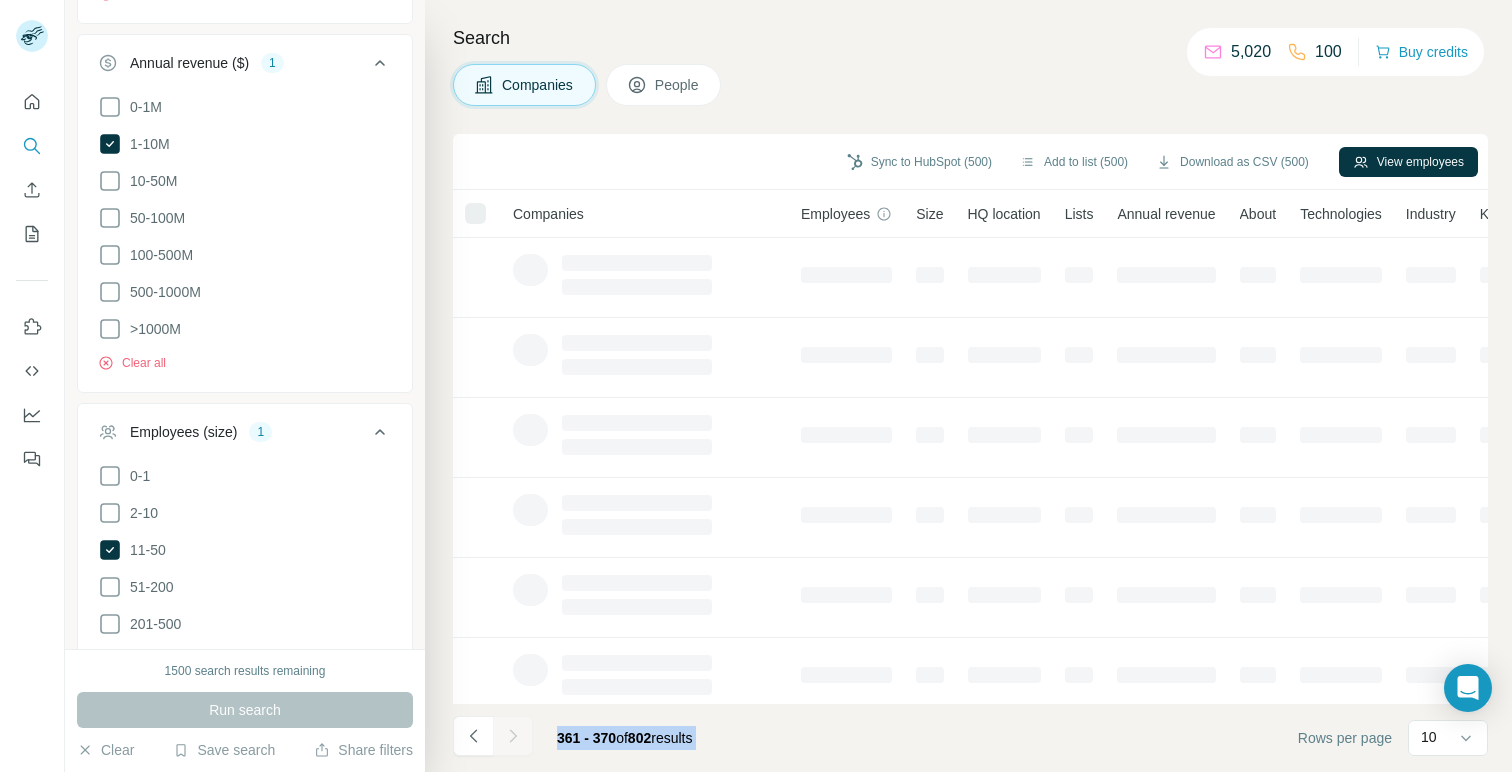 click 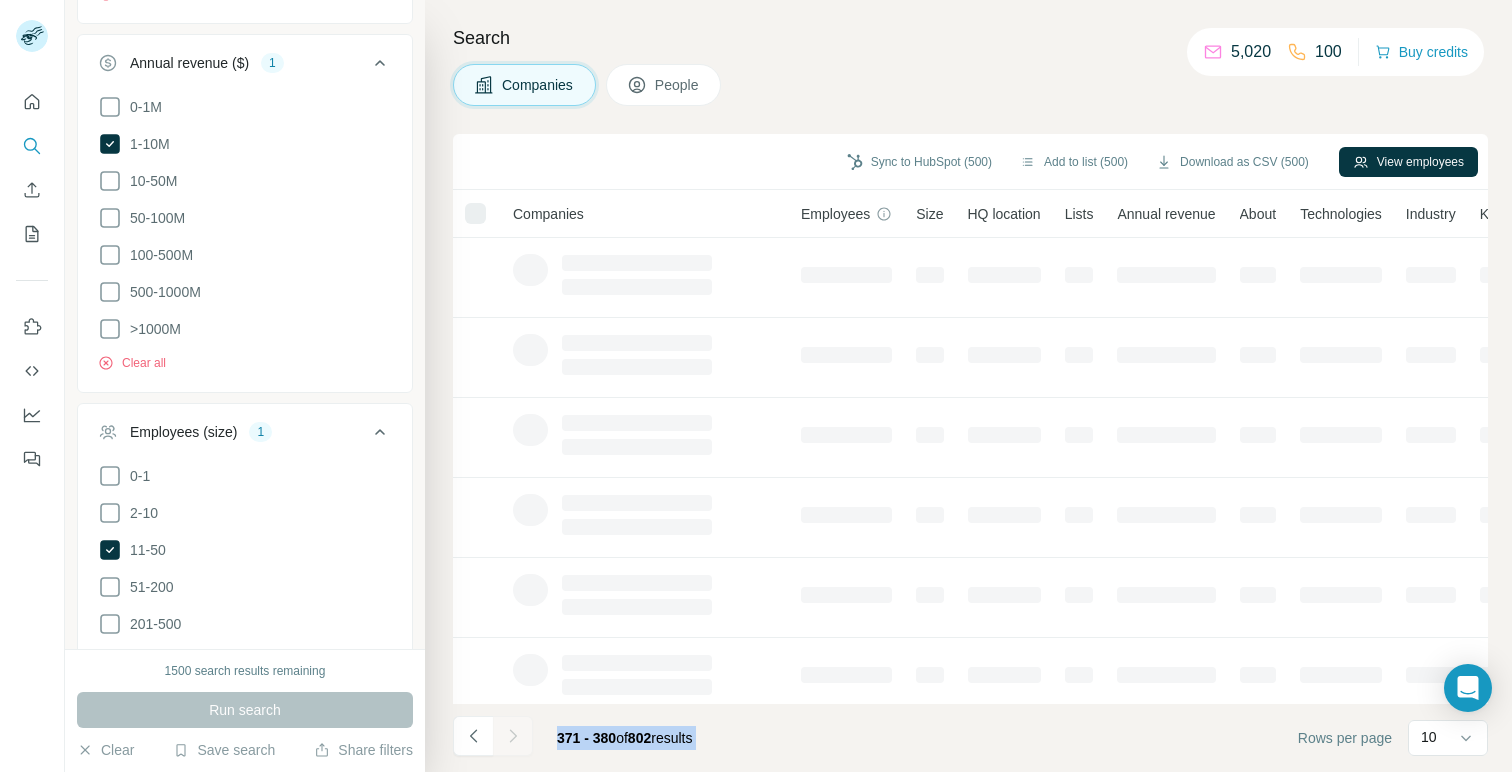 click at bounding box center [513, 736] 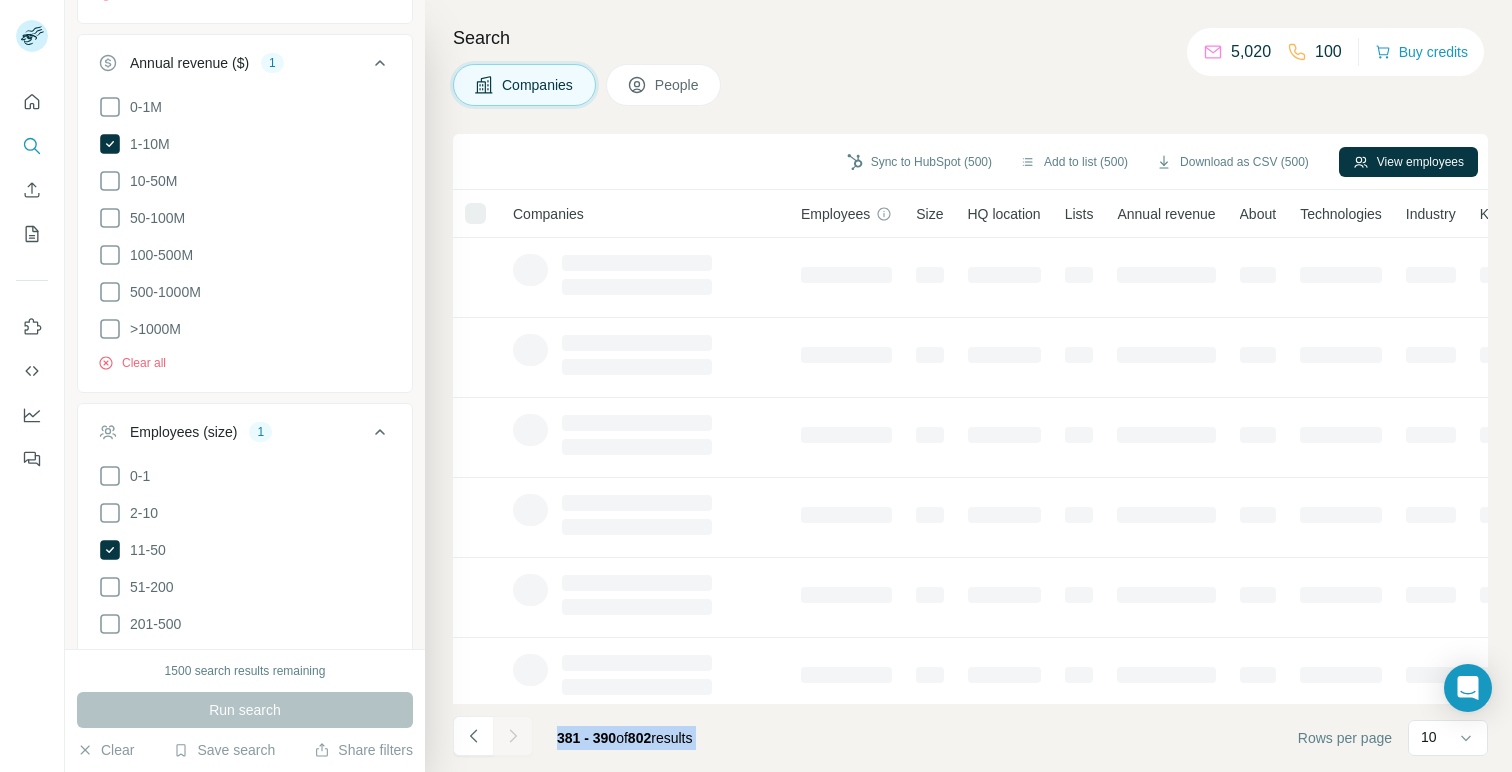 click at bounding box center (513, 736) 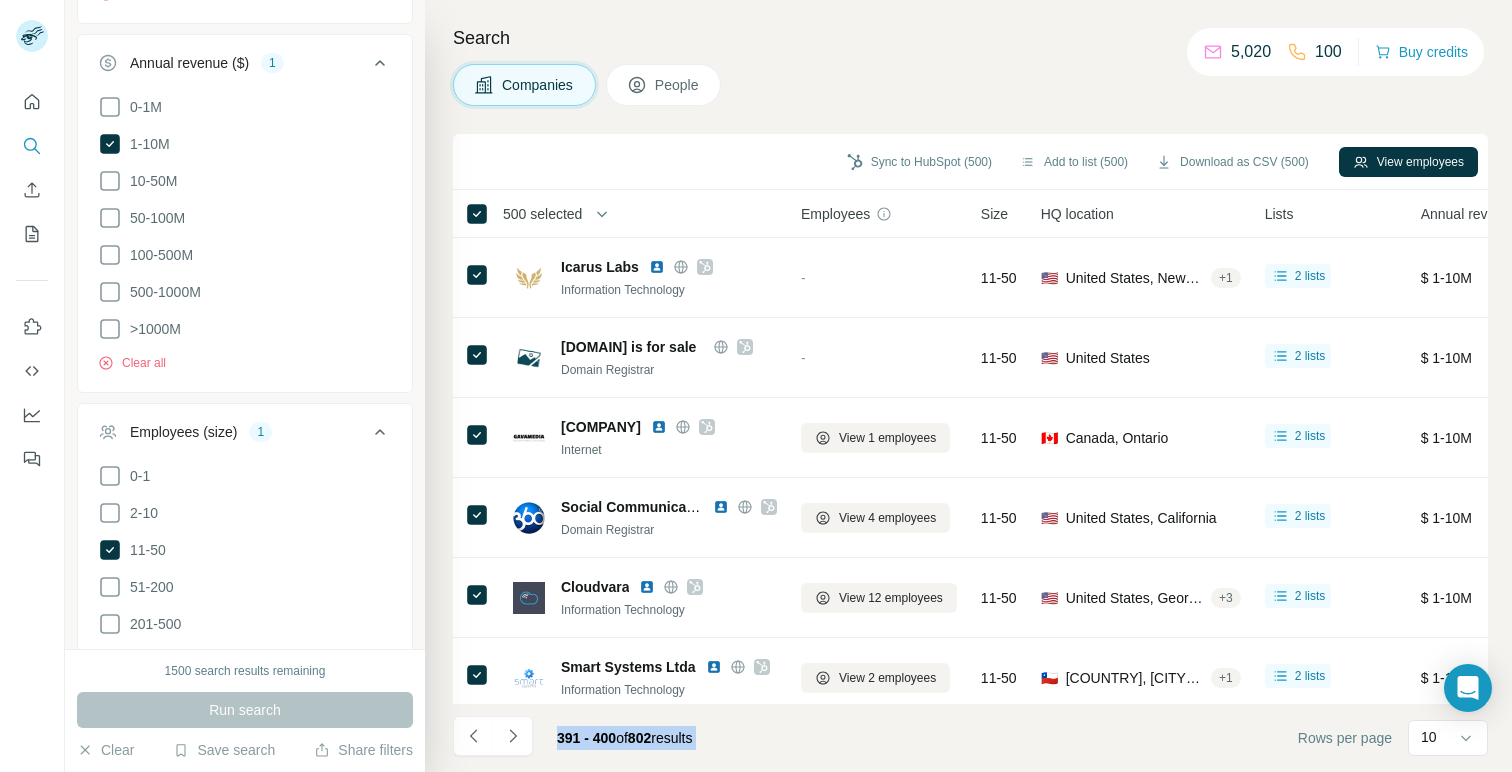 click 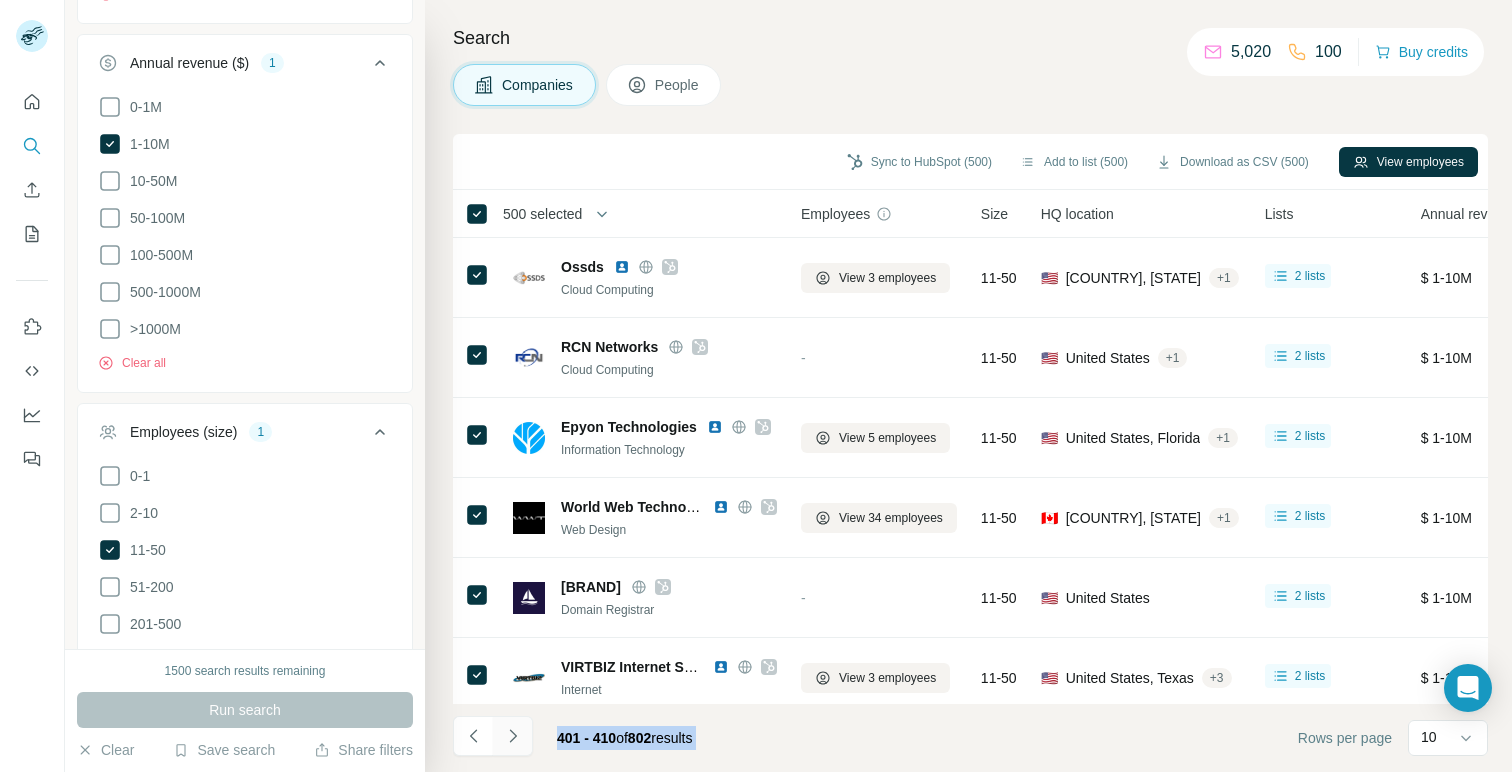 click 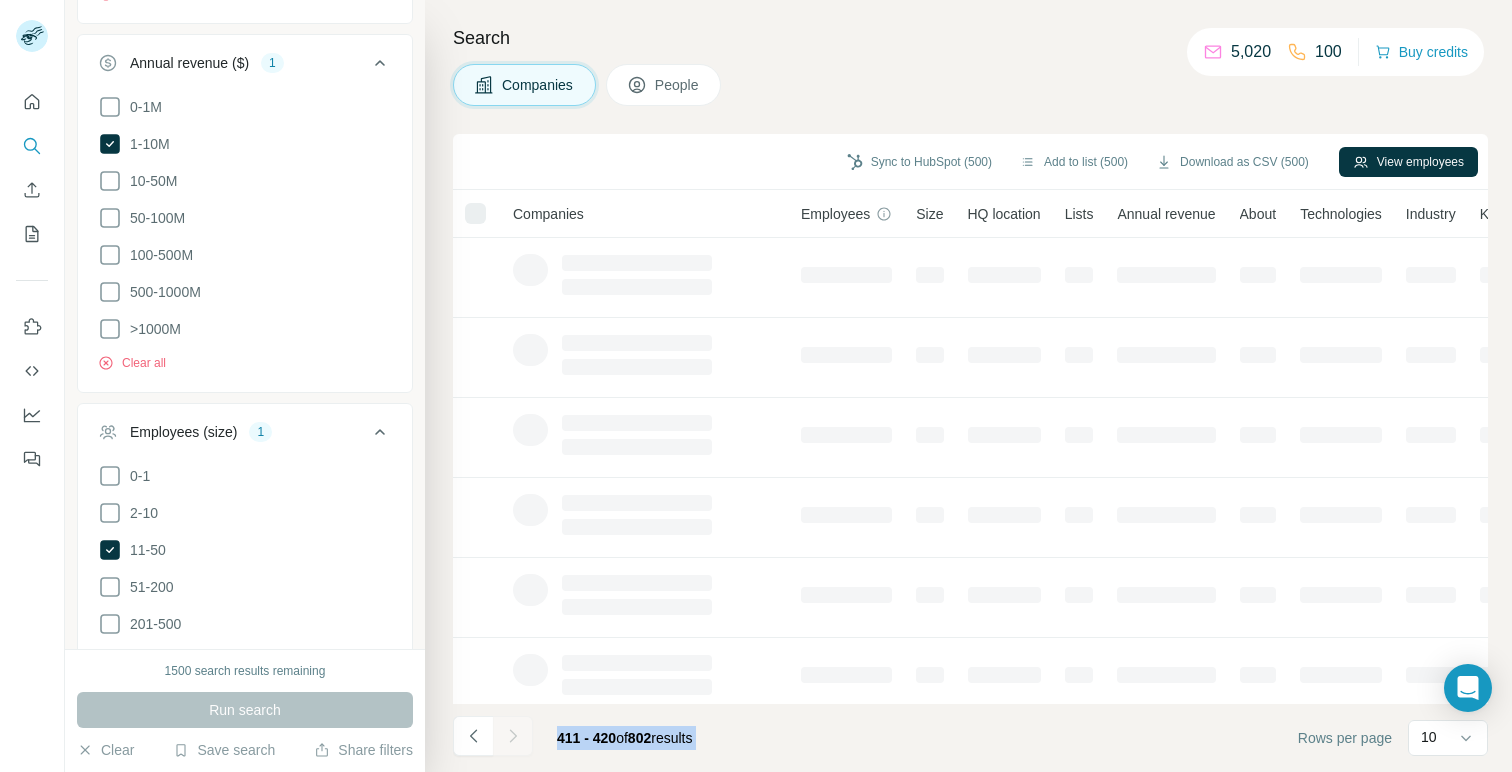 click 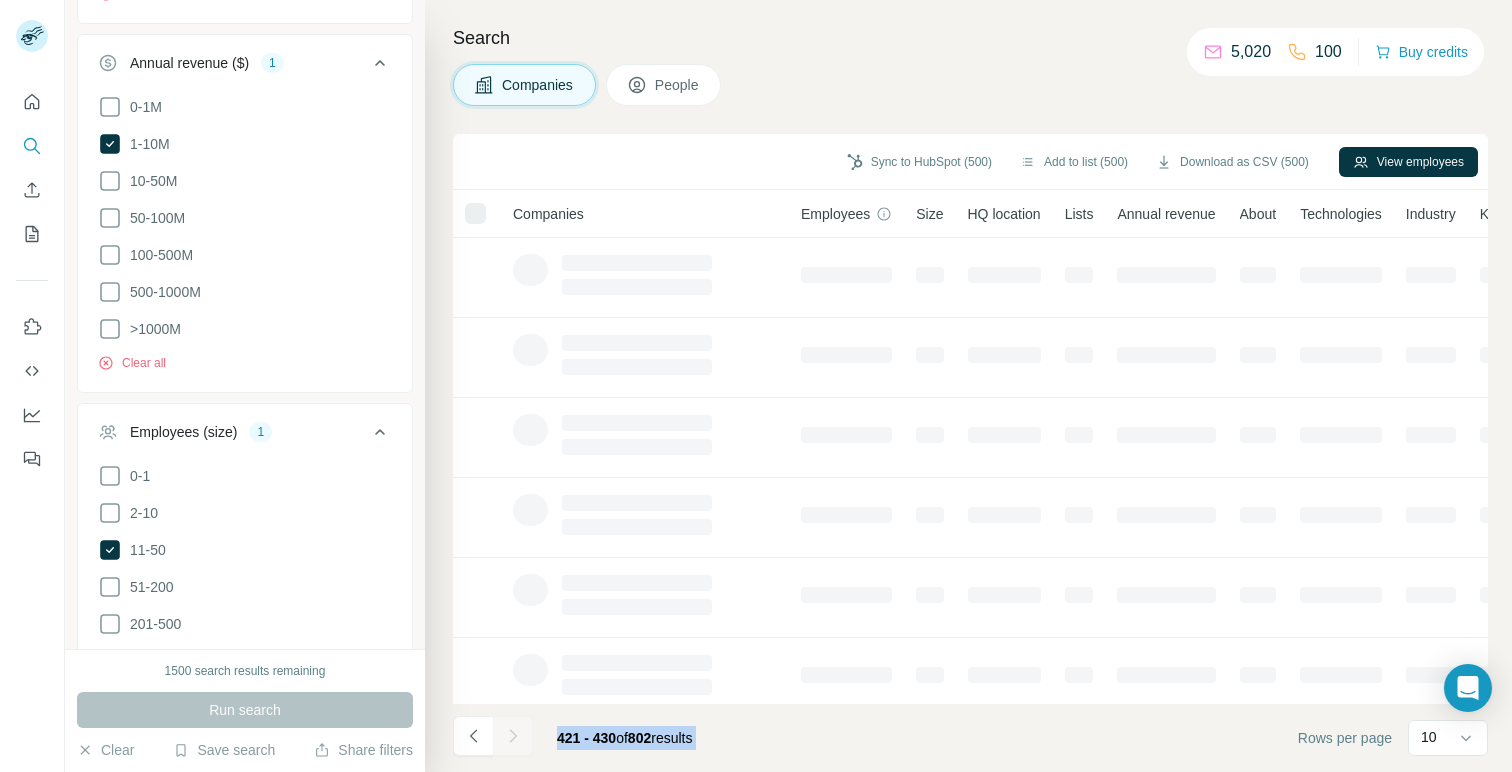 click at bounding box center [513, 736] 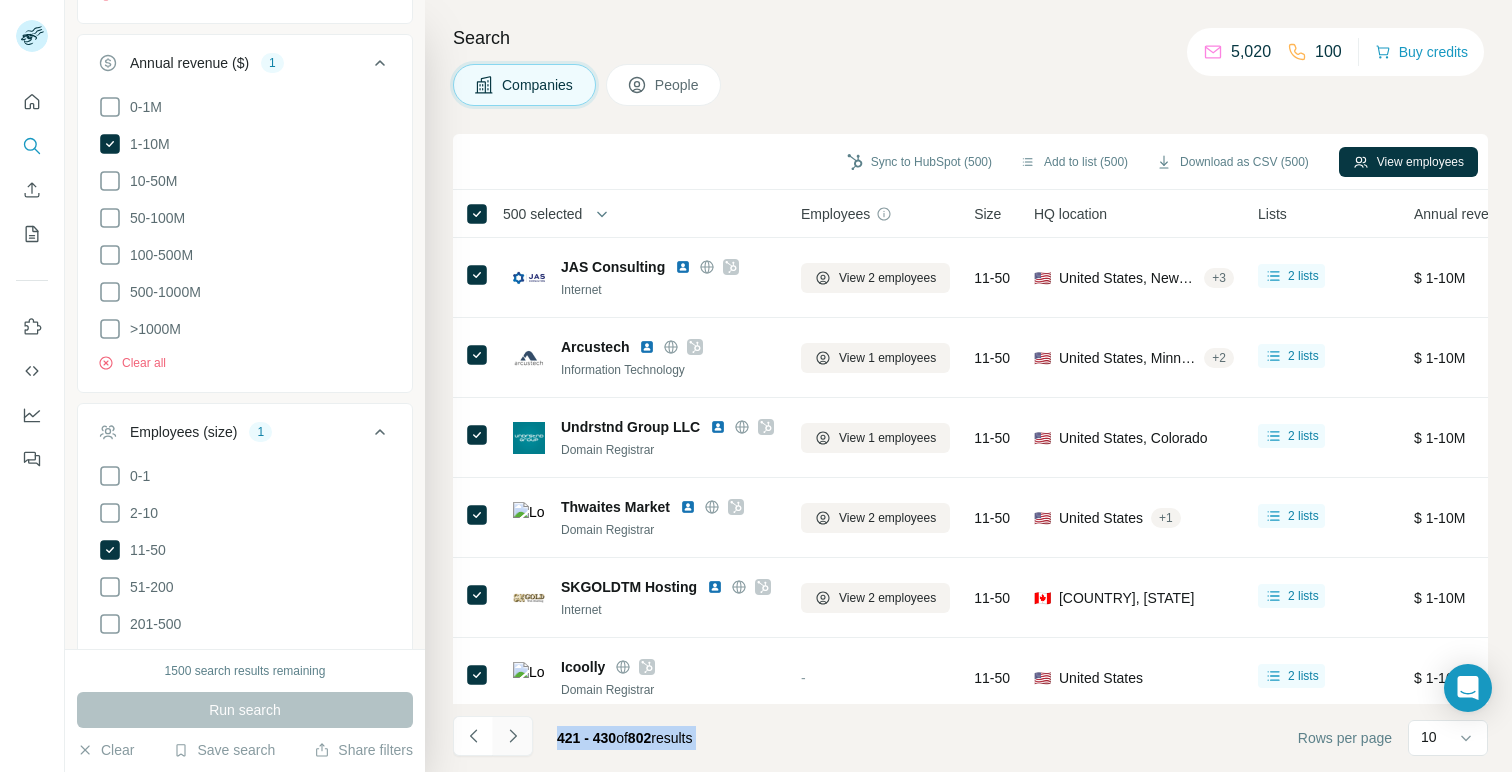 click 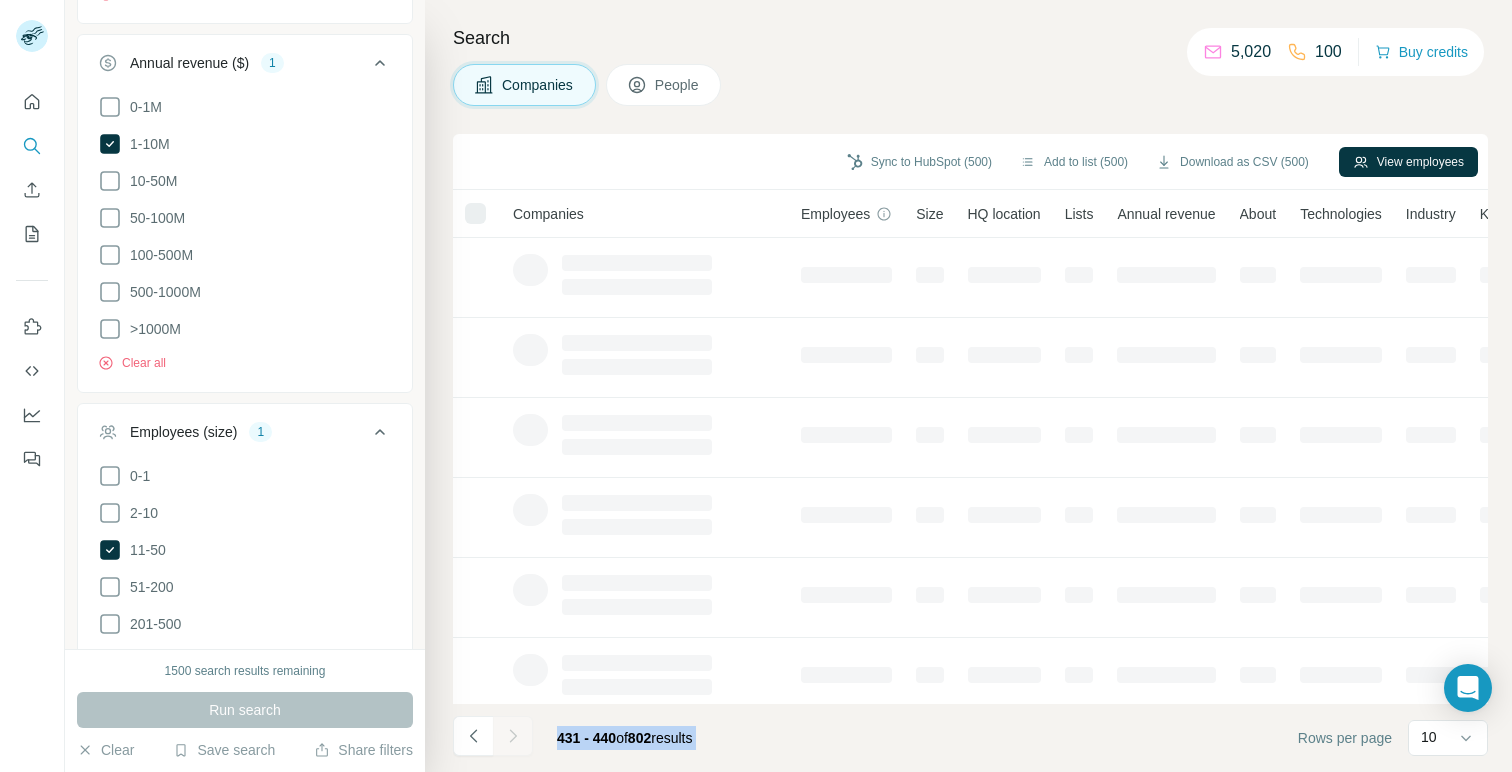 click 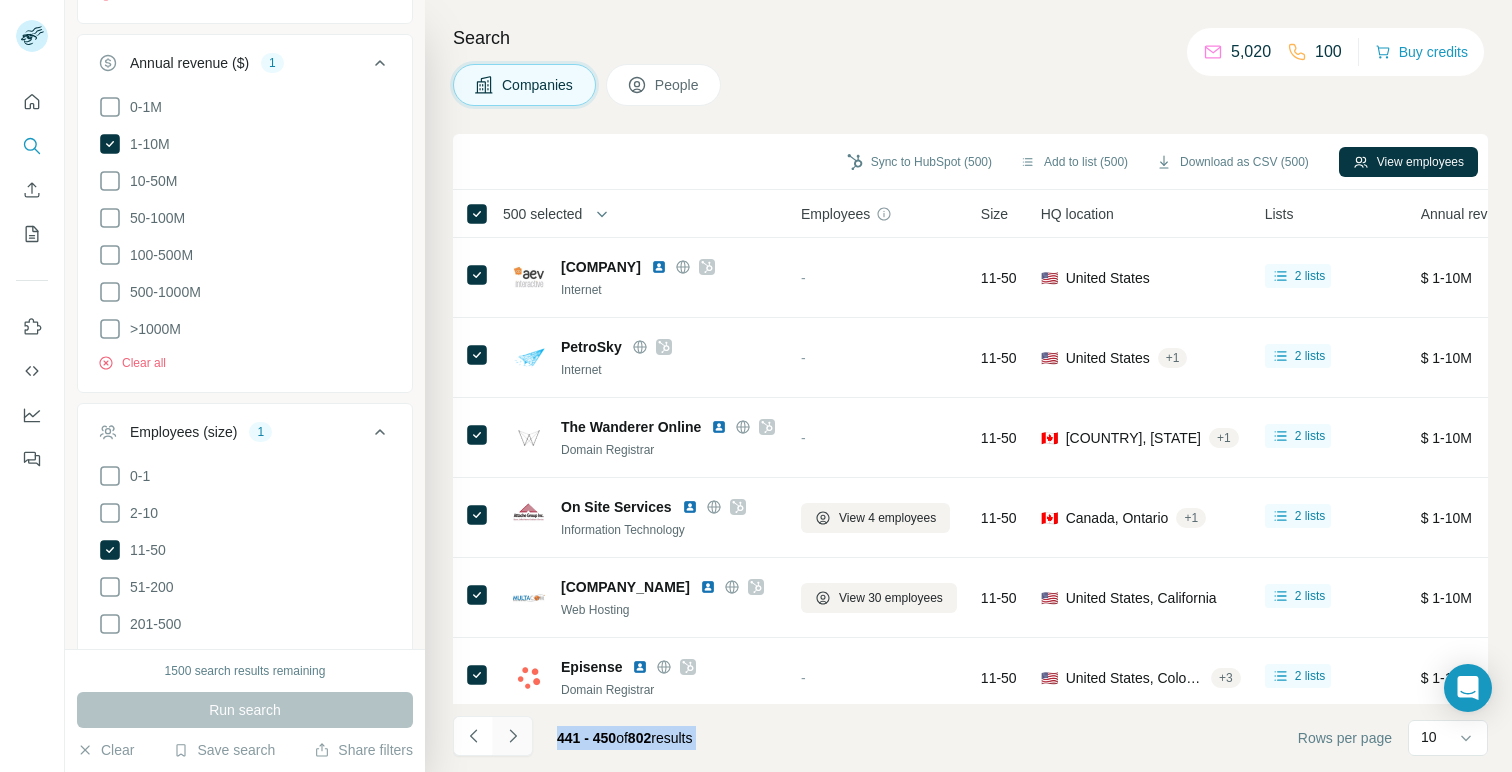 click 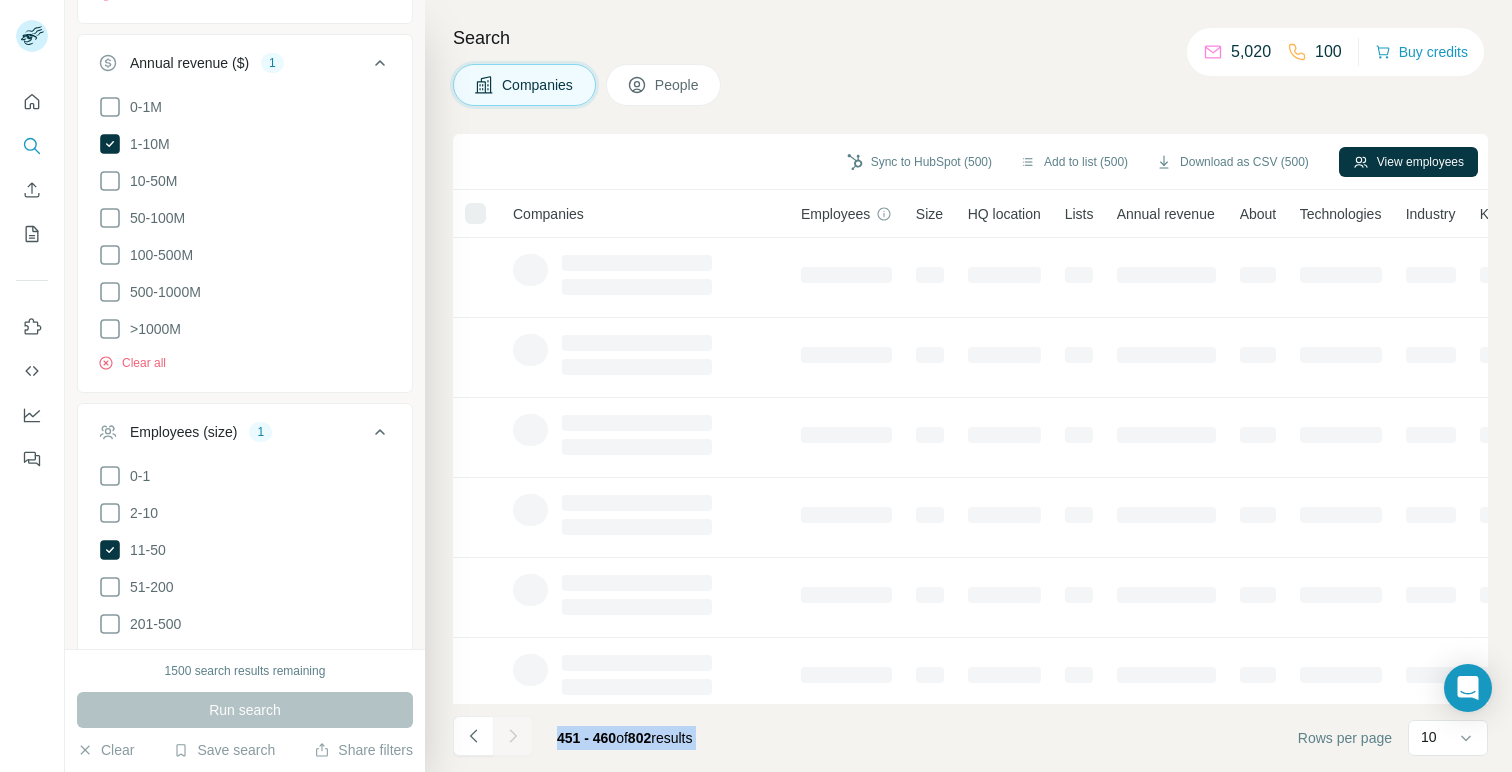 click at bounding box center [513, 736] 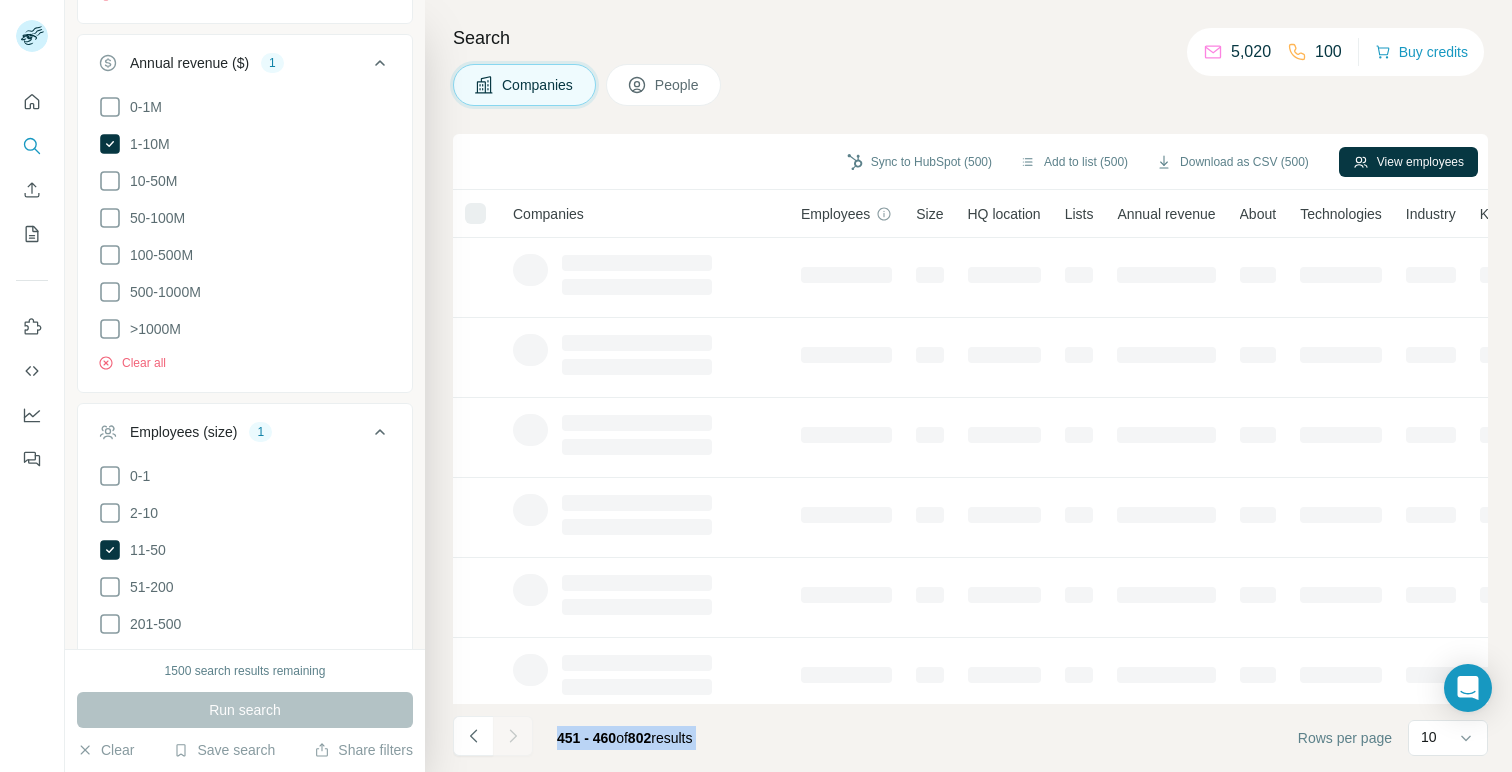 click 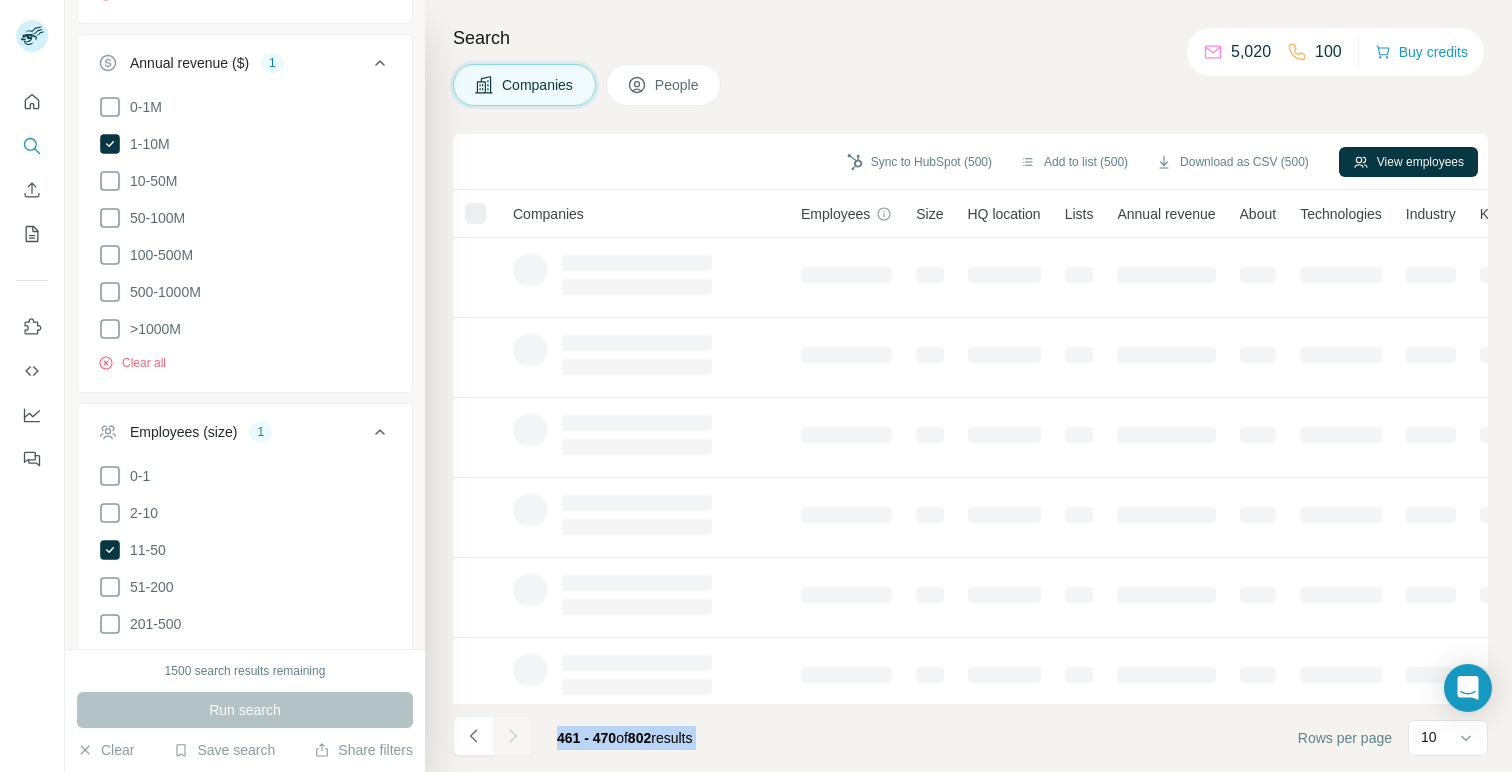 click at bounding box center [513, 736] 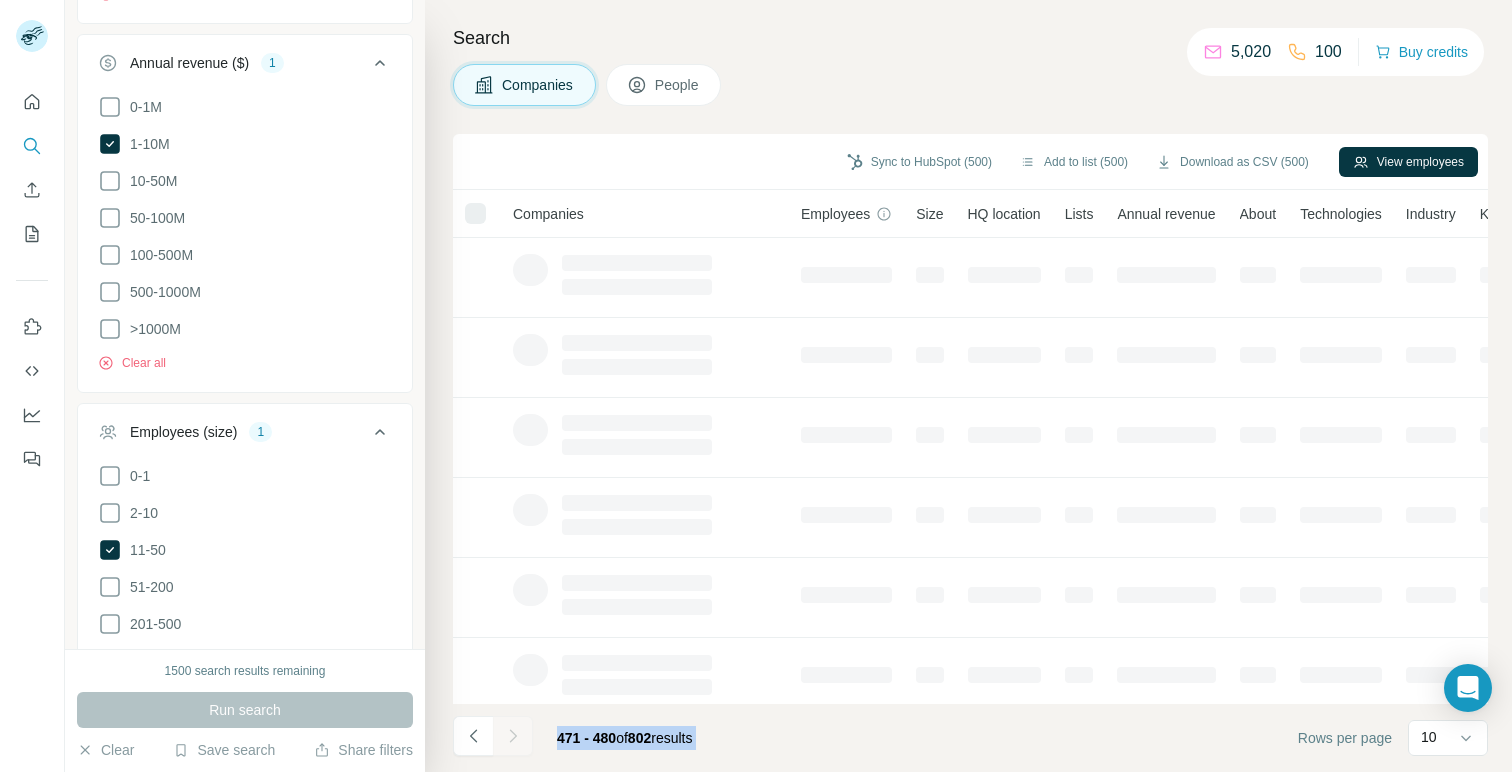 click at bounding box center [513, 736] 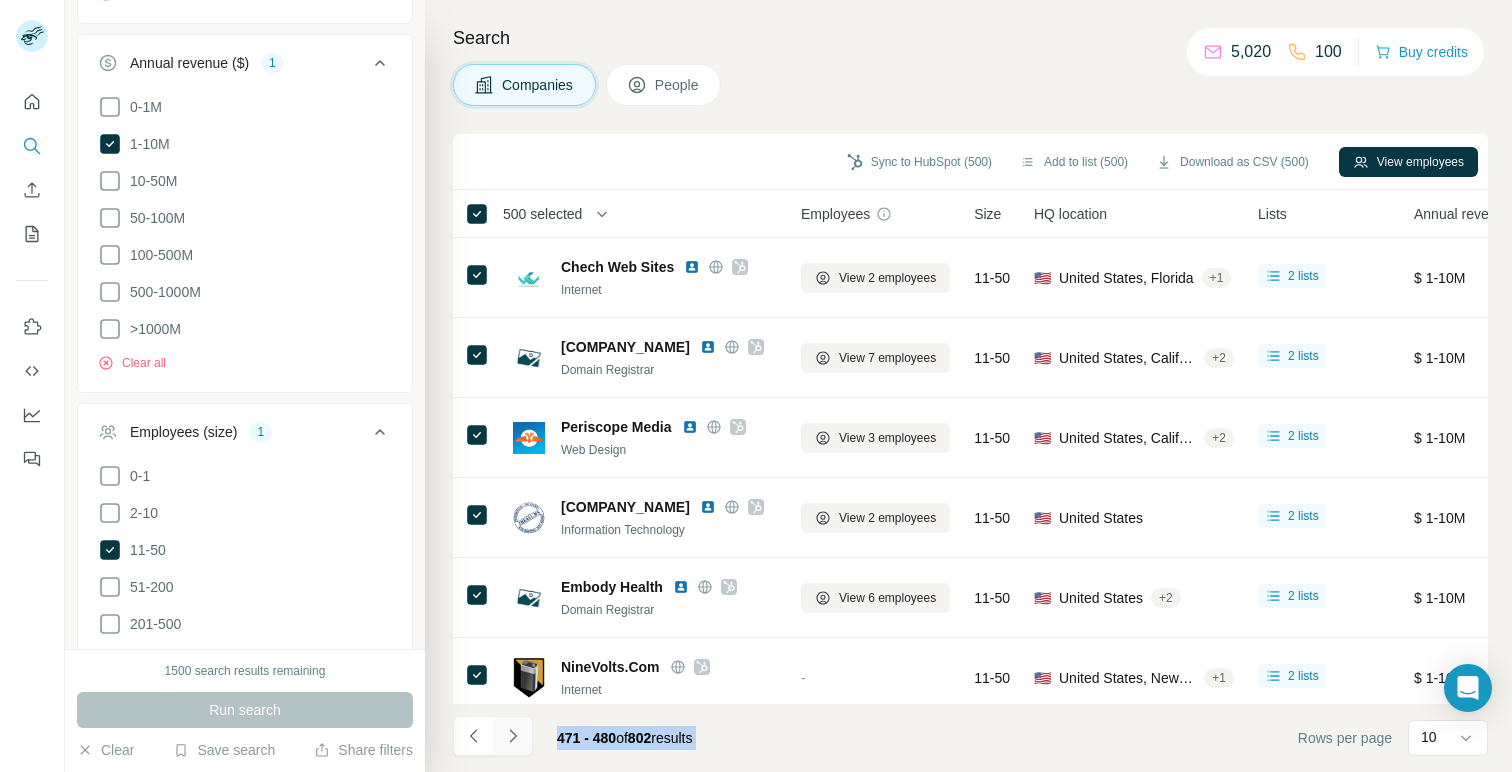click 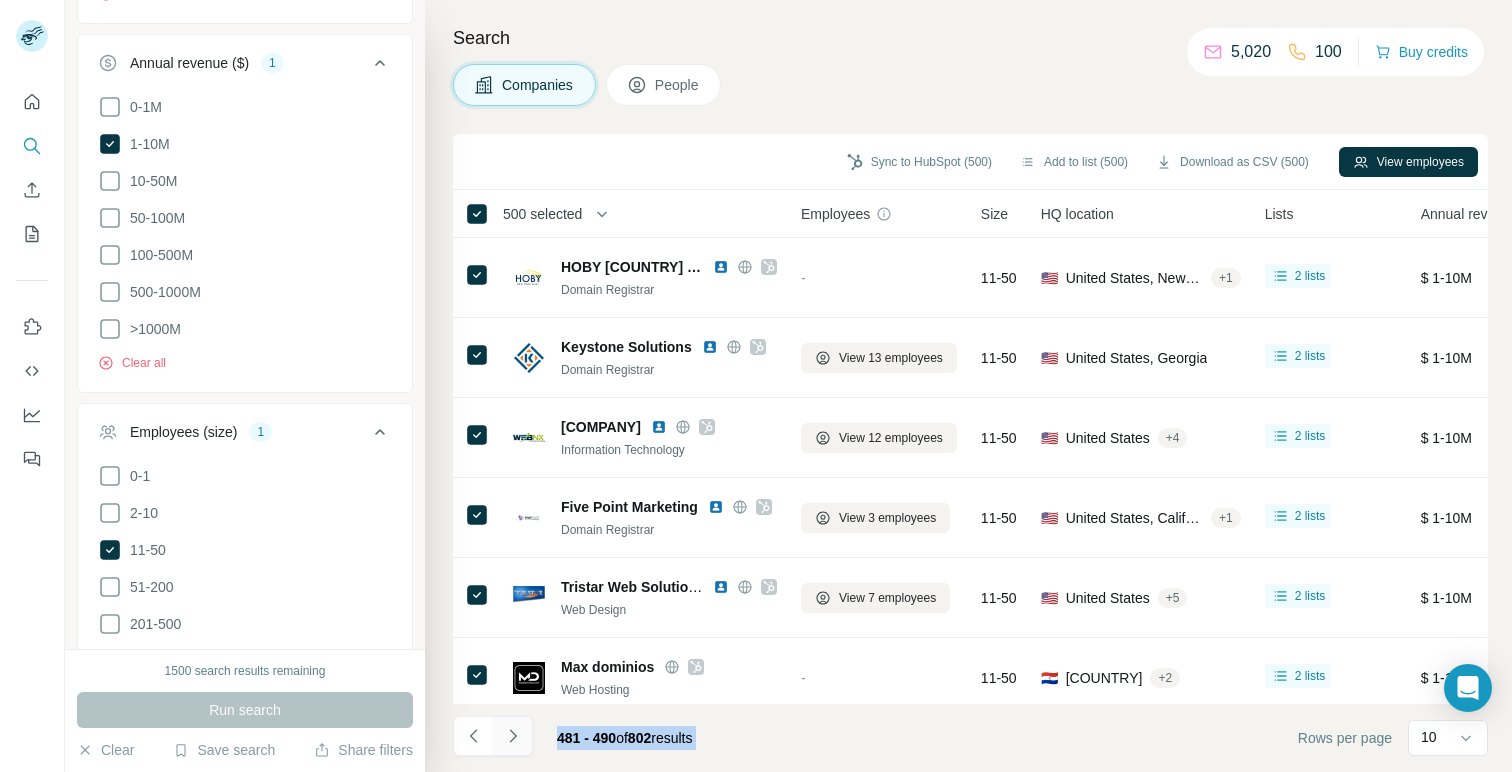click 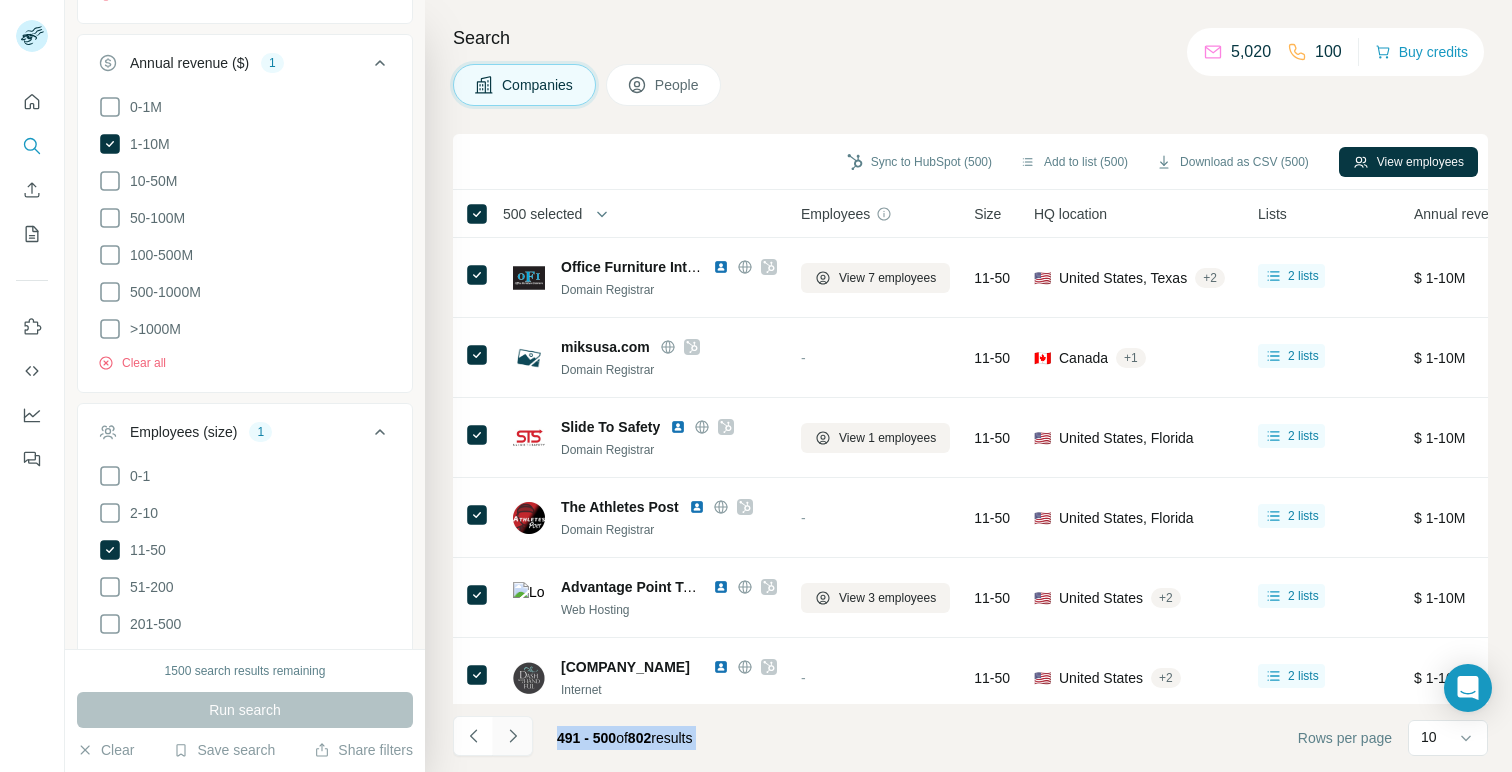 click 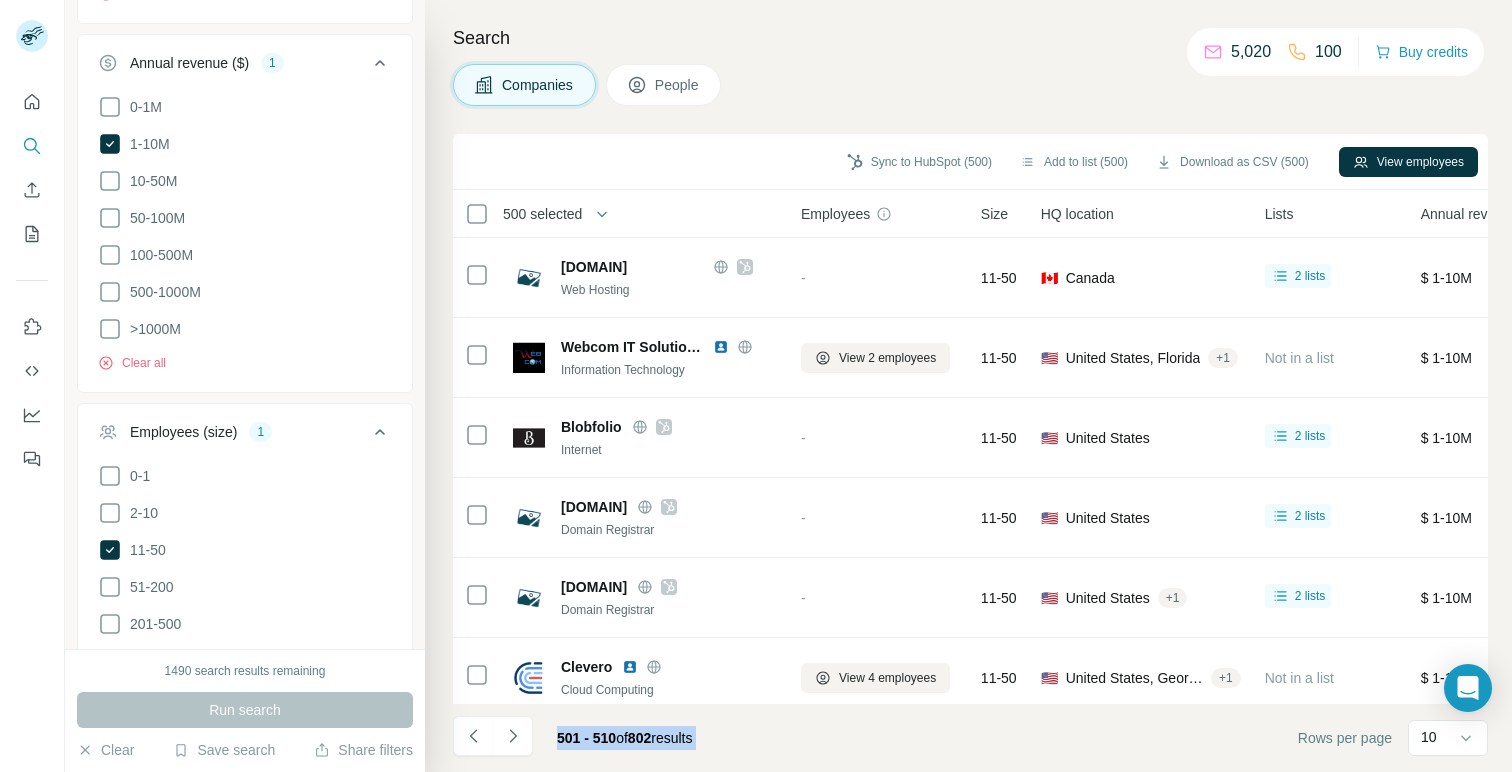 click on "500 selected" at bounding box center [542, 214] 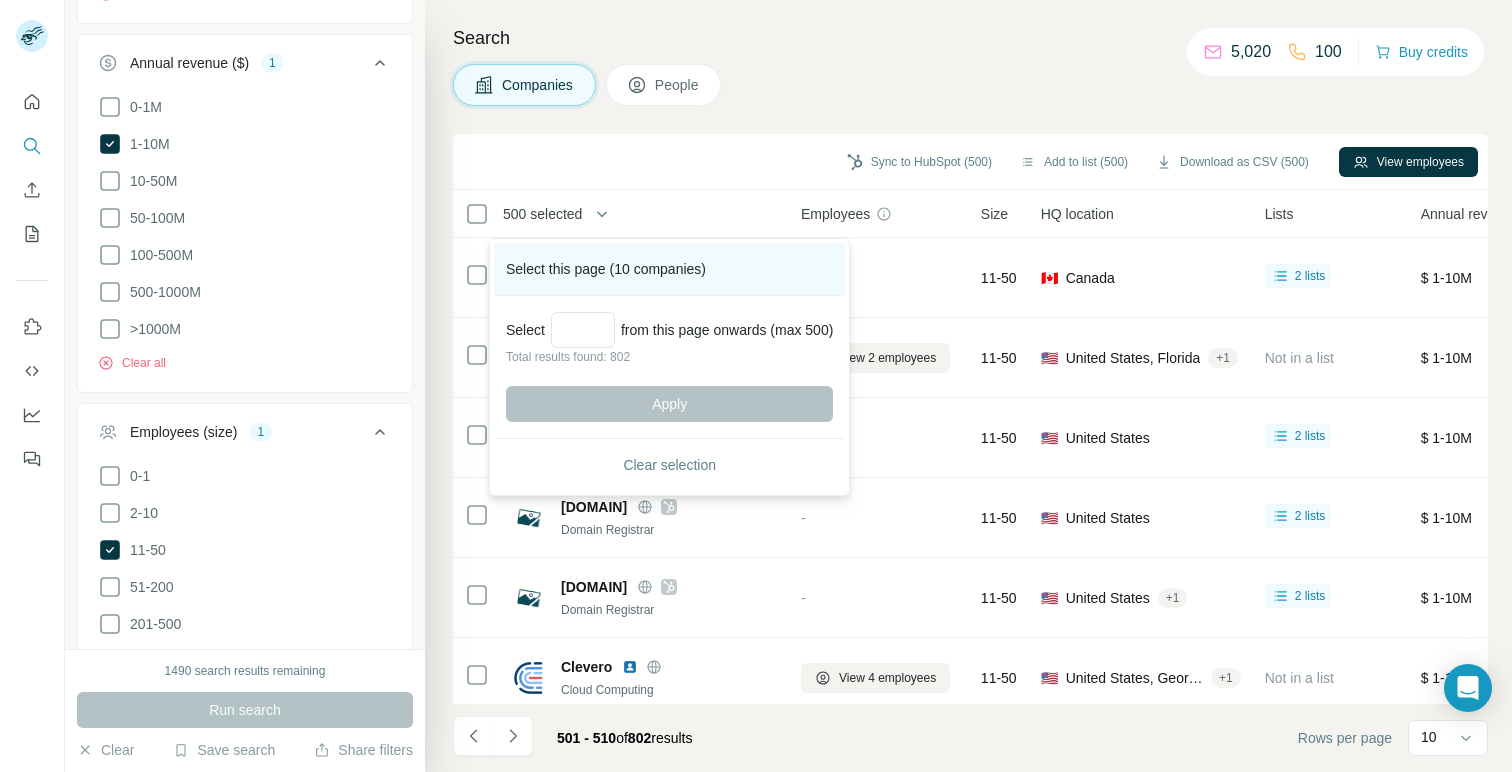 click on "Select this page (10 companies)" at bounding box center (669, 269) 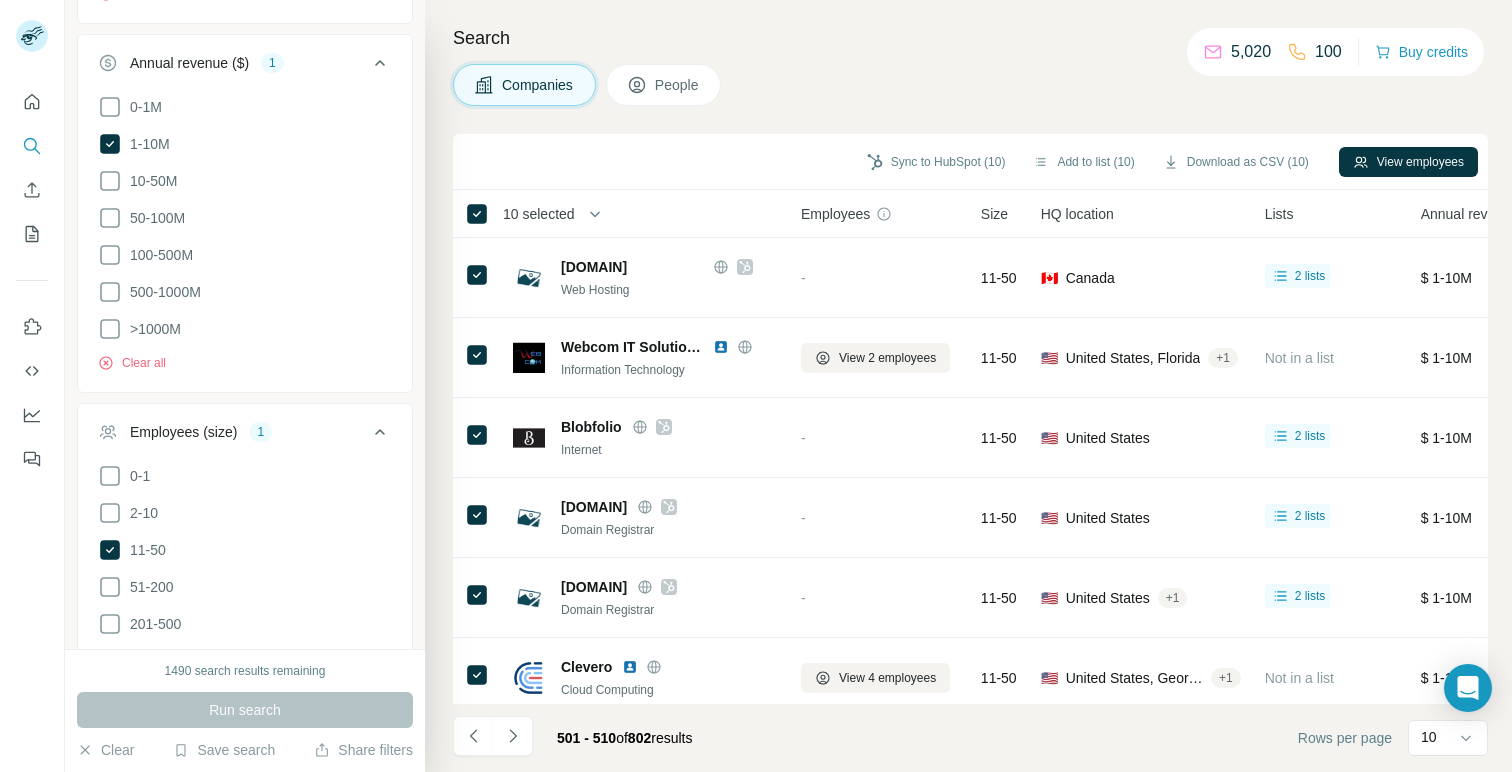 click on "10 selected" at bounding box center [539, 214] 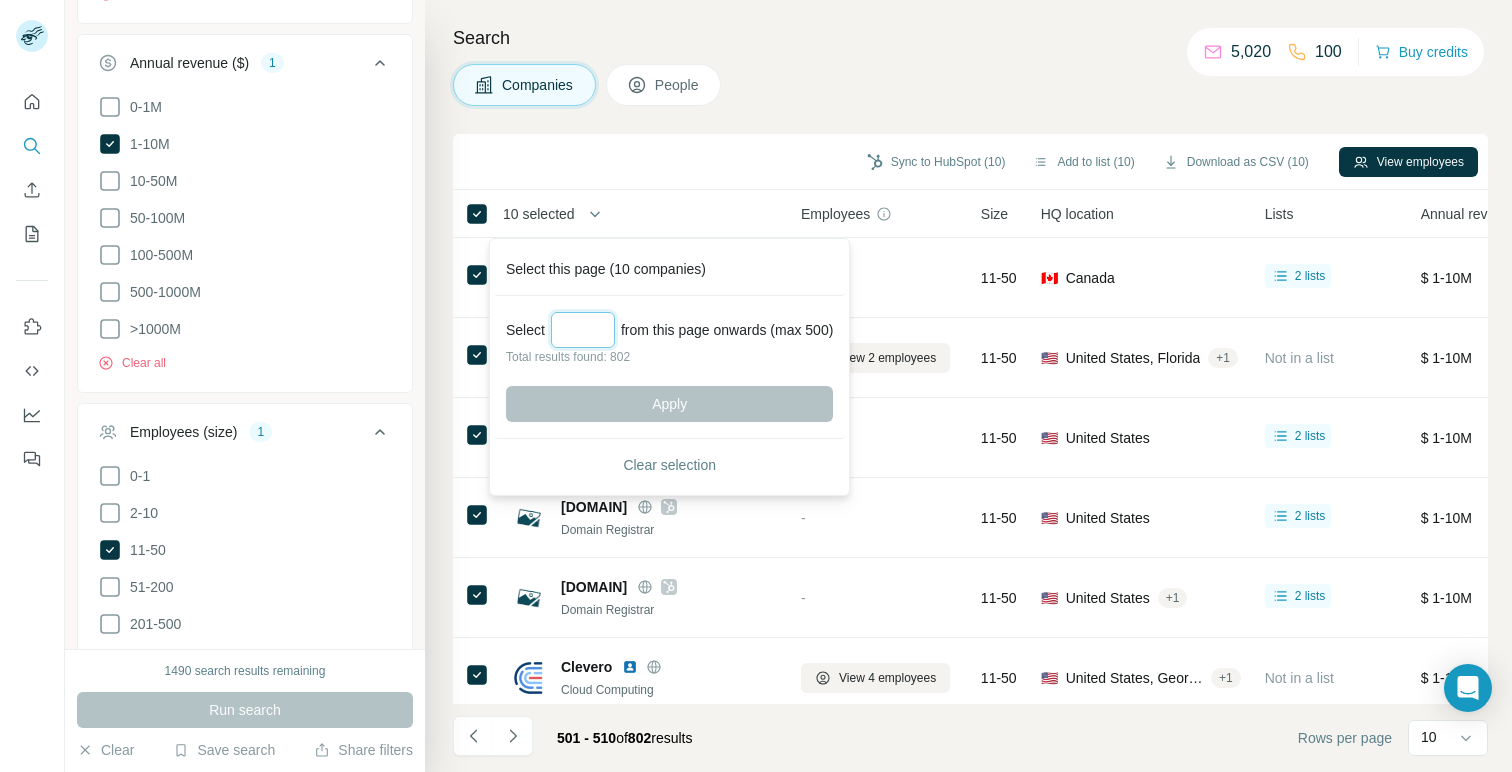click at bounding box center (583, 330) 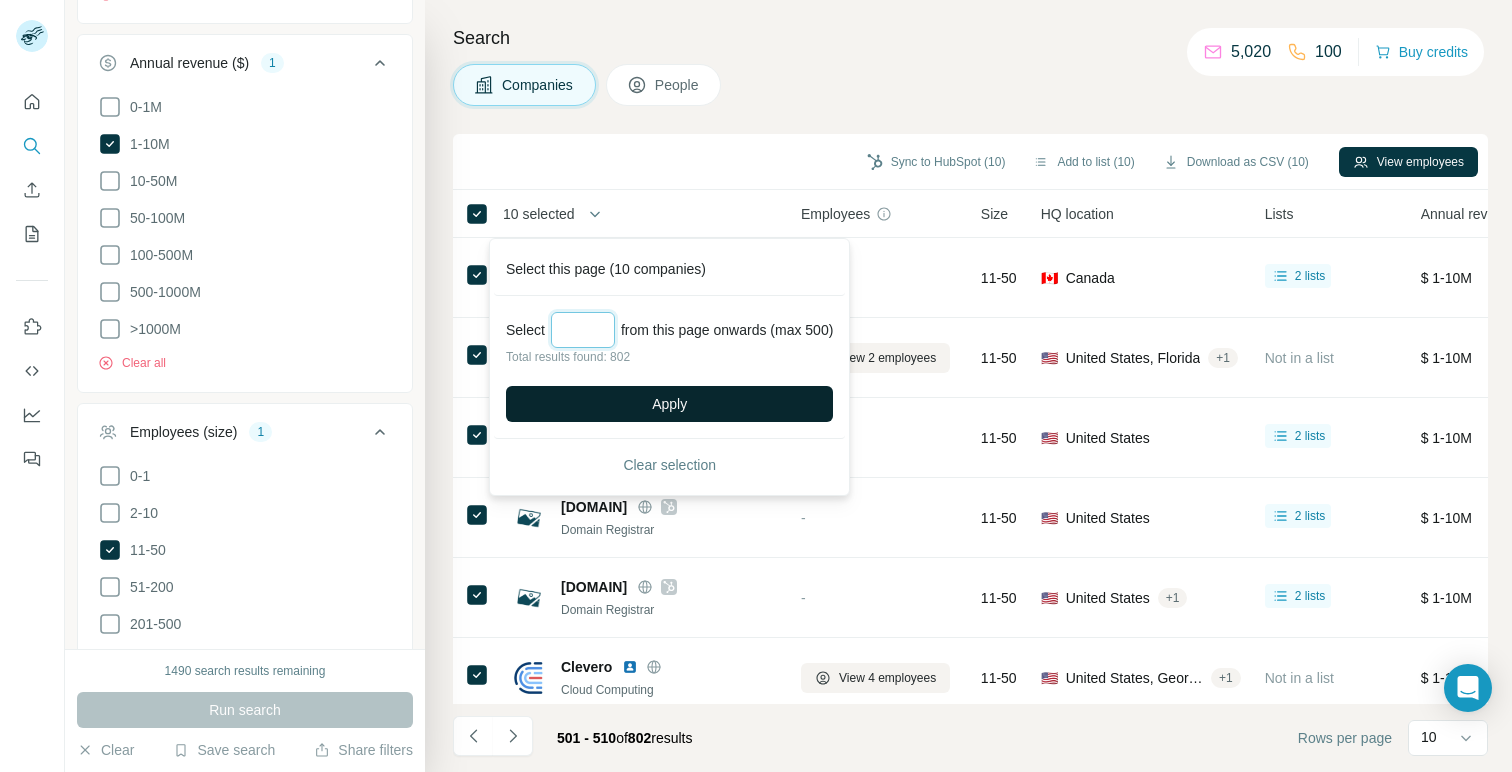 type on "***" 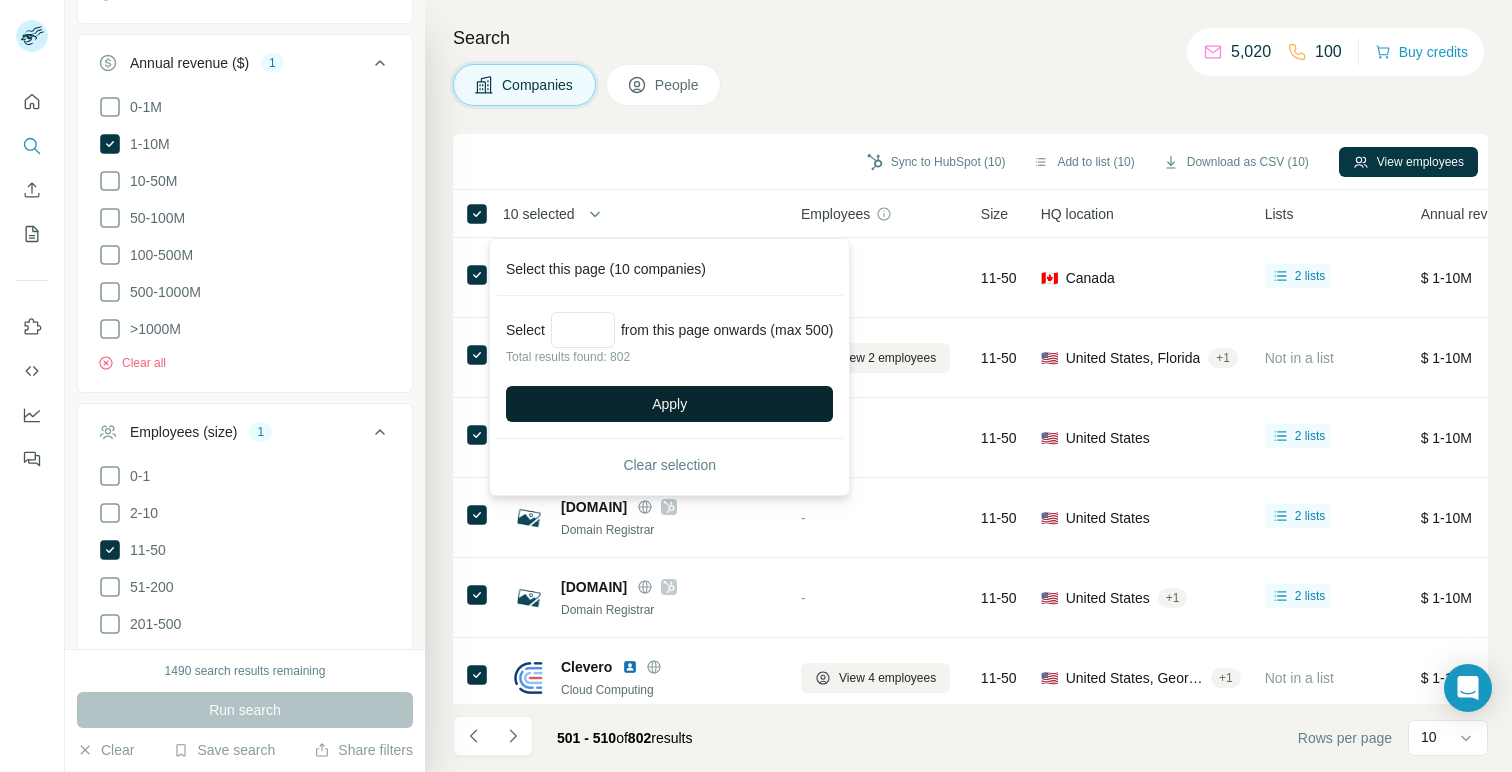 click on "Apply" at bounding box center (669, 404) 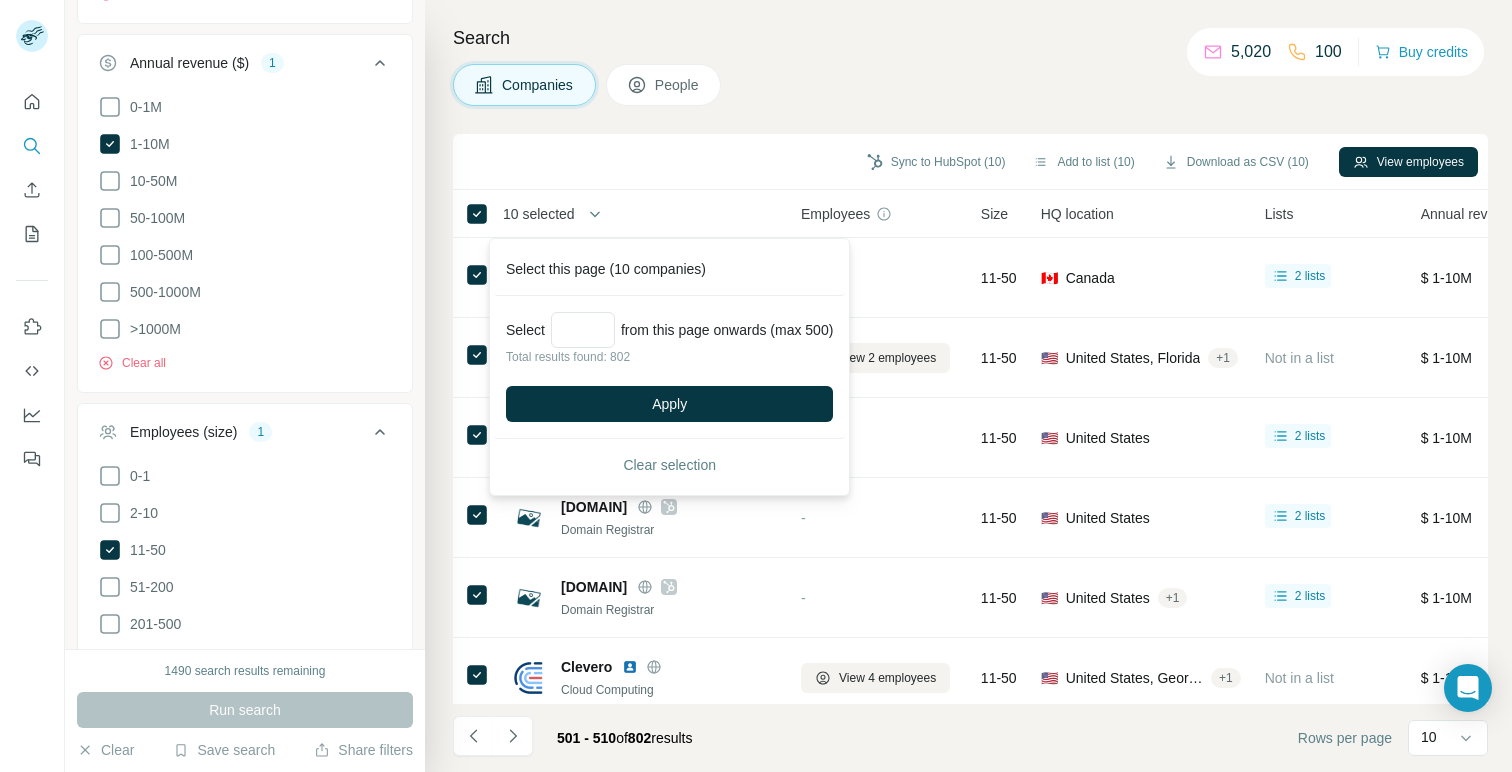 type 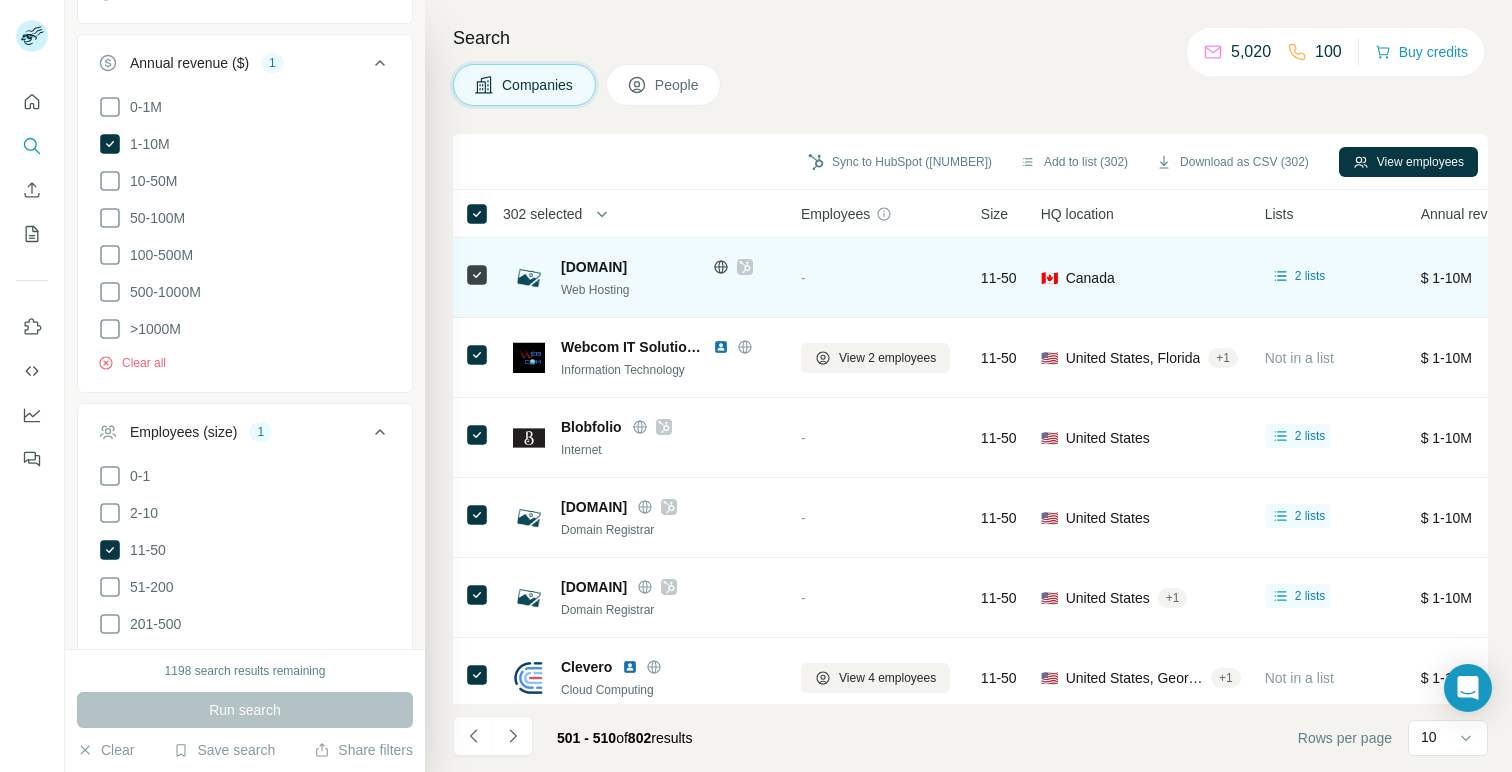 drag, startPoint x: 1105, startPoint y: 156, endPoint x: 829, endPoint y: 272, distance: 299.38605 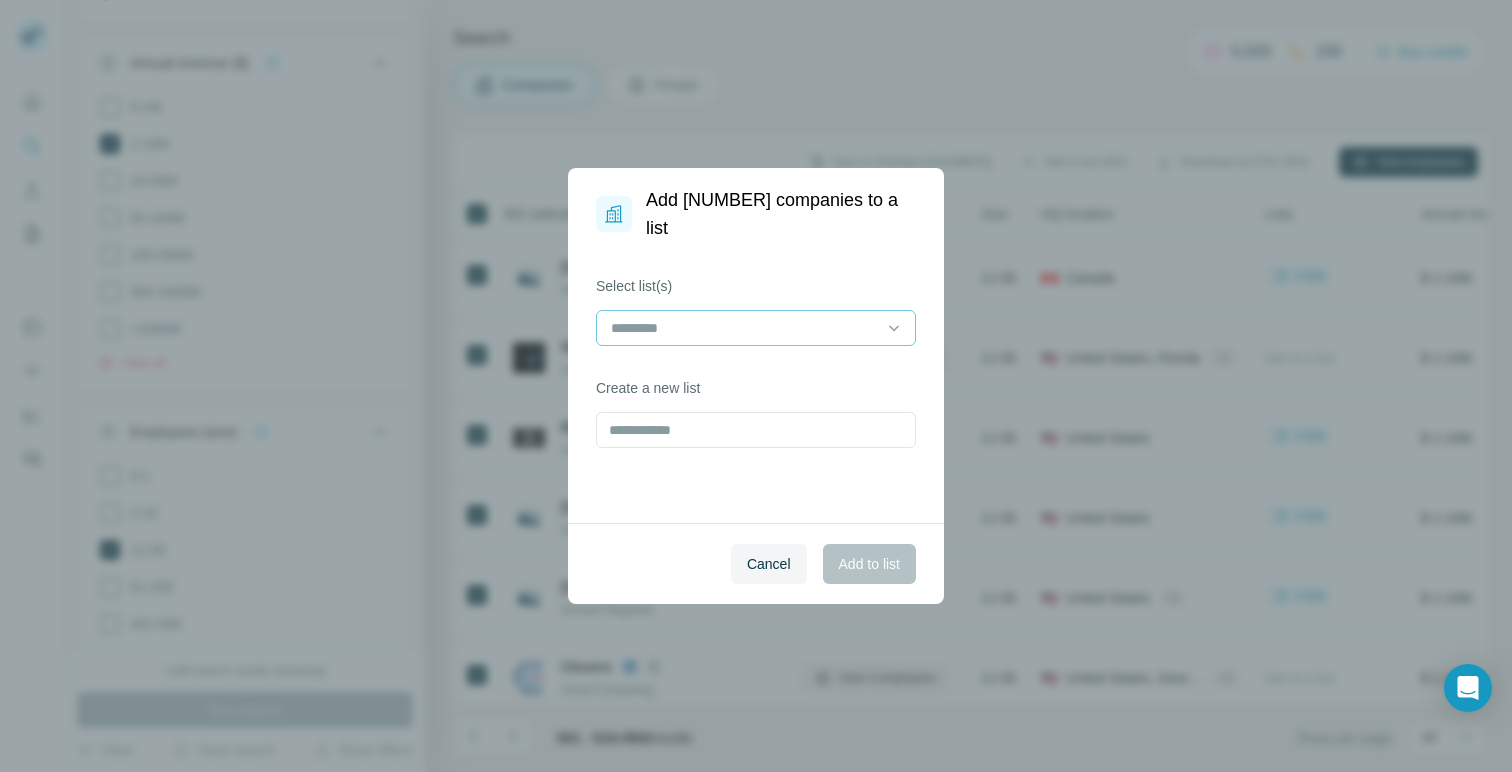 click at bounding box center [744, 328] 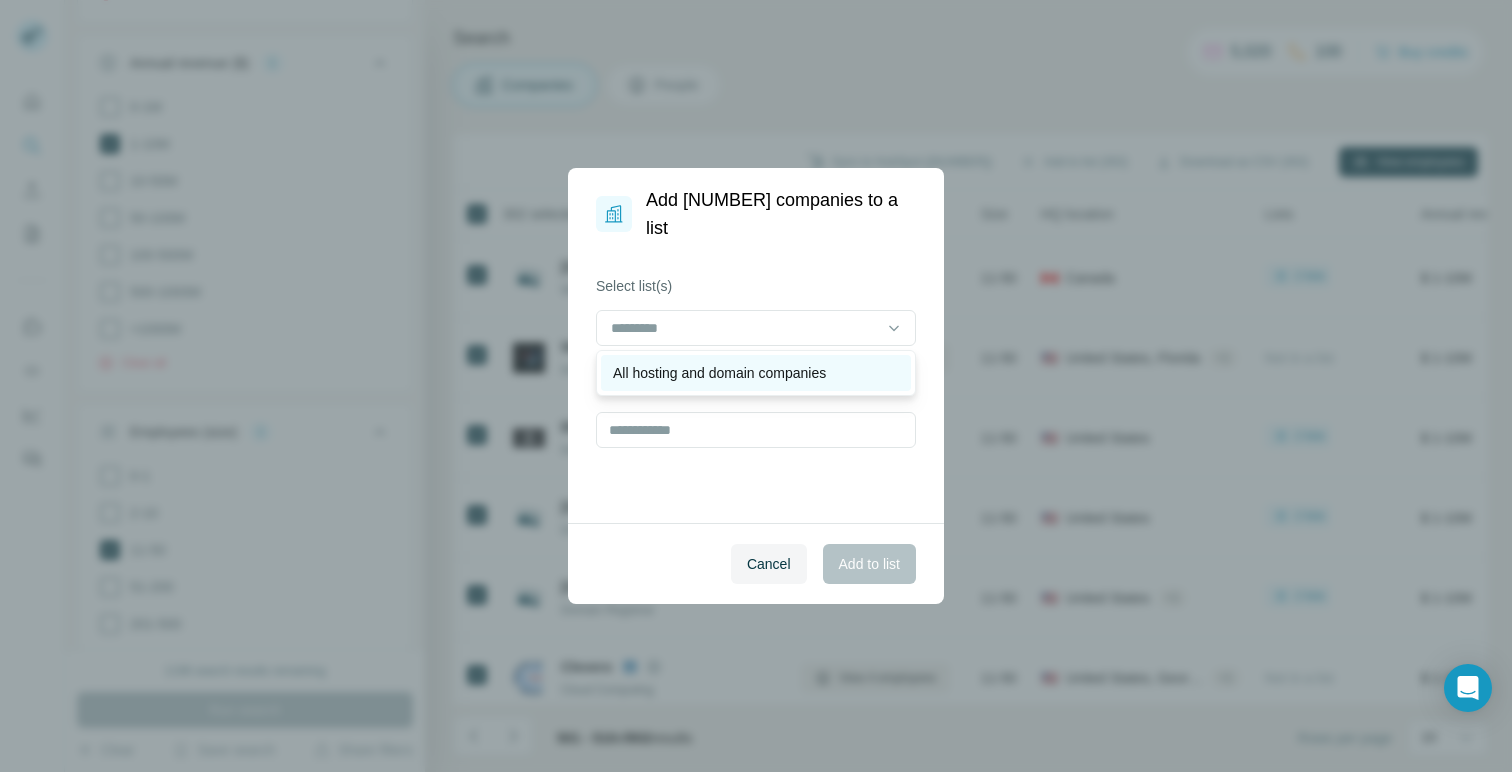 click on "All hosting and domain companies" at bounding box center [756, 373] 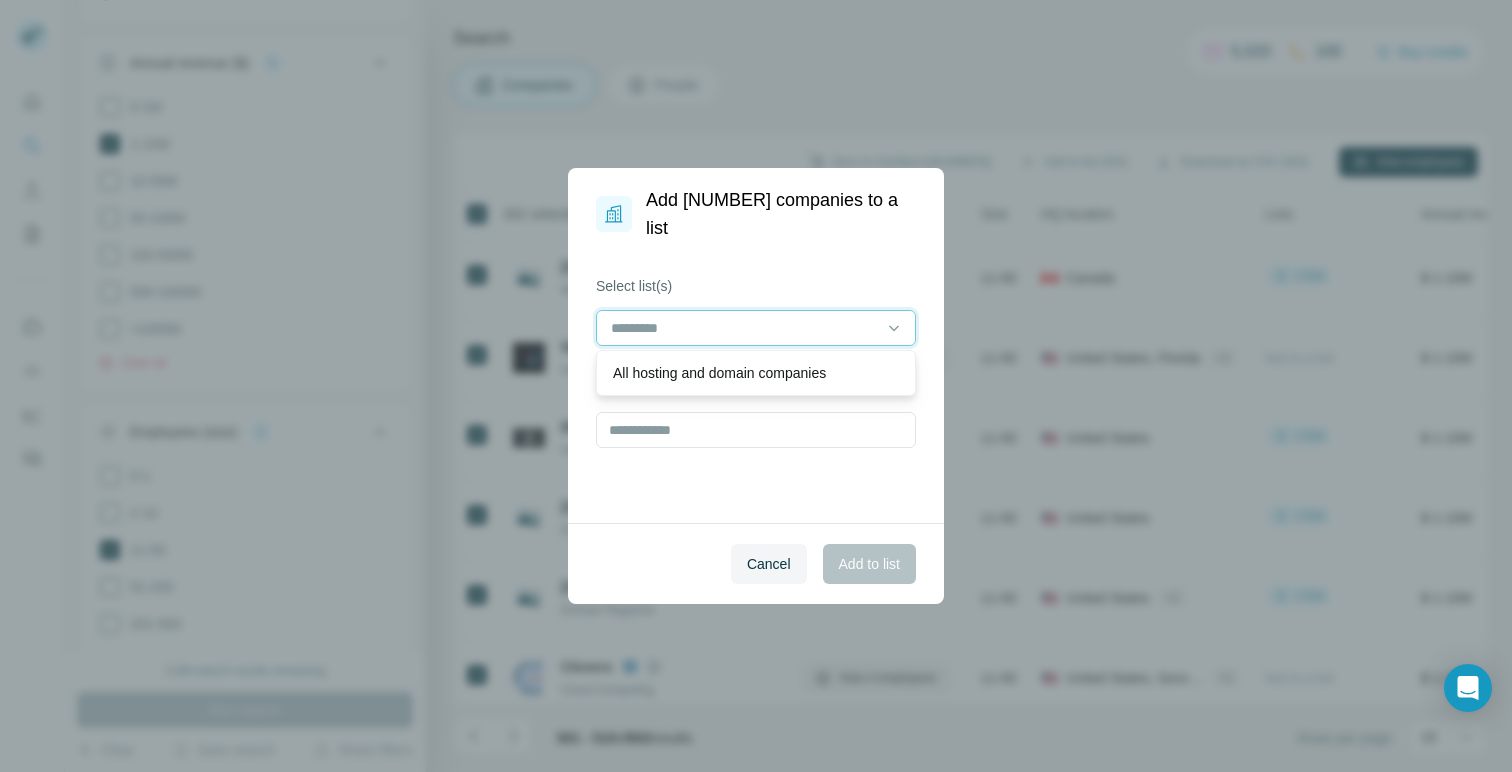 scroll, scrollTop: 2, scrollLeft: 0, axis: vertical 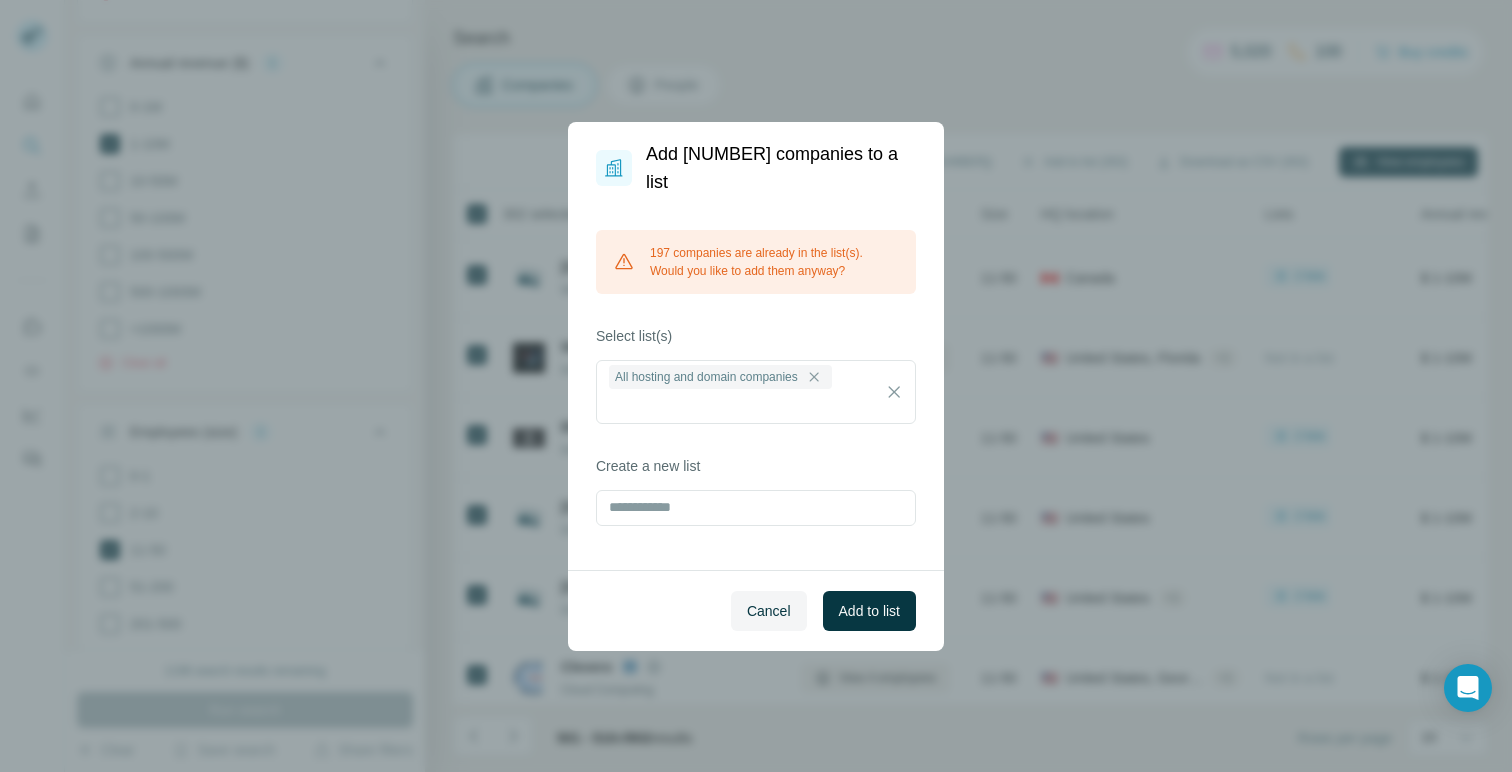 click on "[NUMBER] companies are already in the list(s).
Would you like to add them anyway? Select list(s) All hosting and domain companies Create a new list" at bounding box center (756, 378) 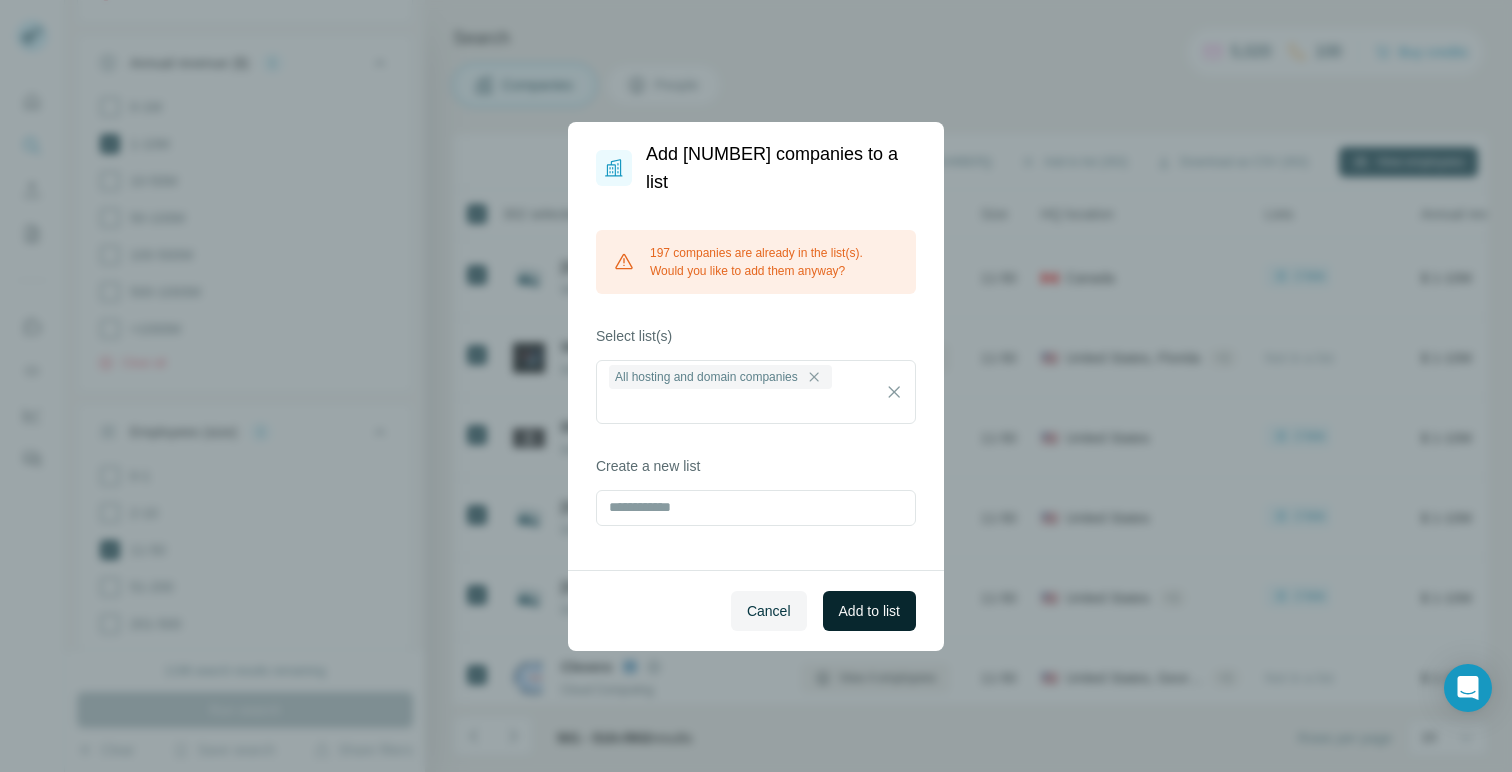 click on "Add to list" at bounding box center (869, 611) 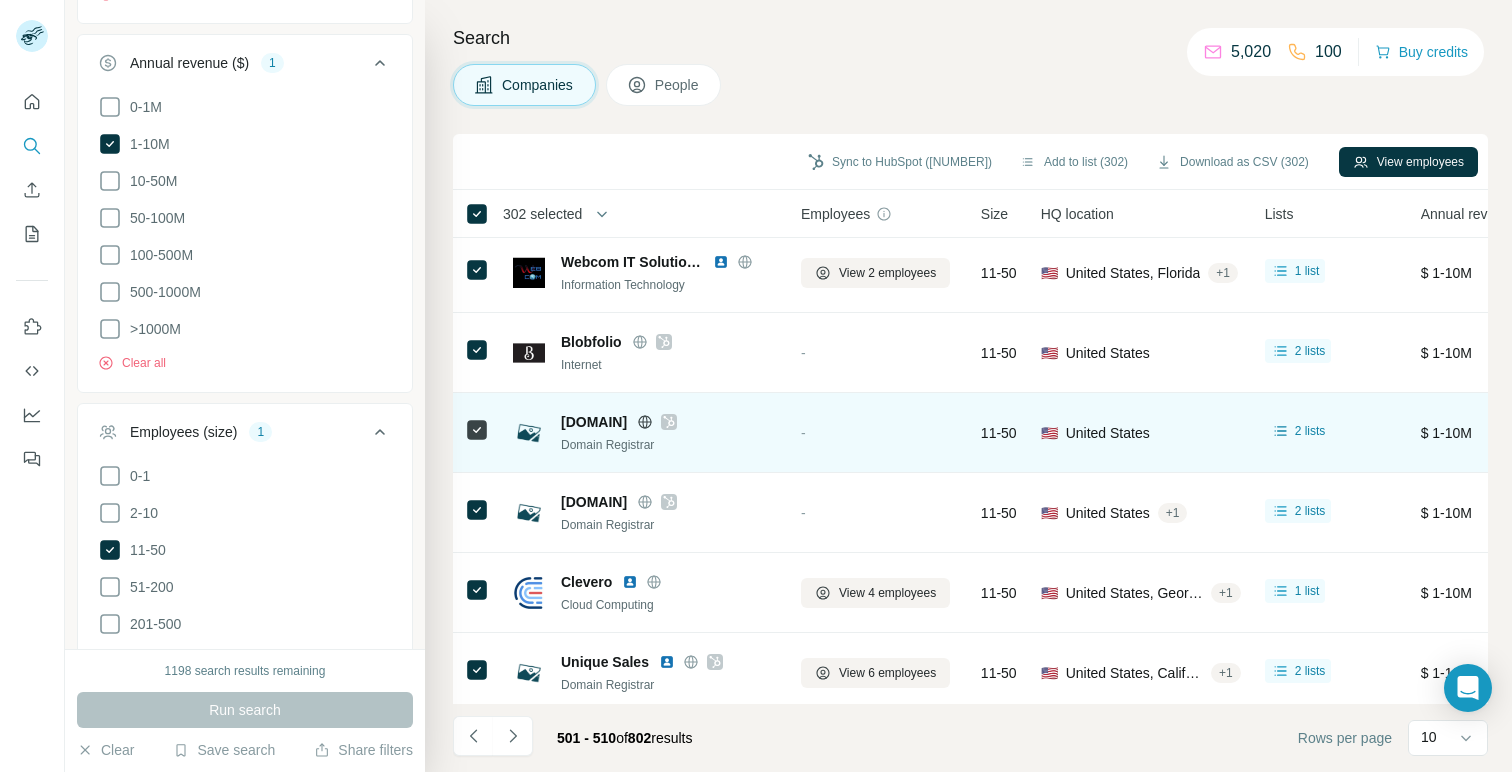 scroll, scrollTop: 0, scrollLeft: 0, axis: both 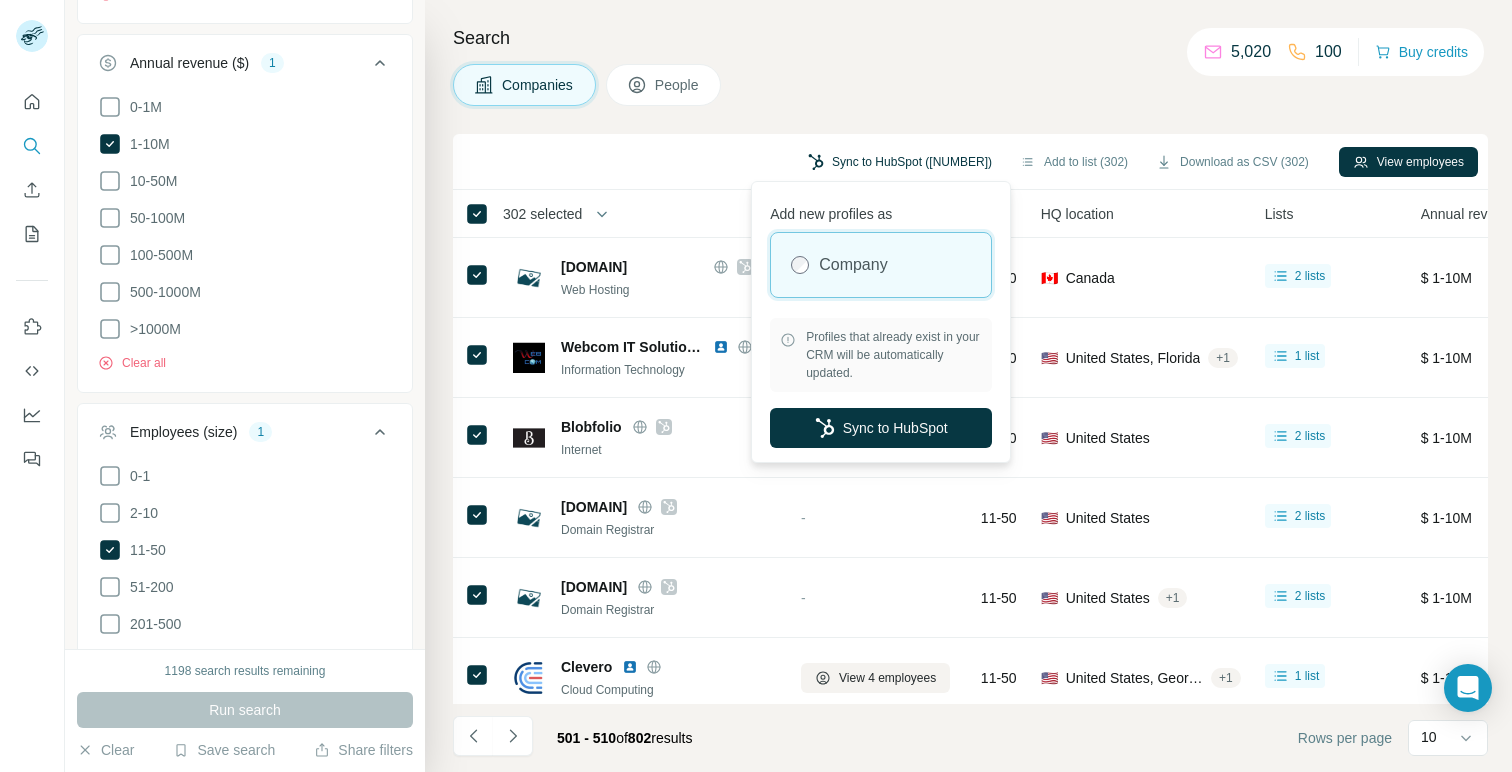 click on "Sync to HubSpot ([NUMBER])" at bounding box center [900, 162] 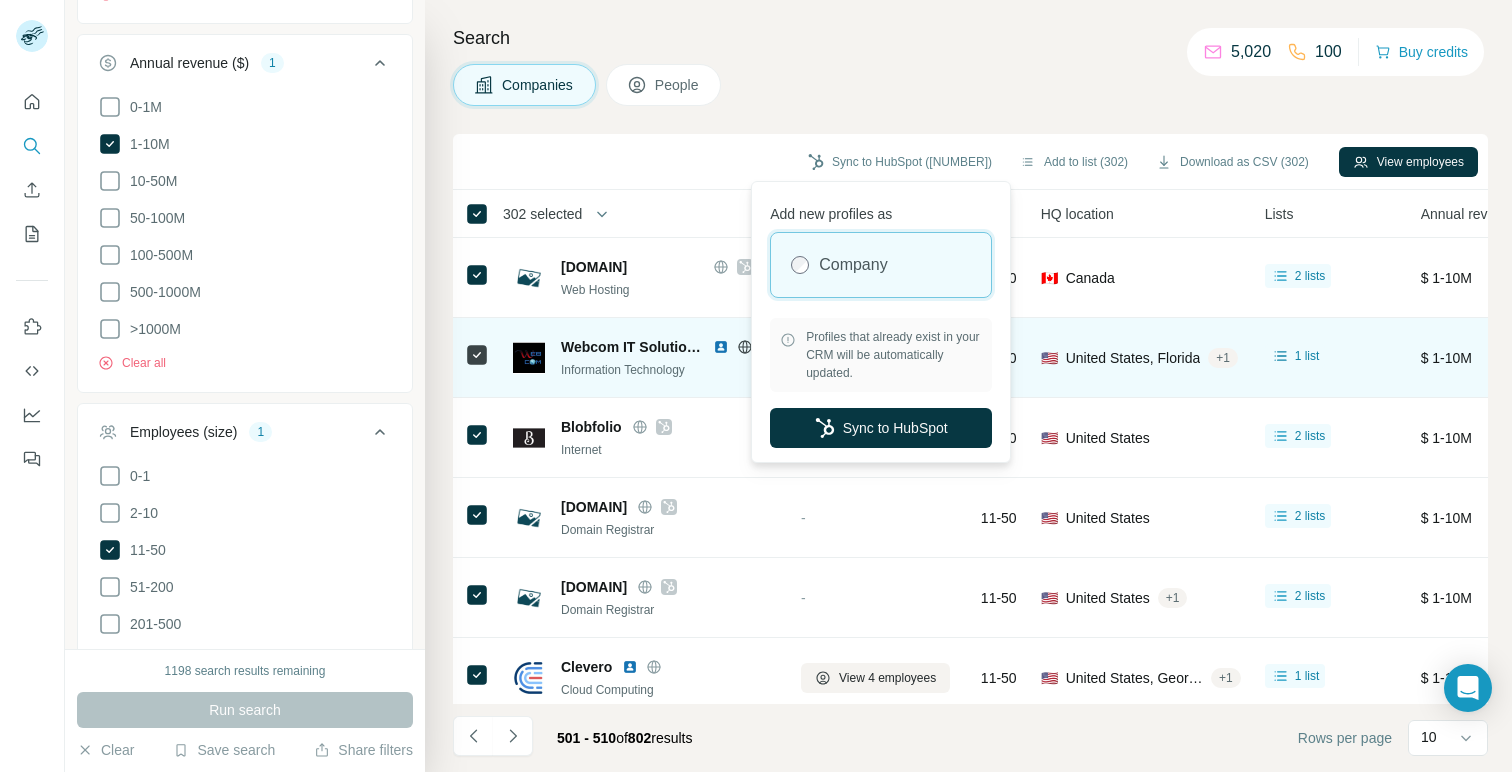 click on "Sync to HubSpot" at bounding box center [881, 428] 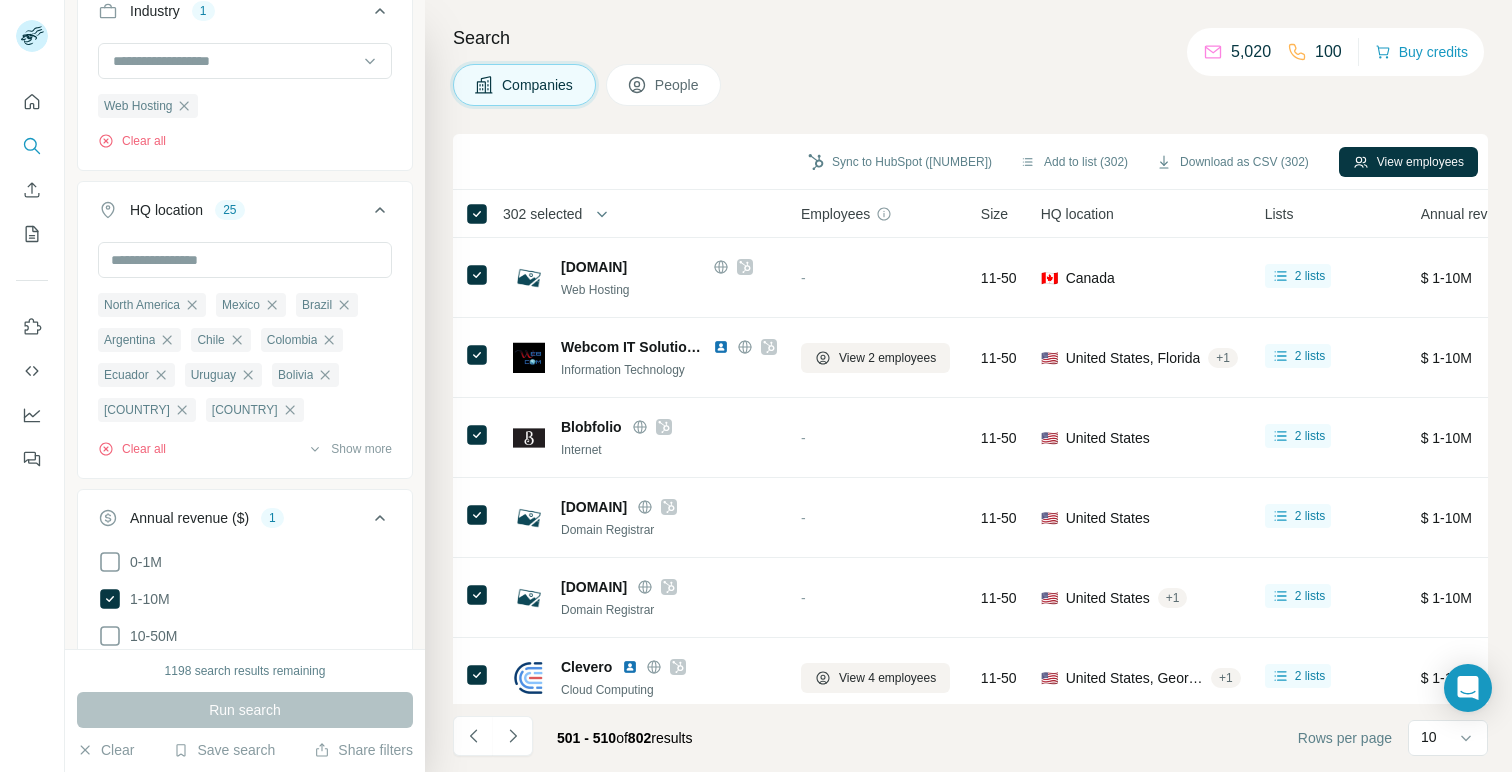 scroll, scrollTop: 243, scrollLeft: 0, axis: vertical 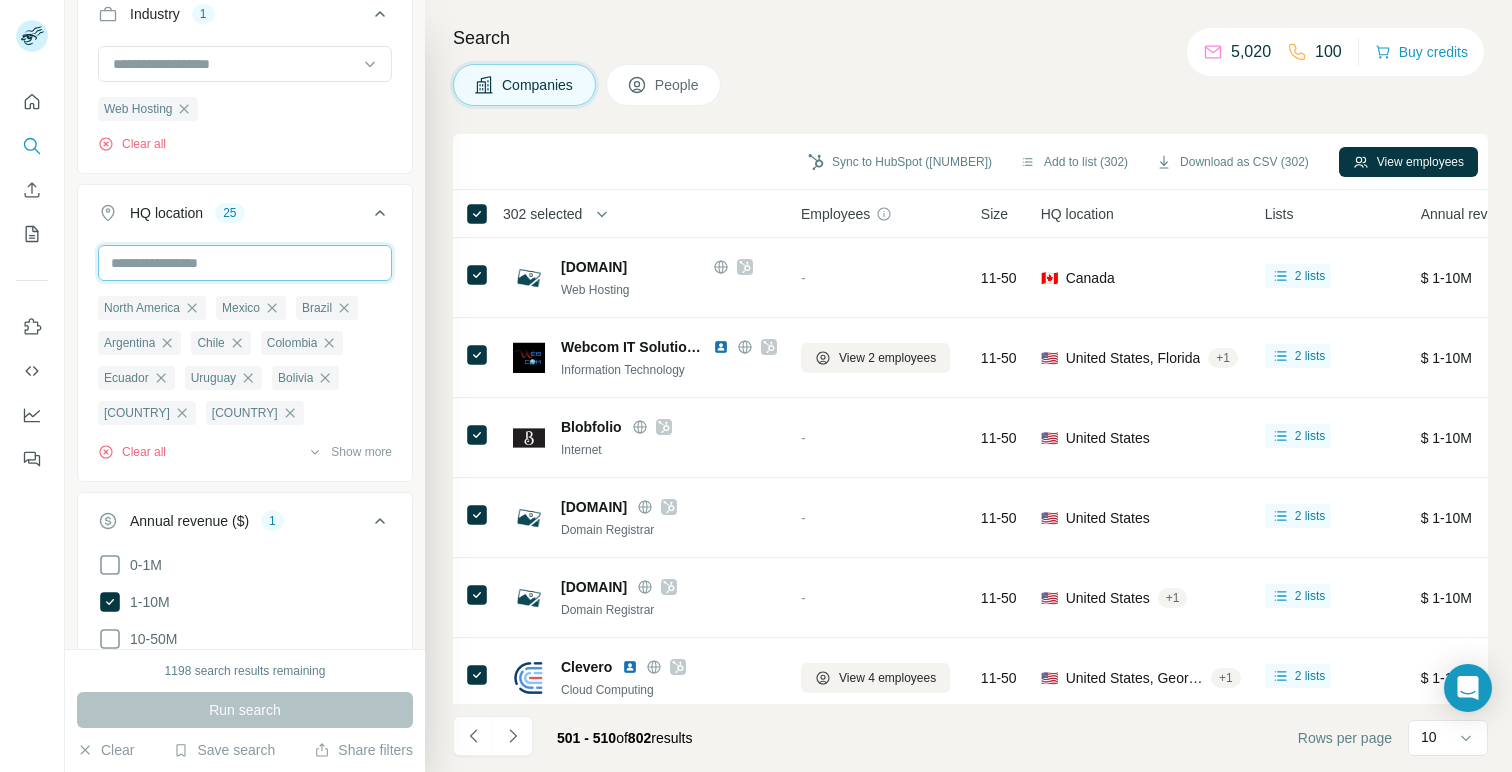 click at bounding box center (245, 263) 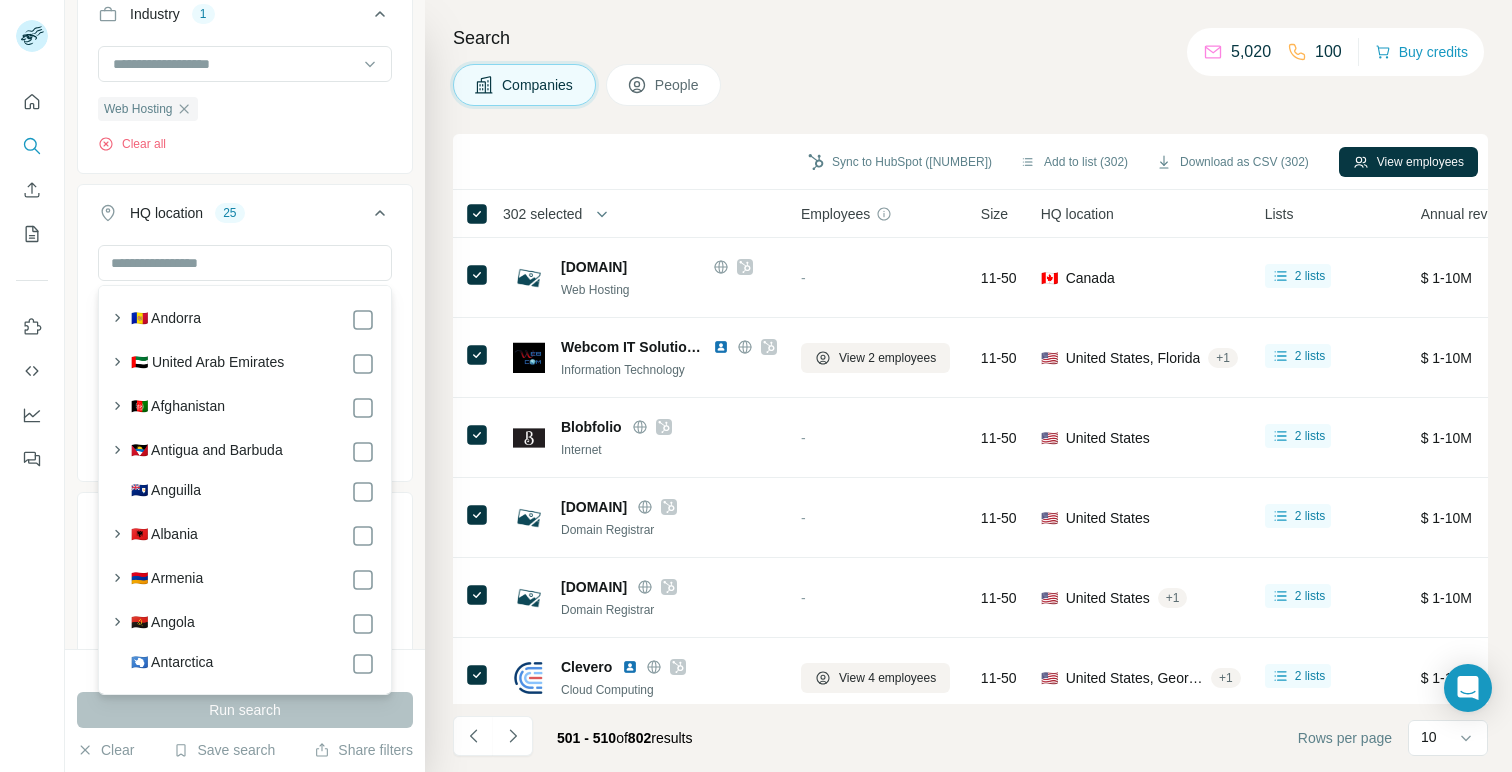 click on "HQ location [NUMBER]" at bounding box center (245, 217) 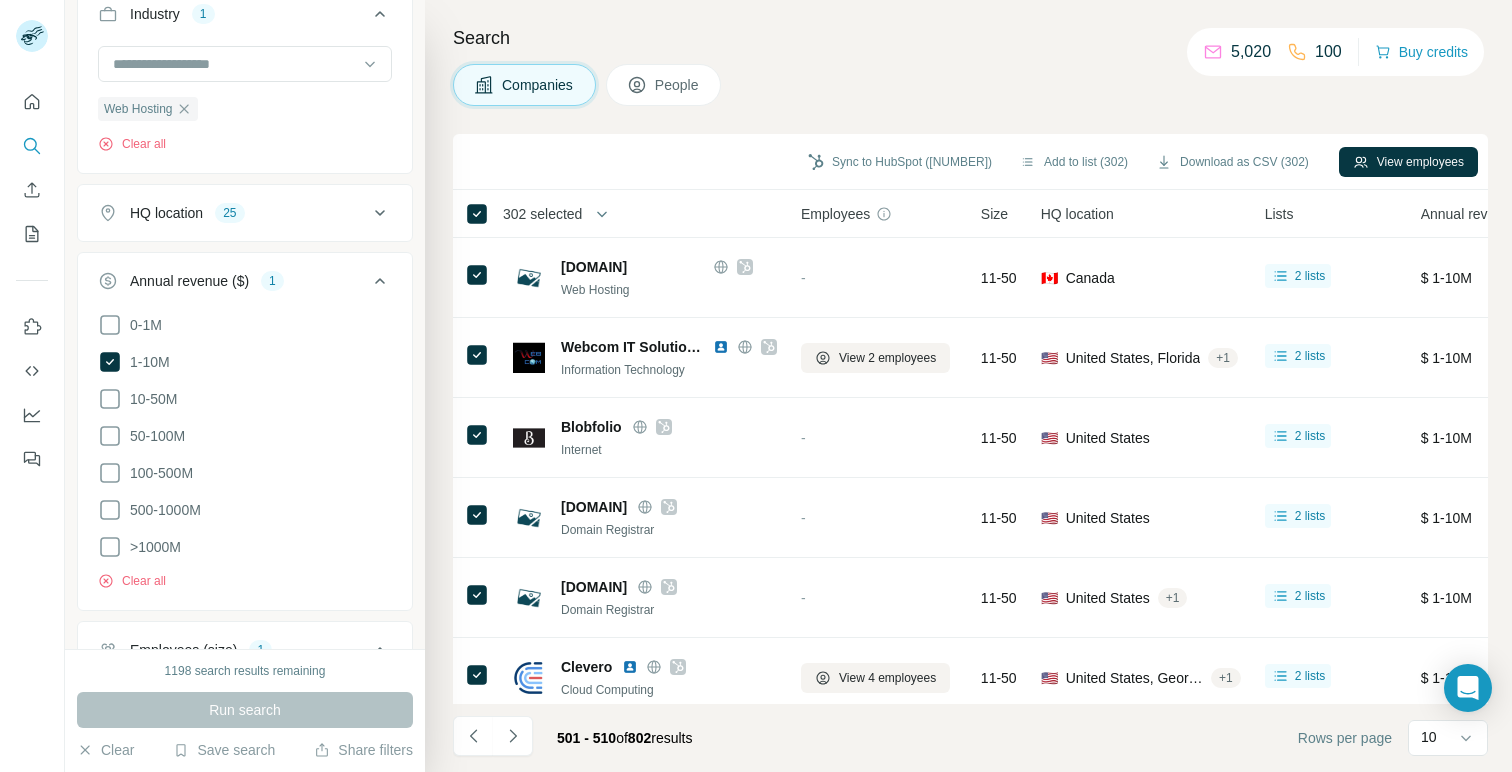 click on "HQ location [NUMBER]" at bounding box center [233, 213] 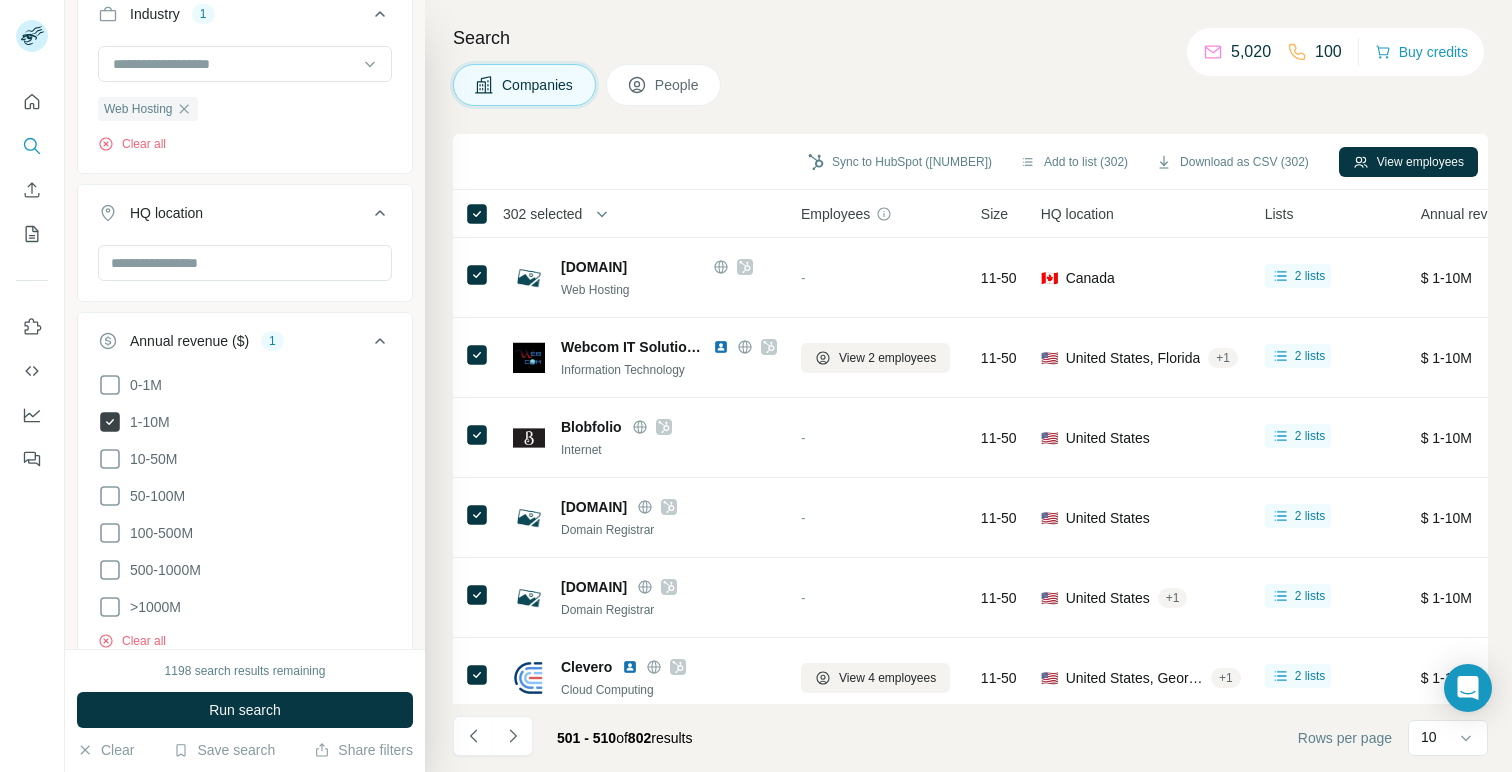 click 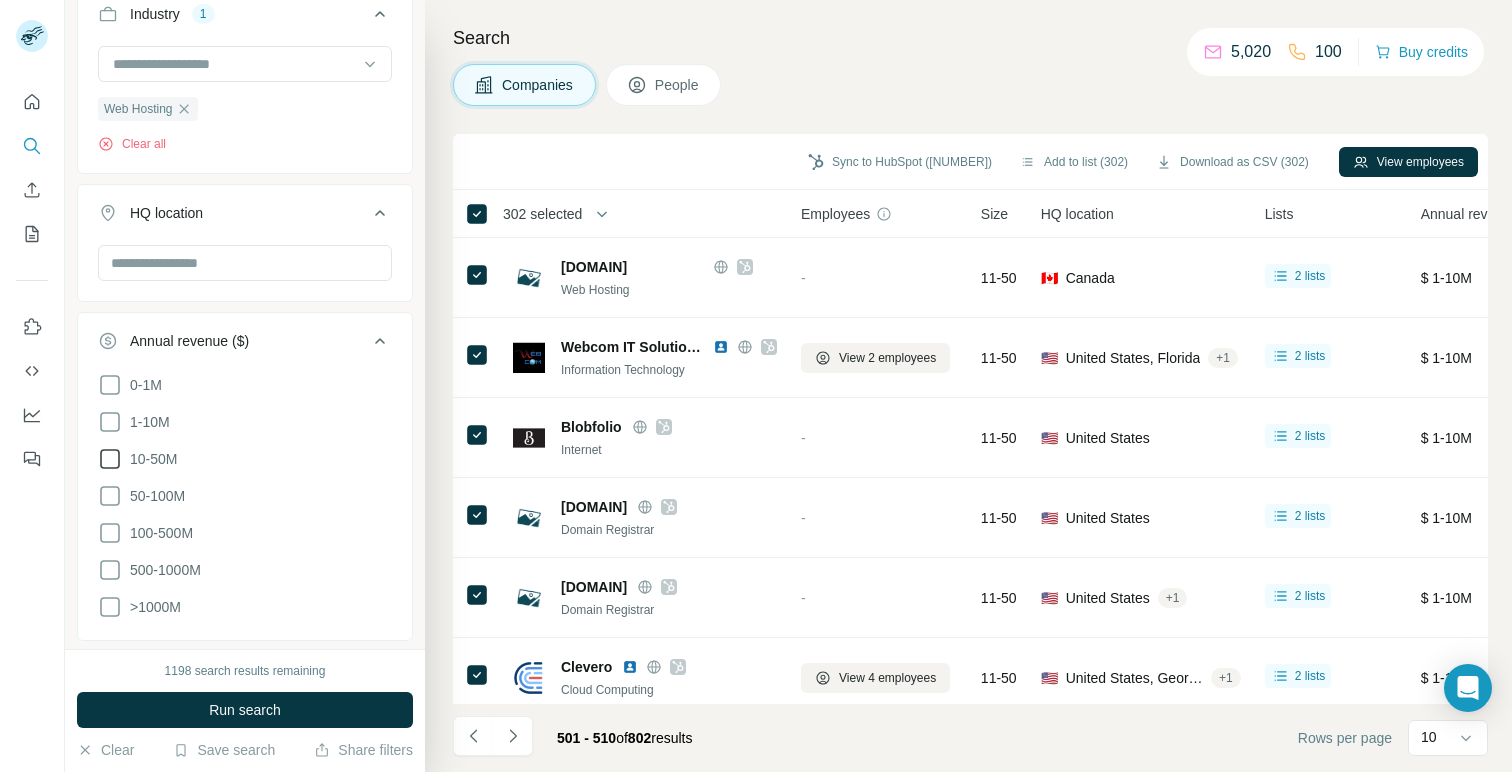 click 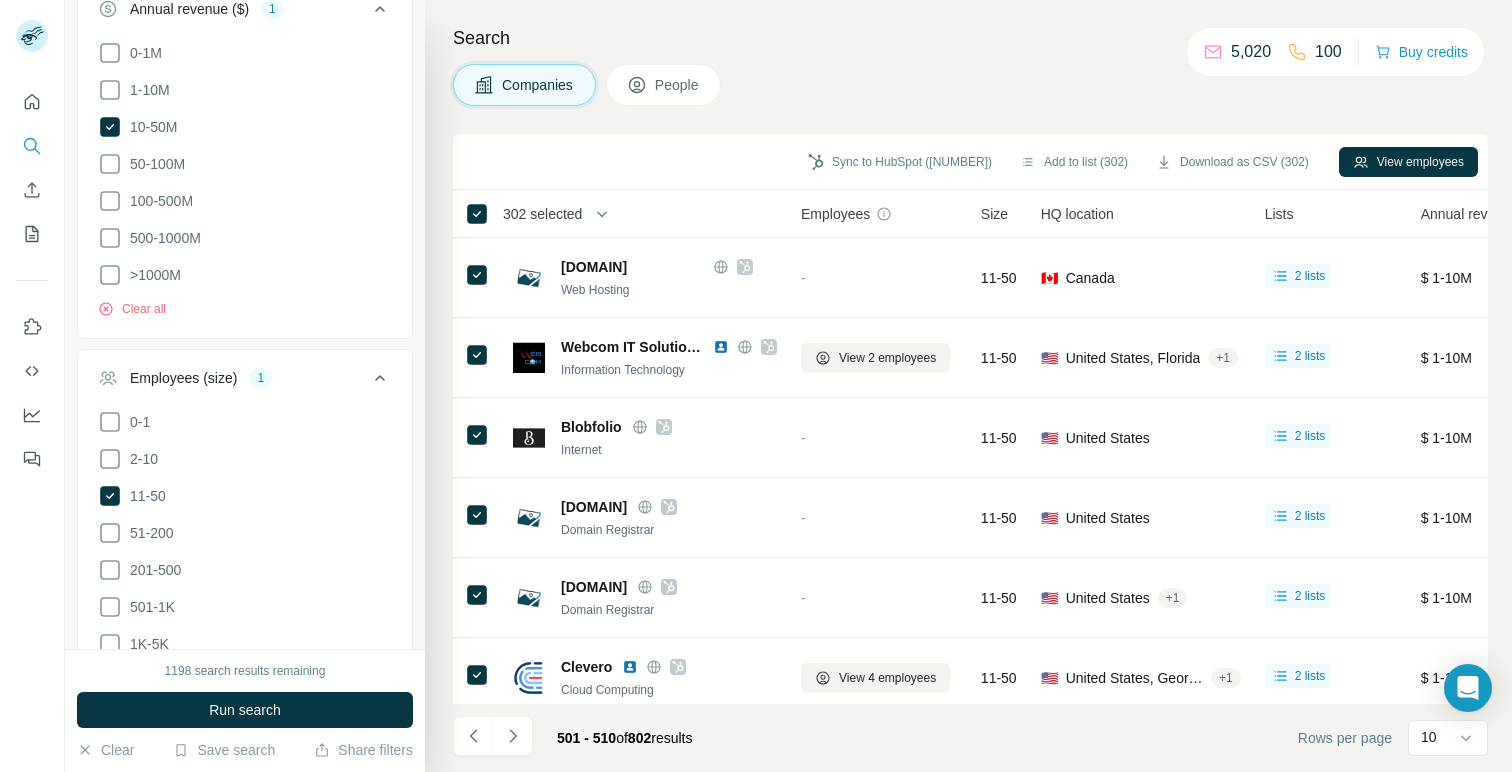 scroll, scrollTop: 588, scrollLeft: 0, axis: vertical 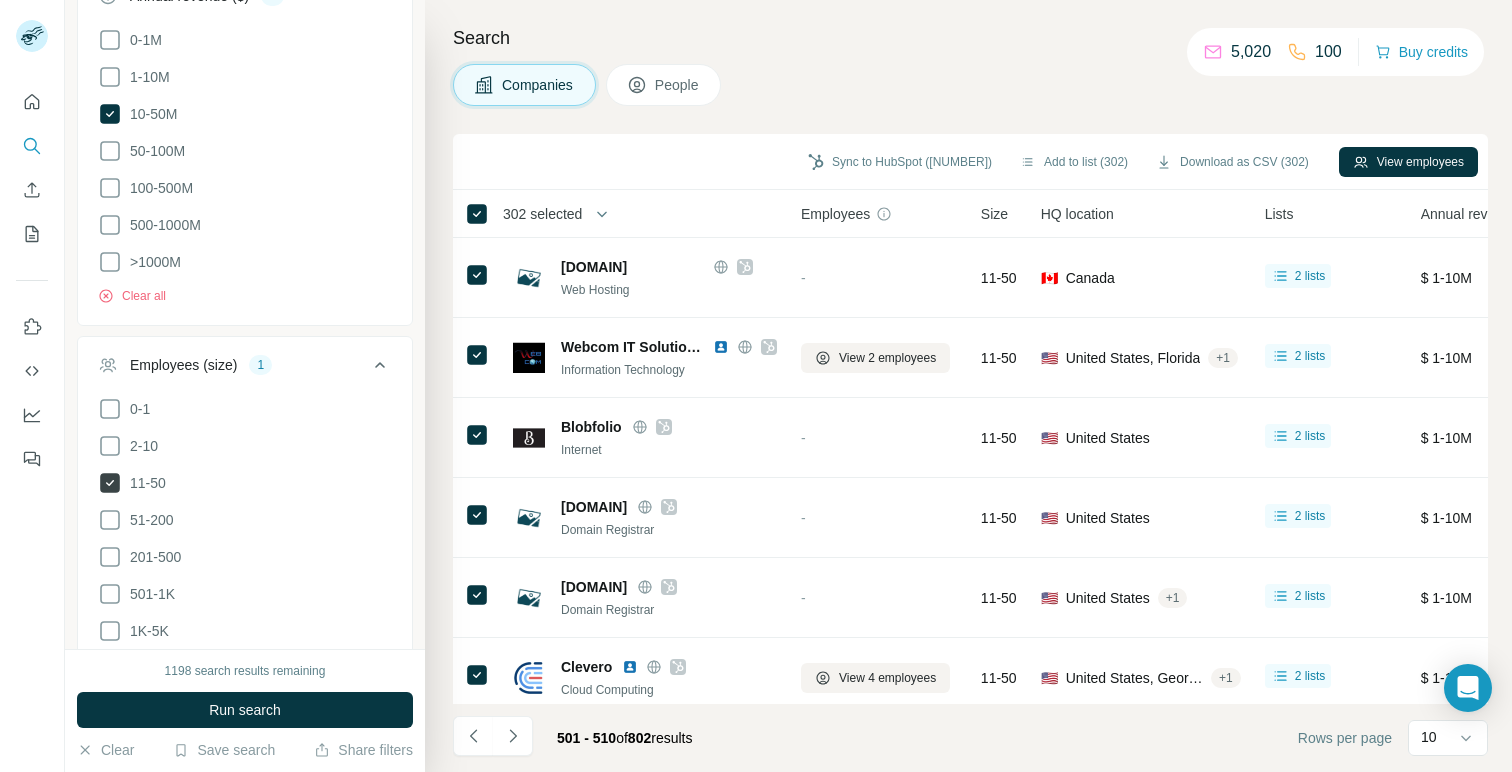 click 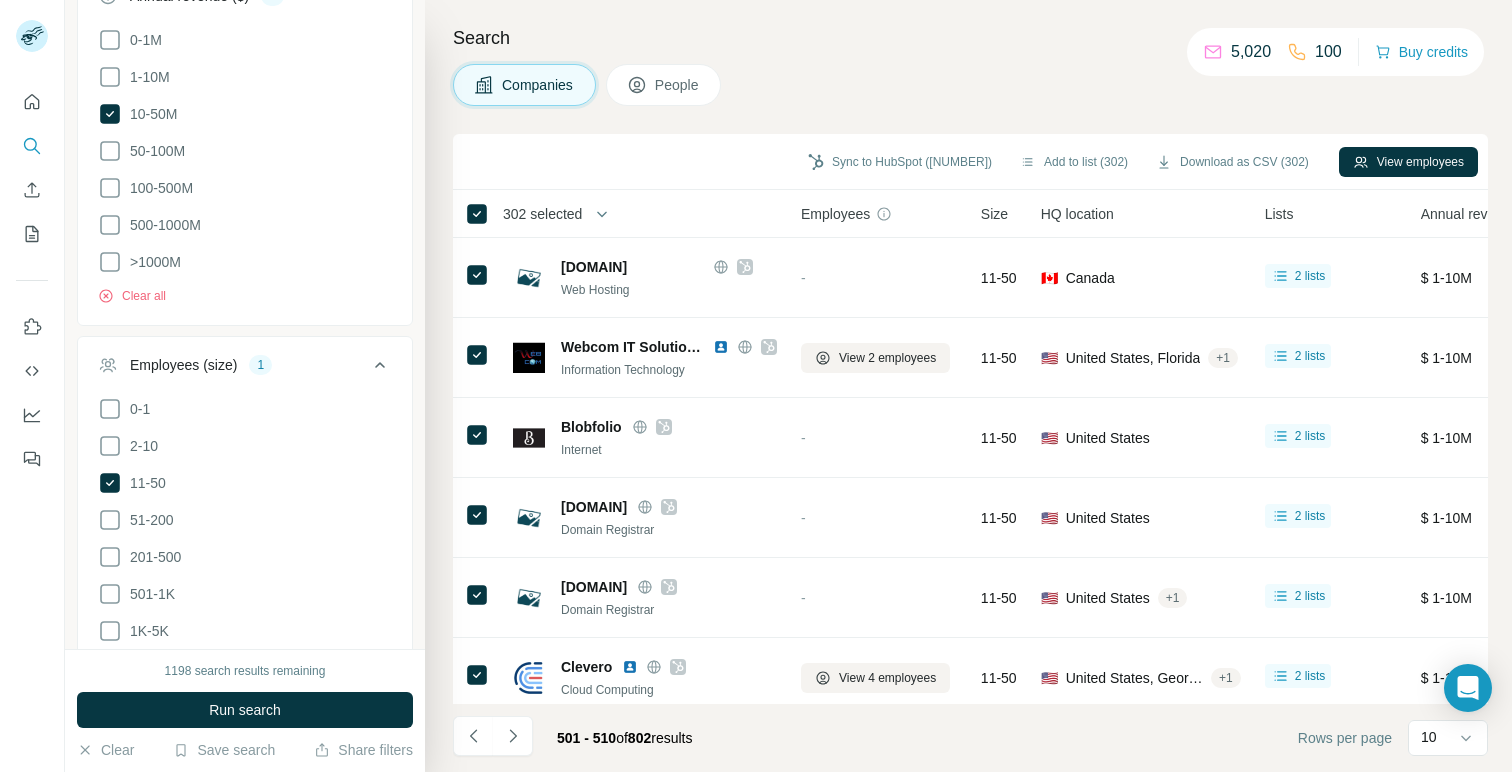 click 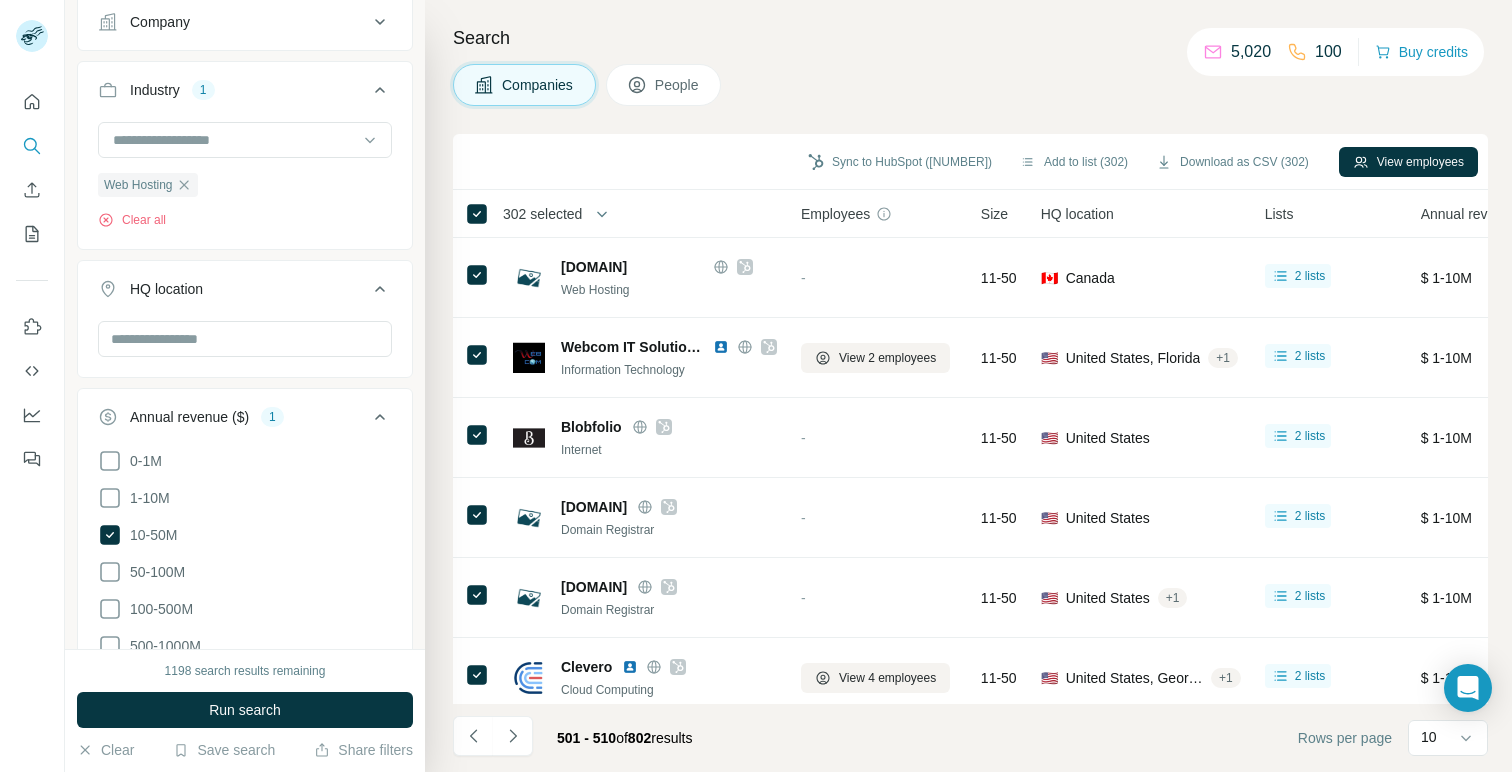 scroll, scrollTop: 166, scrollLeft: 0, axis: vertical 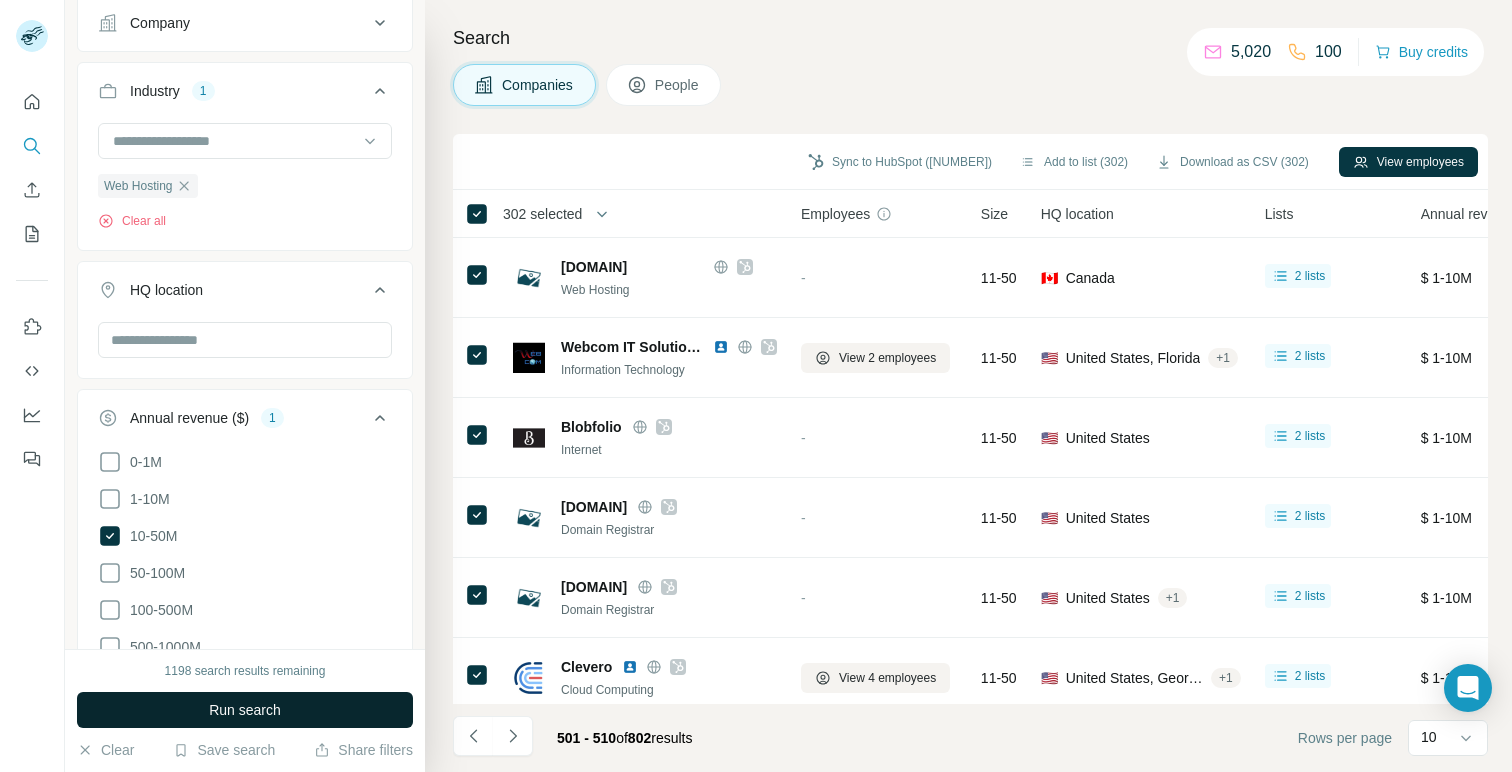 click on "Run search" at bounding box center [245, 710] 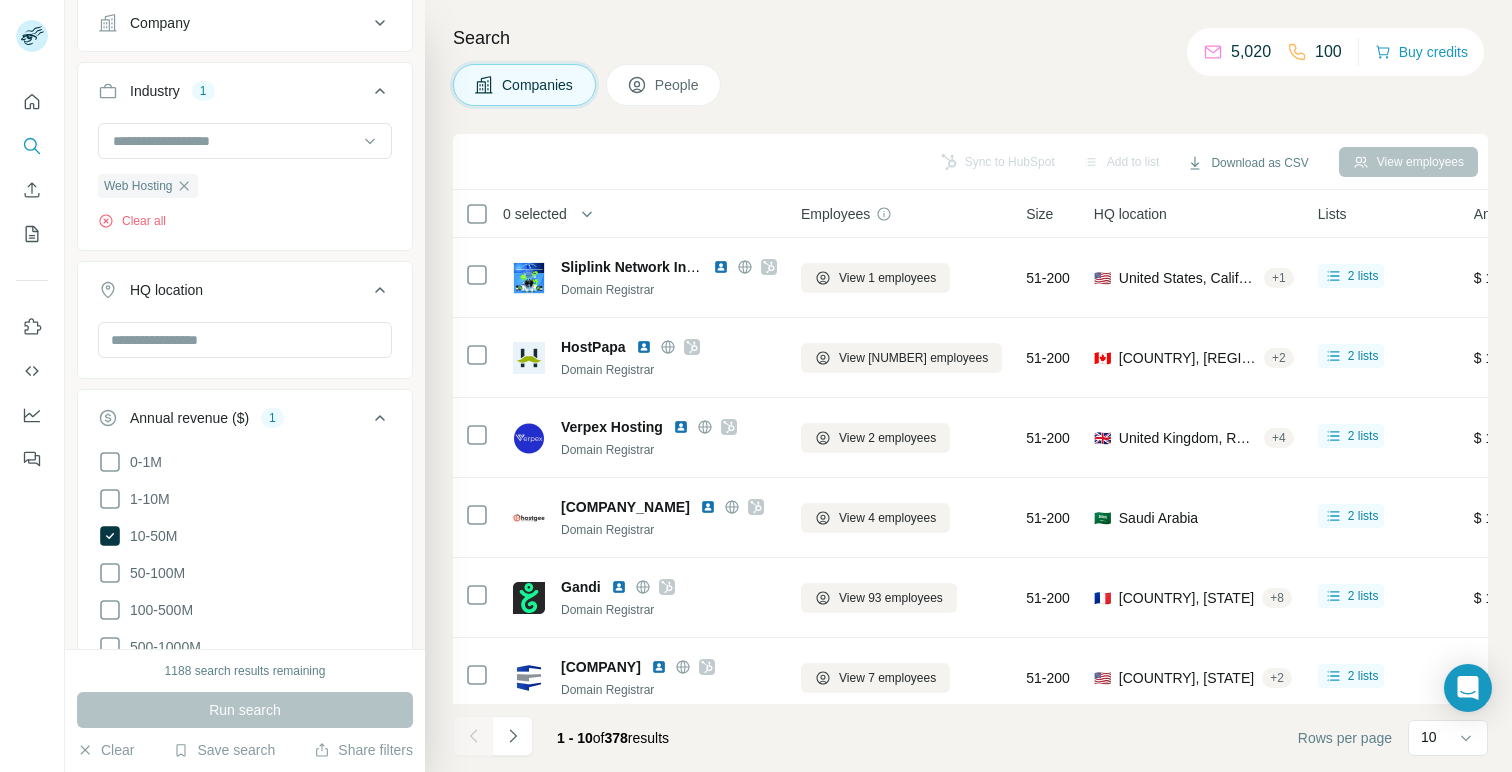 click on "0 selected" at bounding box center (535, 214) 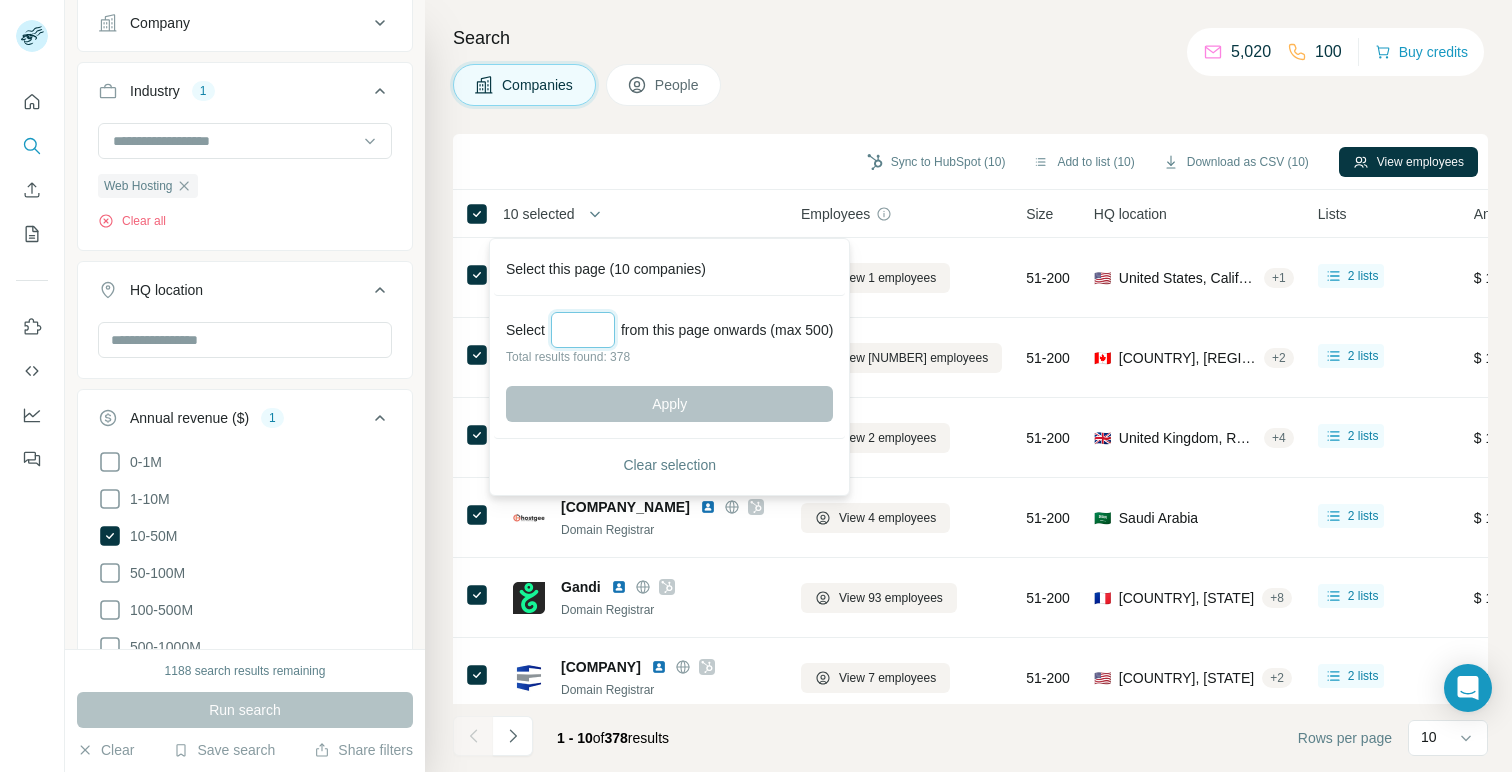 click at bounding box center (583, 330) 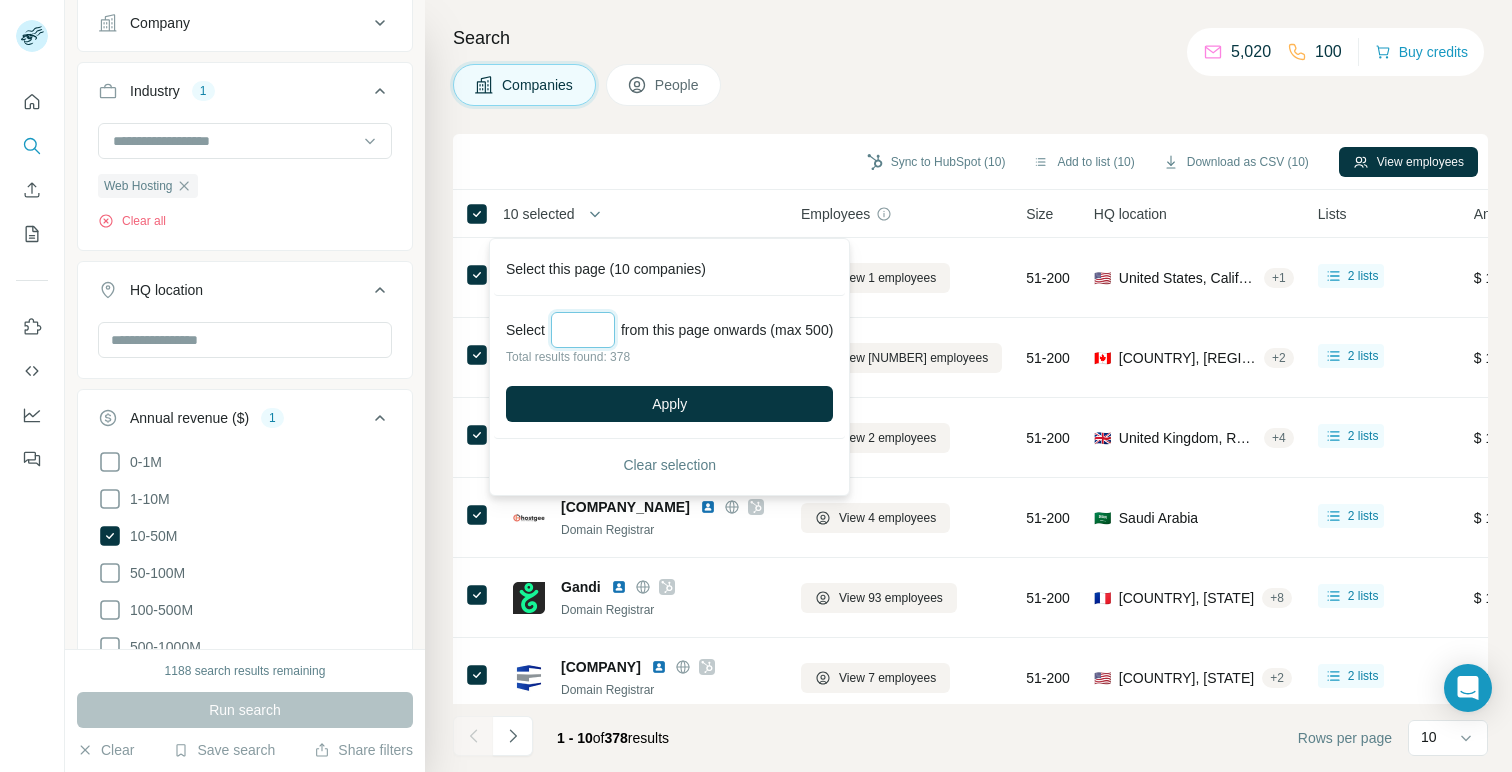 type on "*" 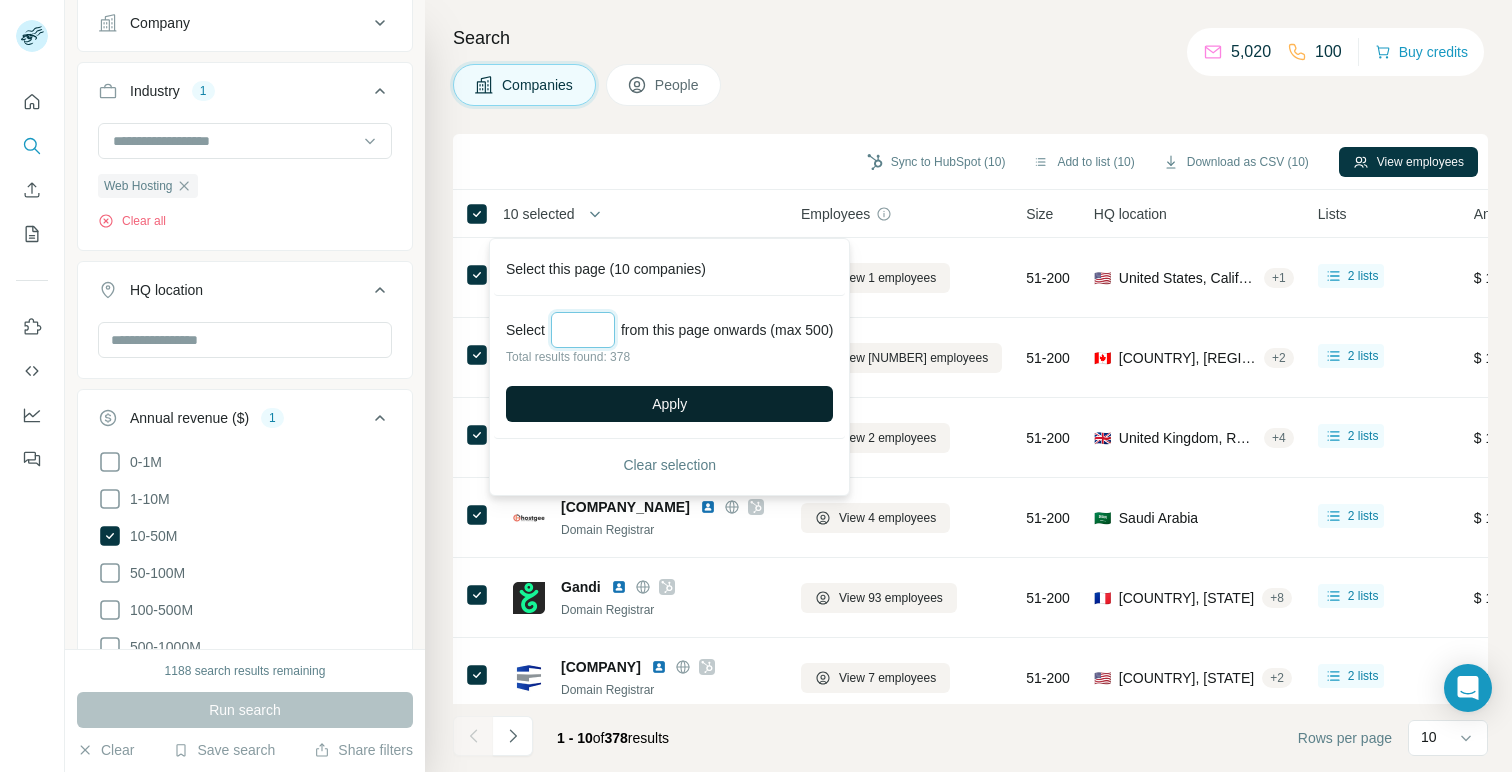 type on "***" 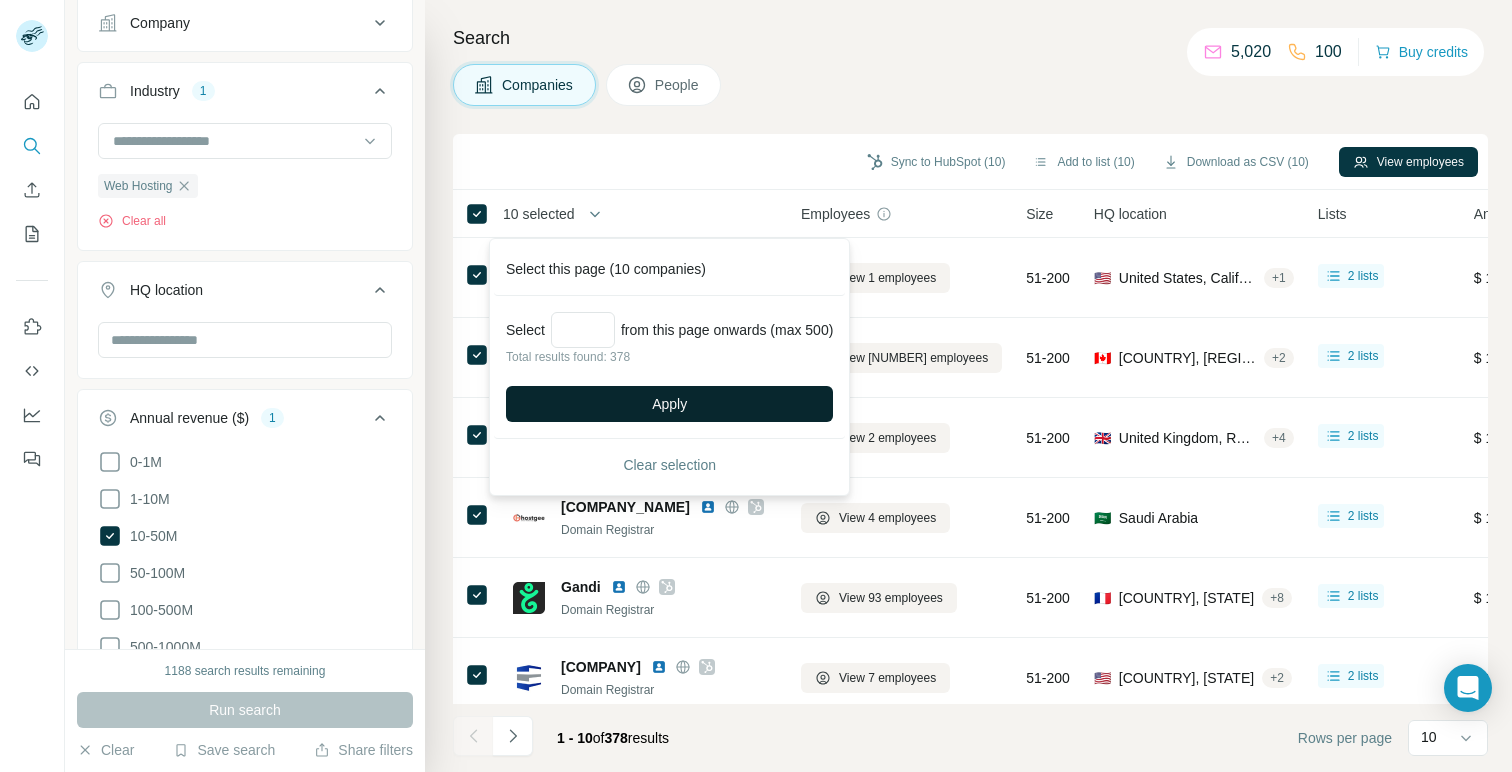 click on "Apply" at bounding box center [669, 404] 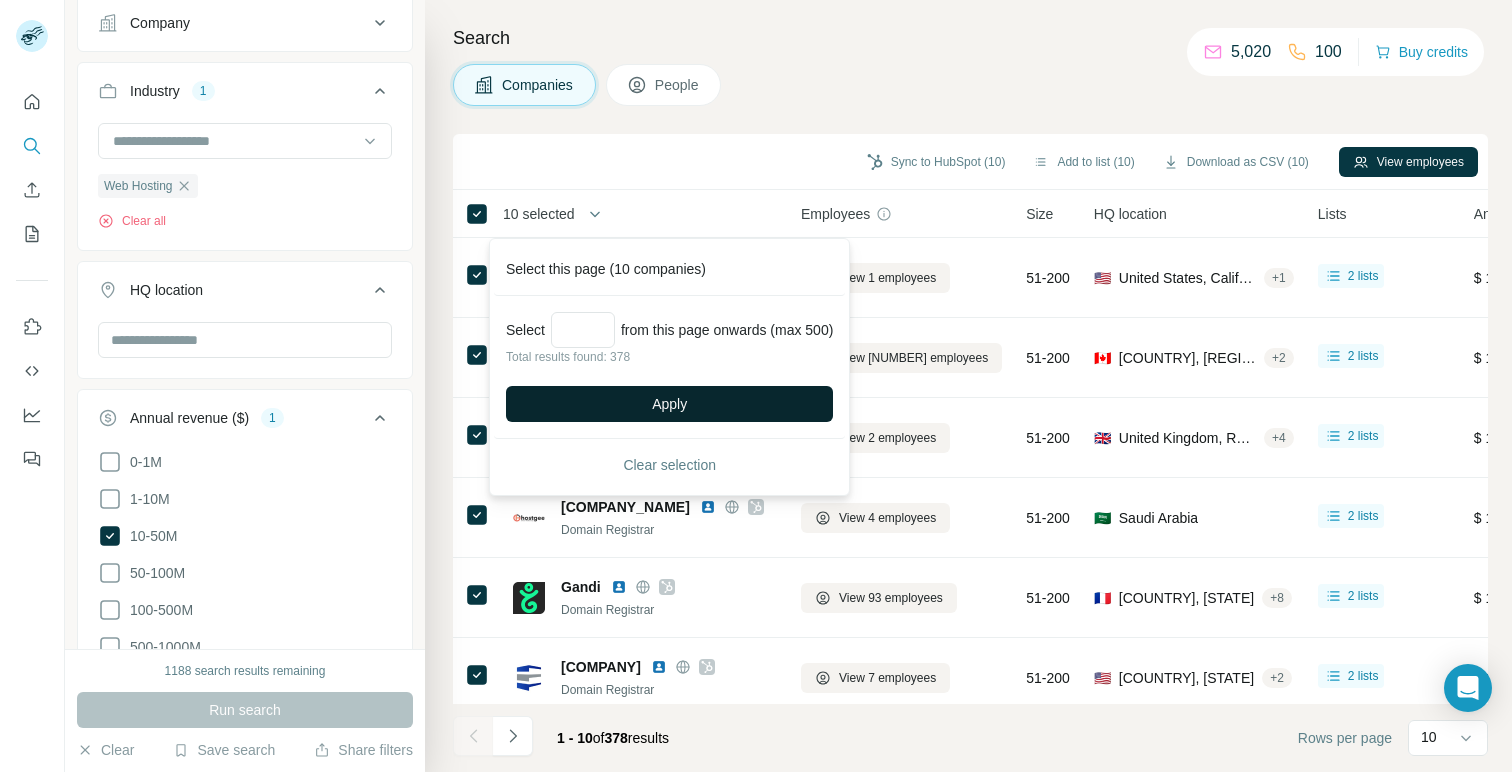 type 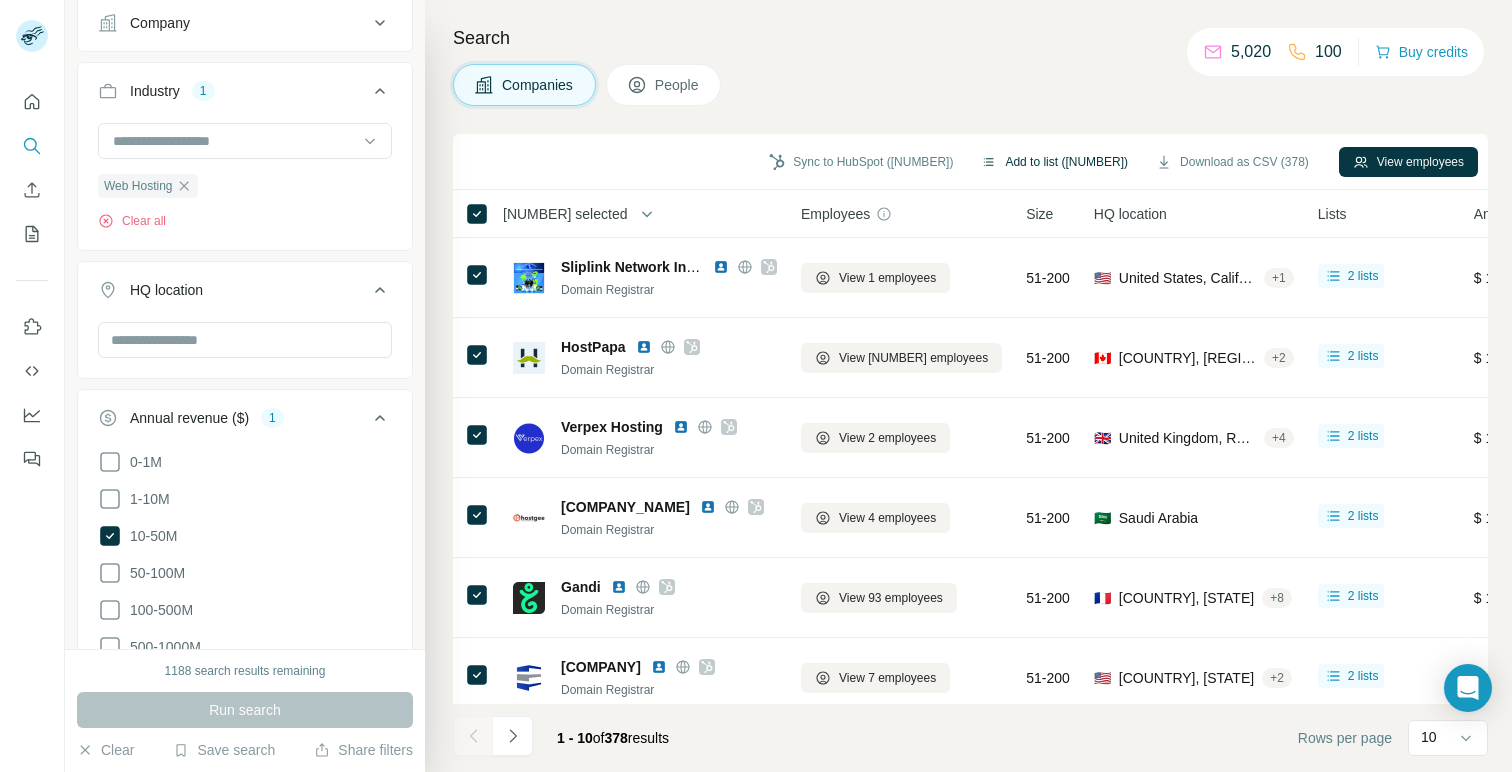 click on "Add to list ([NUMBER])" at bounding box center (1054, 162) 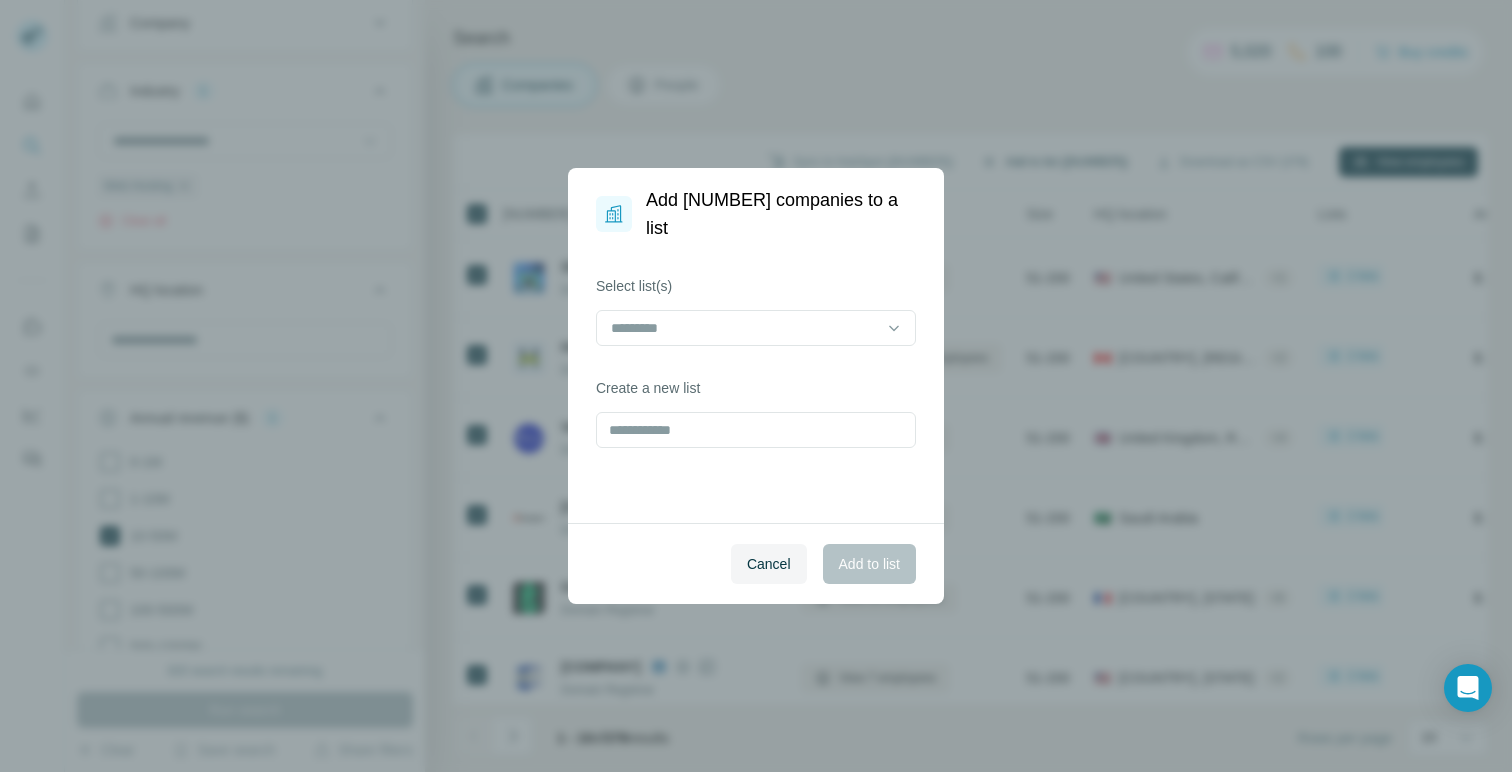 click on "Add 378 companies to a list Select list(s) Create a new list Cancel Add to list" at bounding box center [756, 386] 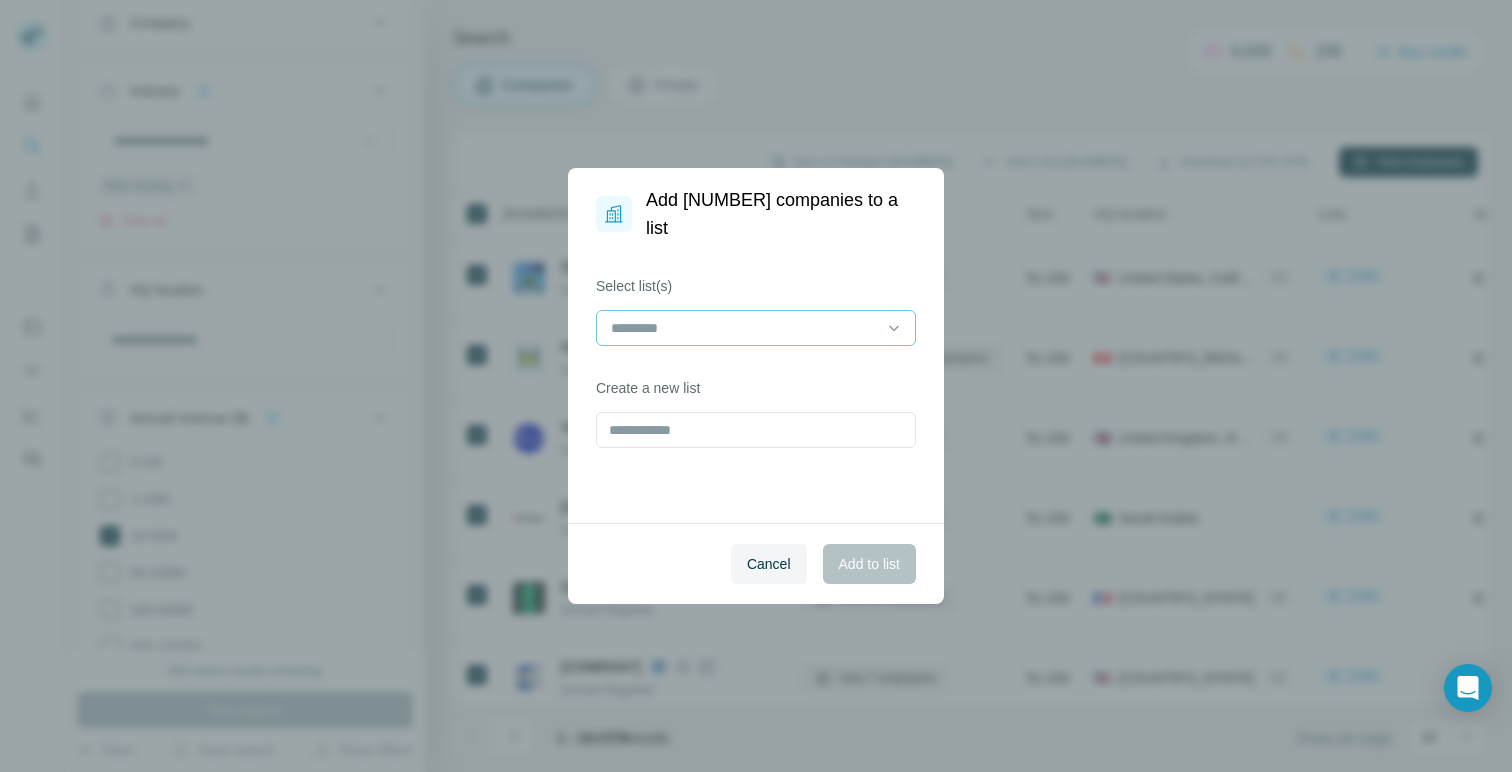 click at bounding box center [756, 328] 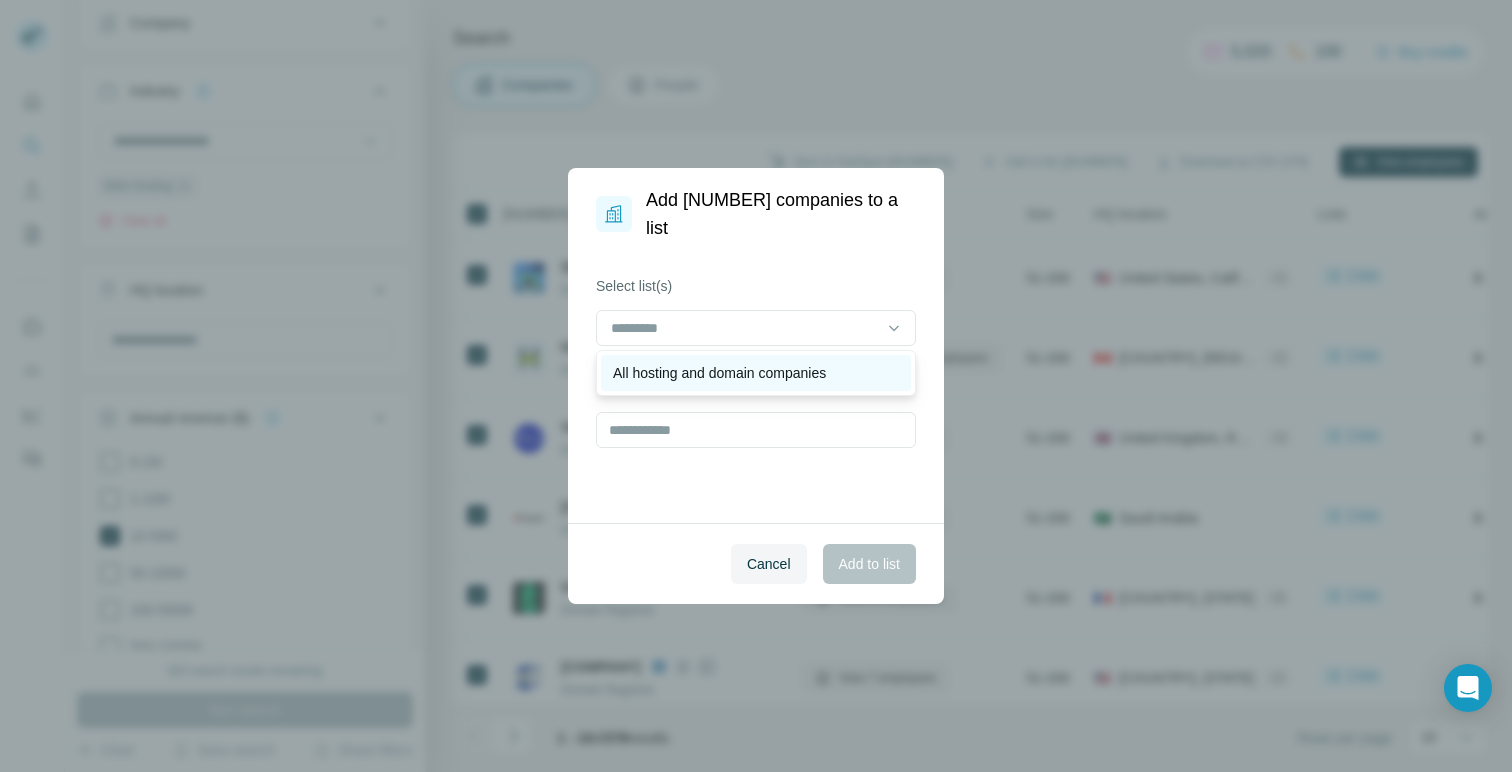 click on "All hosting and domain companies" at bounding box center (719, 373) 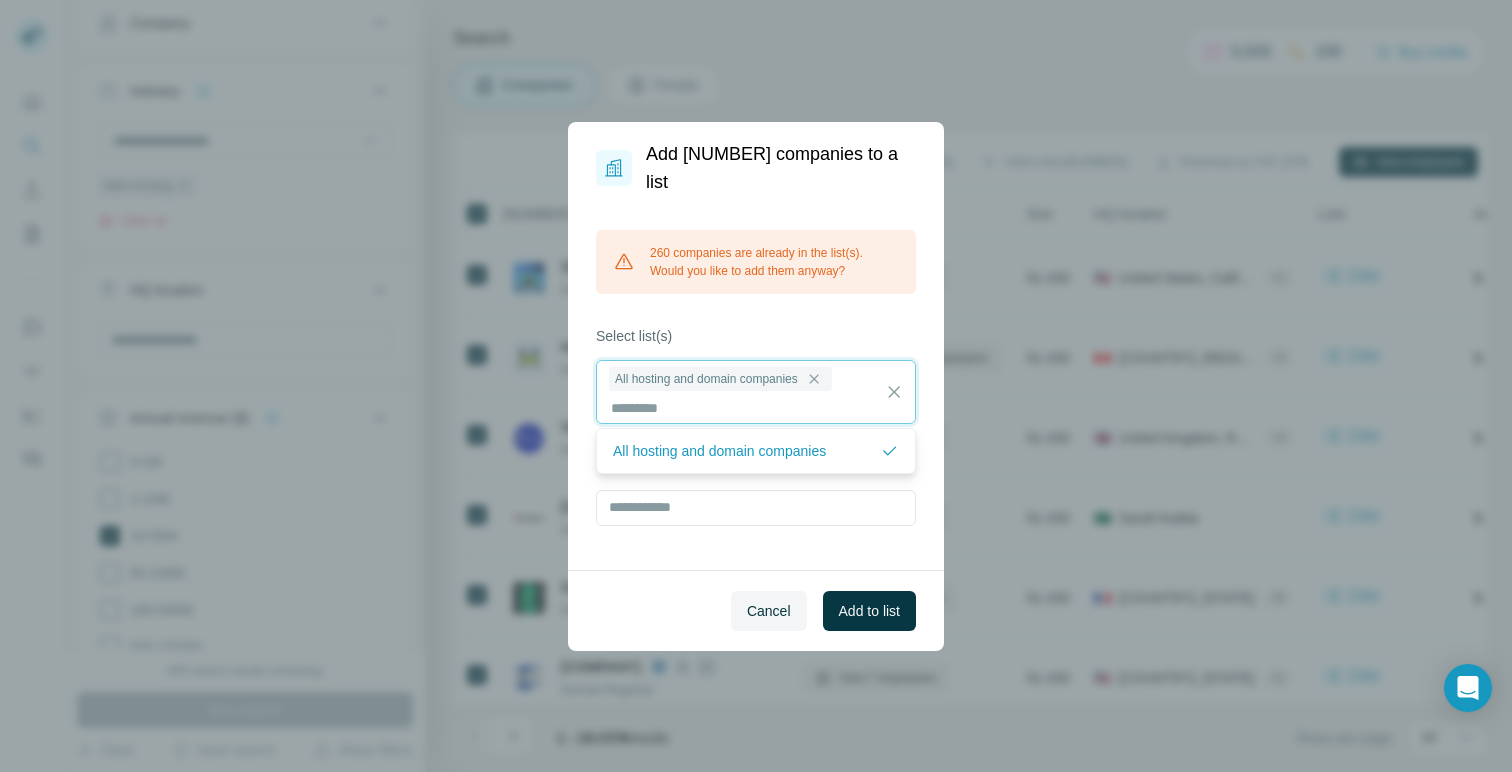 scroll, scrollTop: 2, scrollLeft: 0, axis: vertical 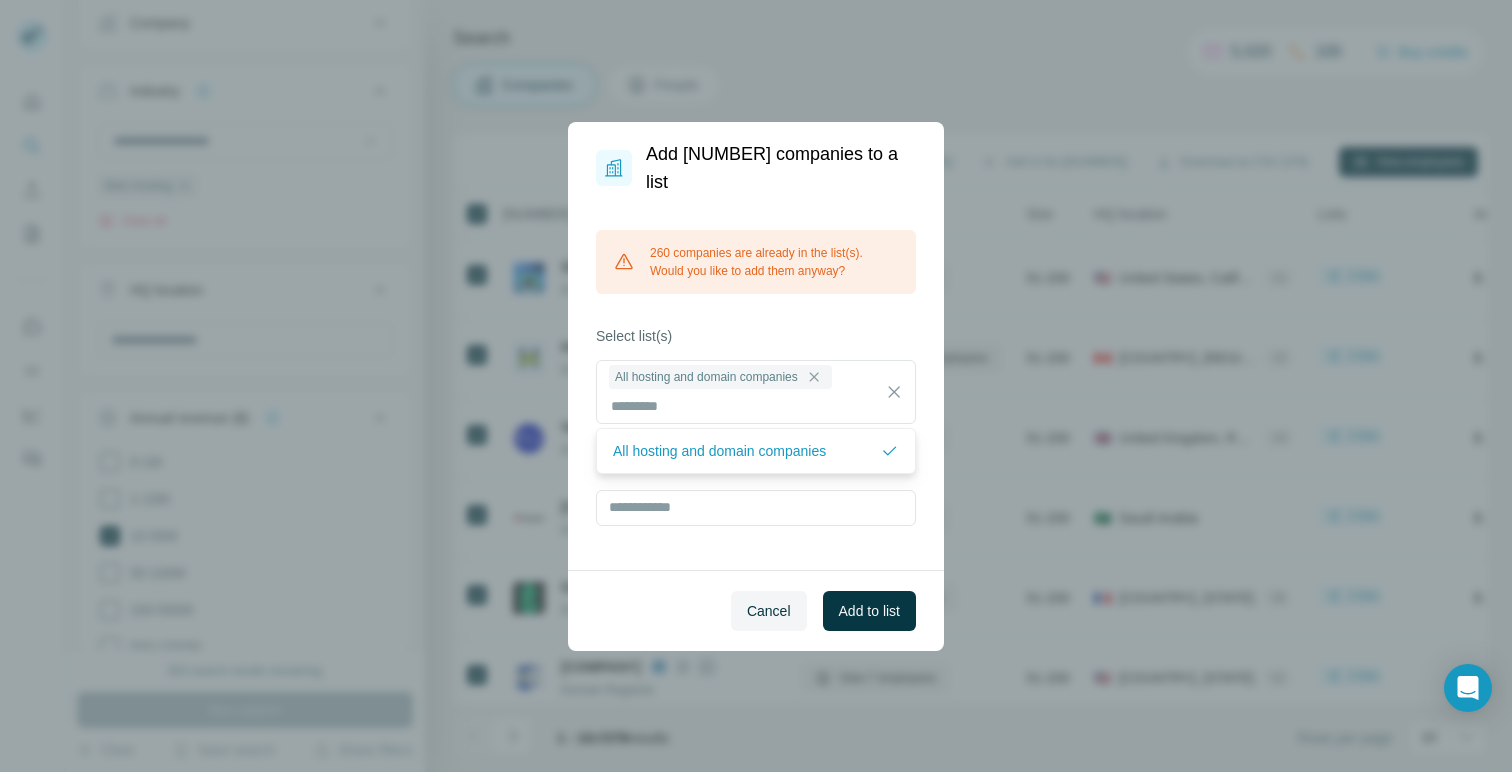 click on "Select list(s)" at bounding box center (756, 336) 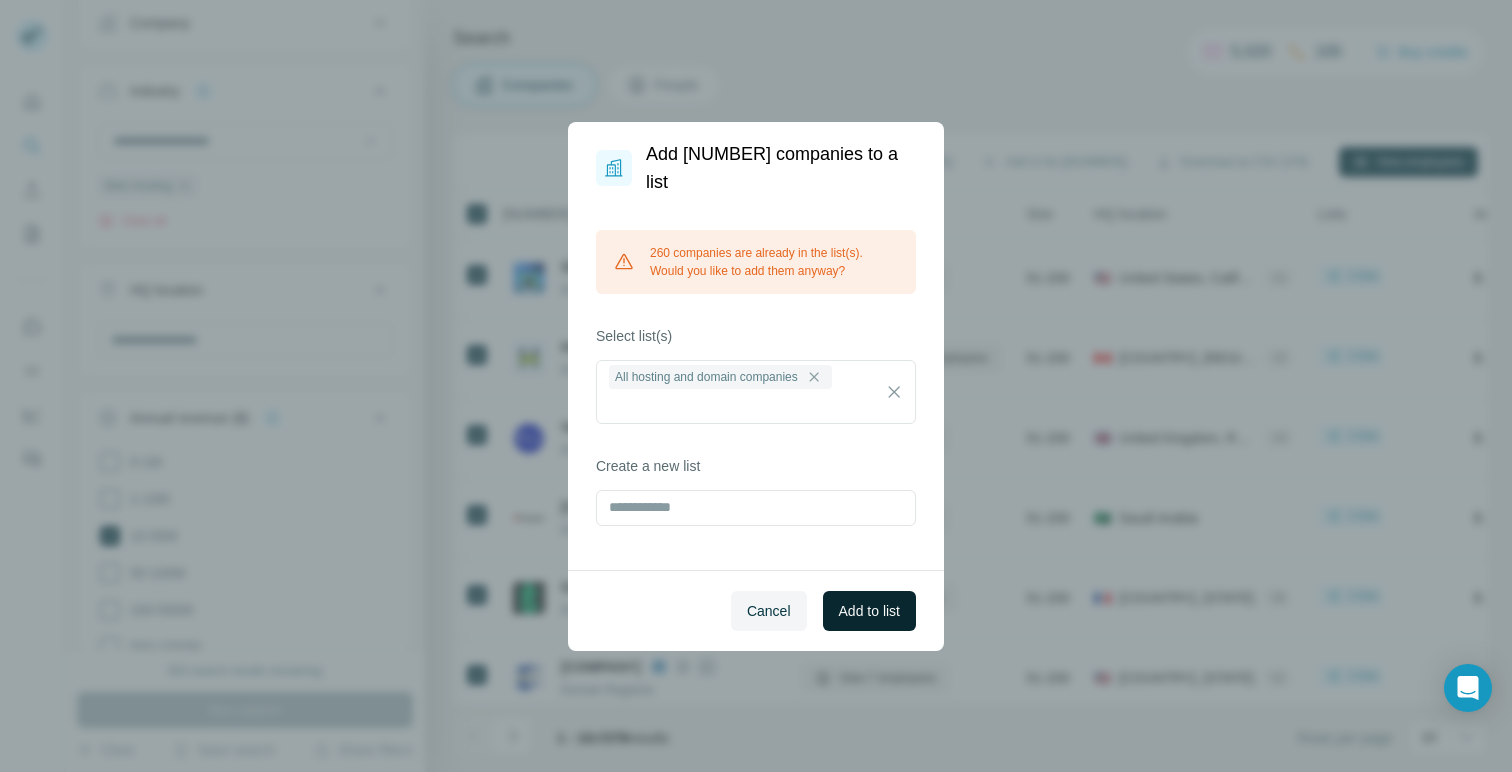click on "Add to list" at bounding box center (869, 611) 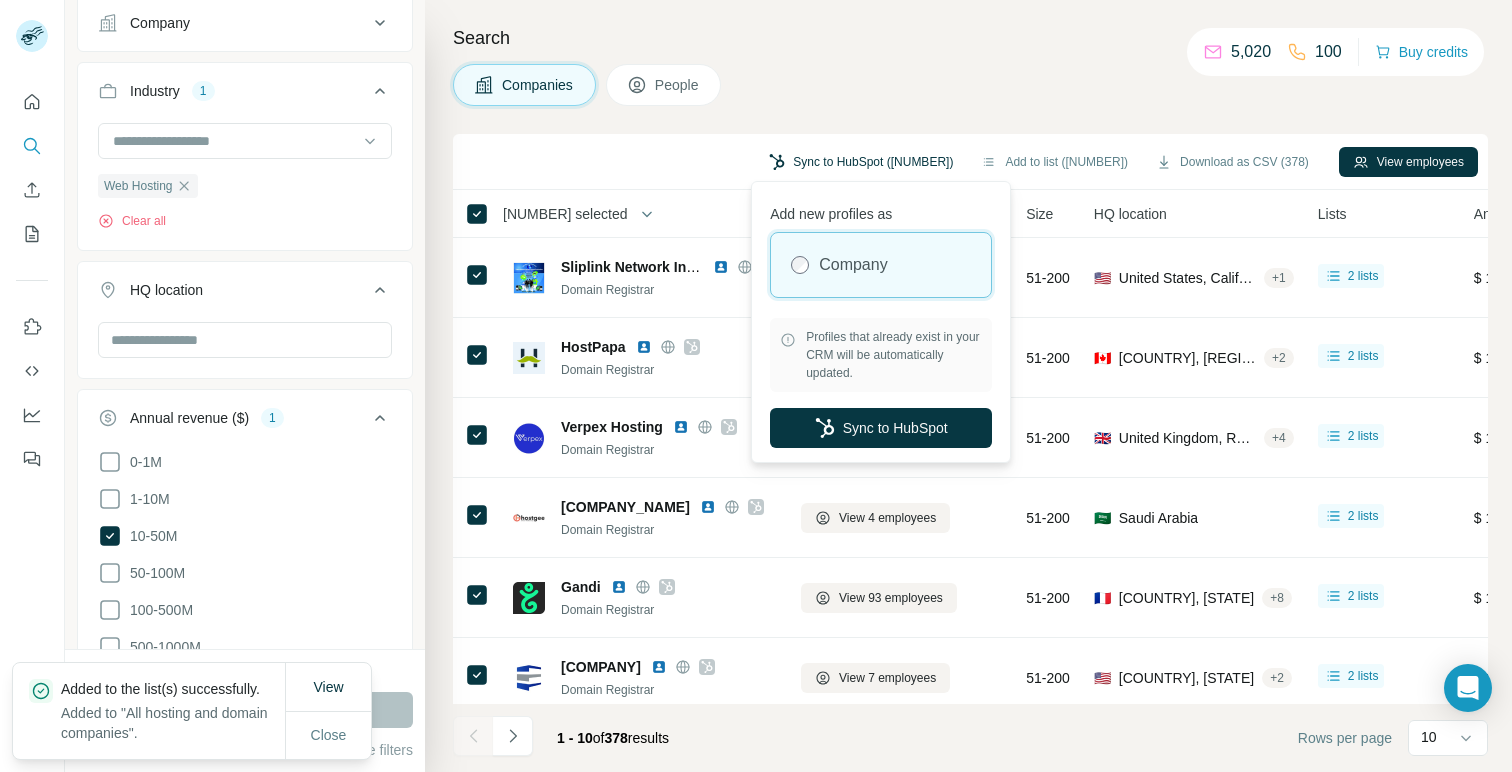 click on "Sync to HubSpot ([NUMBER])" at bounding box center (861, 162) 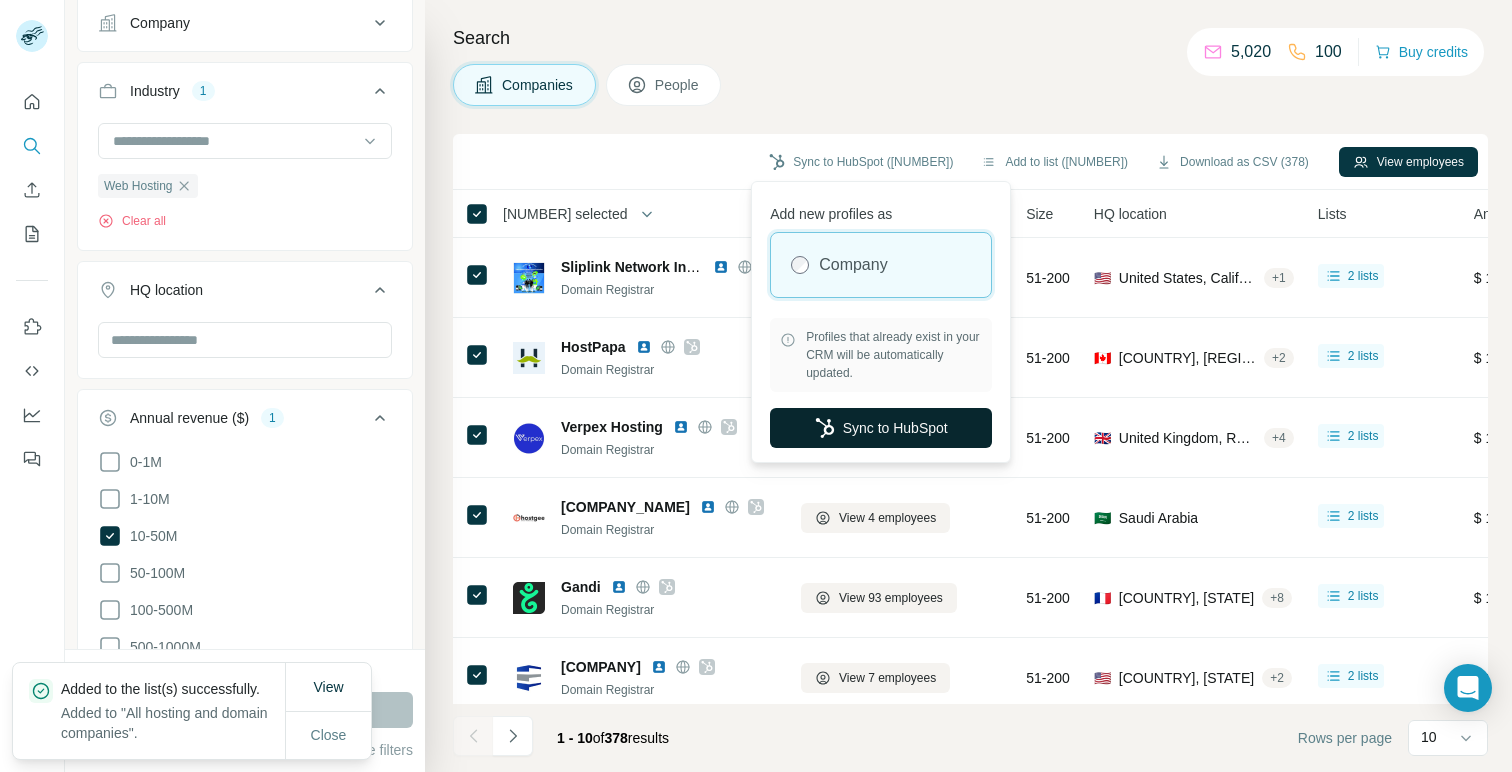 click on "Sync to HubSpot" at bounding box center (881, 428) 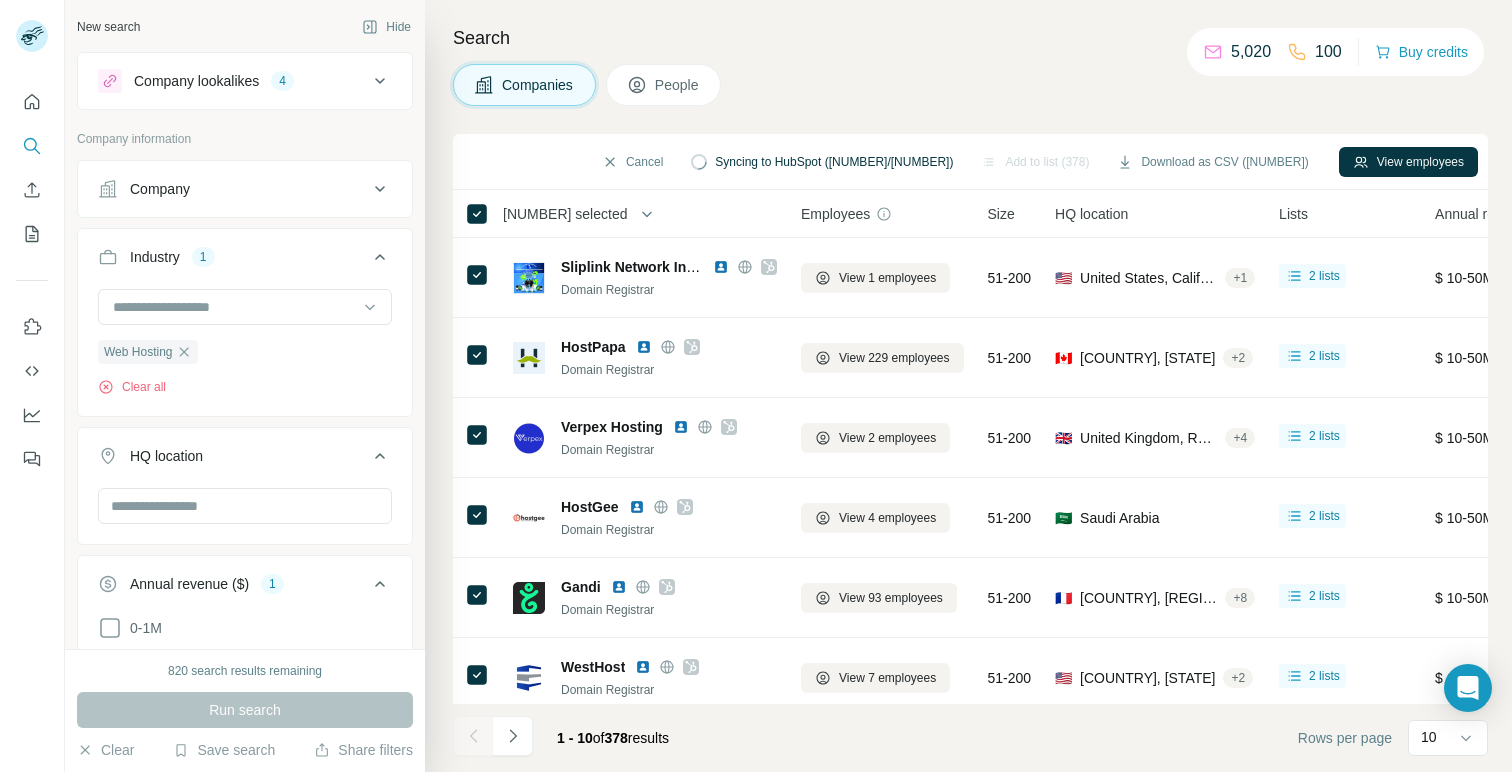 scroll, scrollTop: 0, scrollLeft: 0, axis: both 